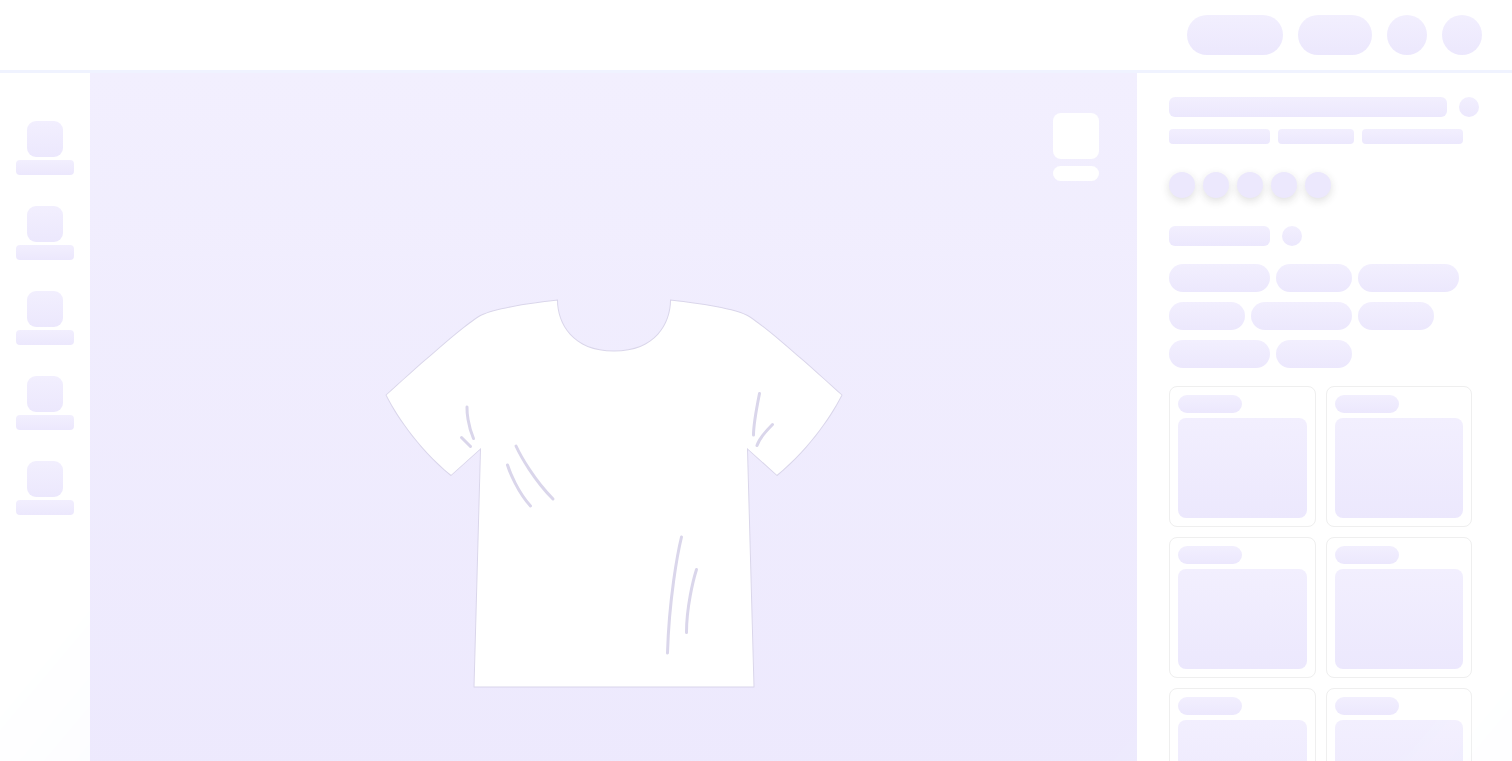 scroll, scrollTop: 0, scrollLeft: 0, axis: both 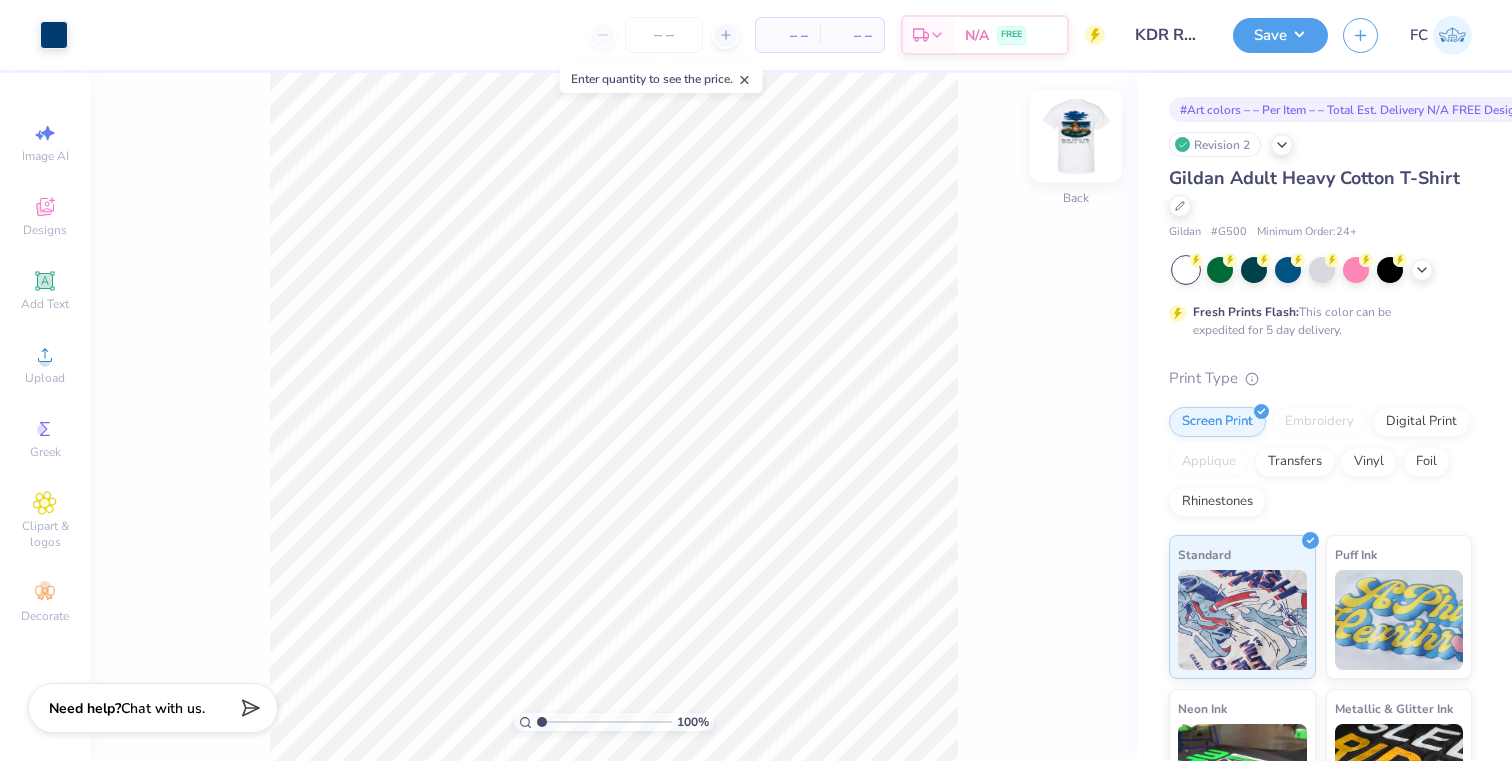 click at bounding box center (1076, 136) 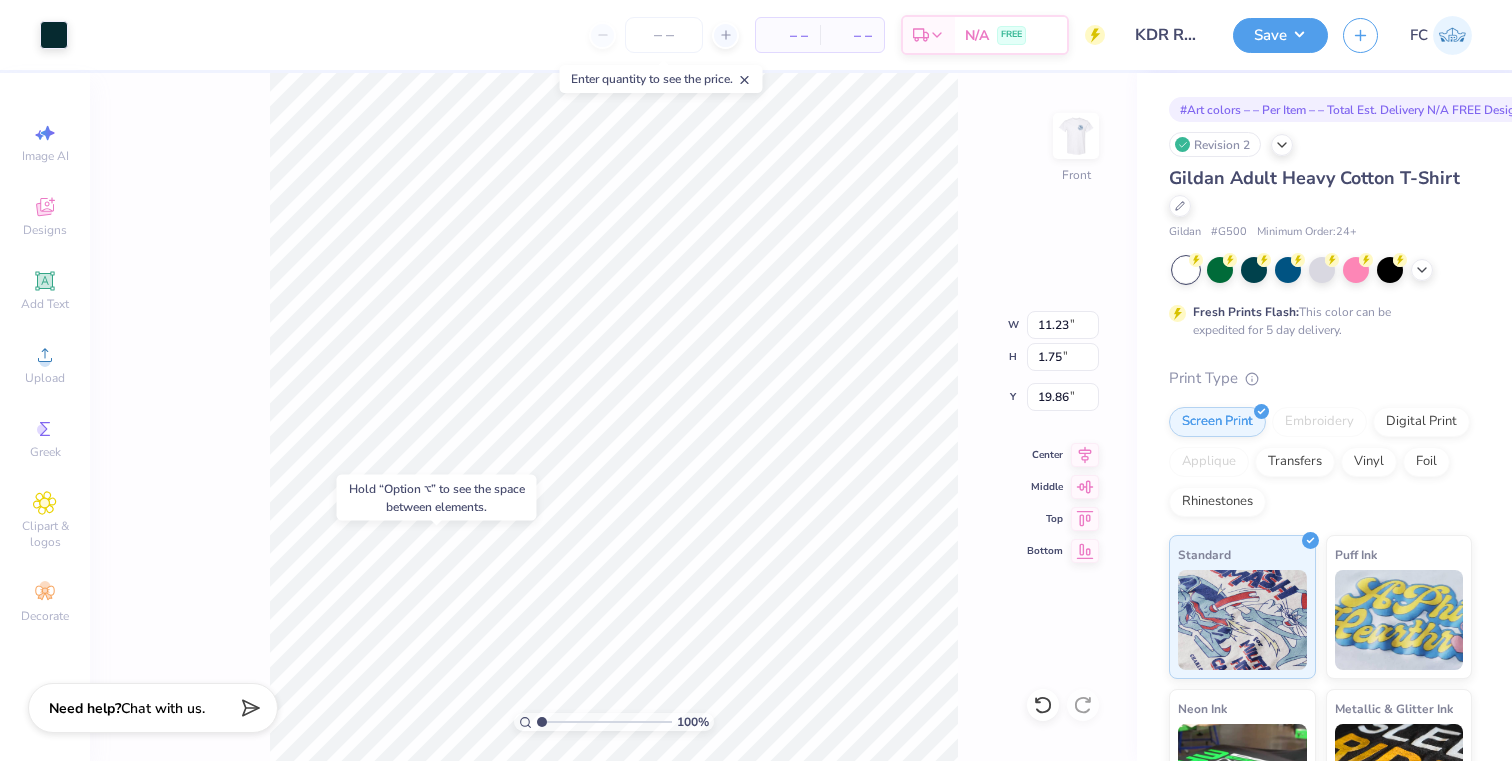 type on "19.86" 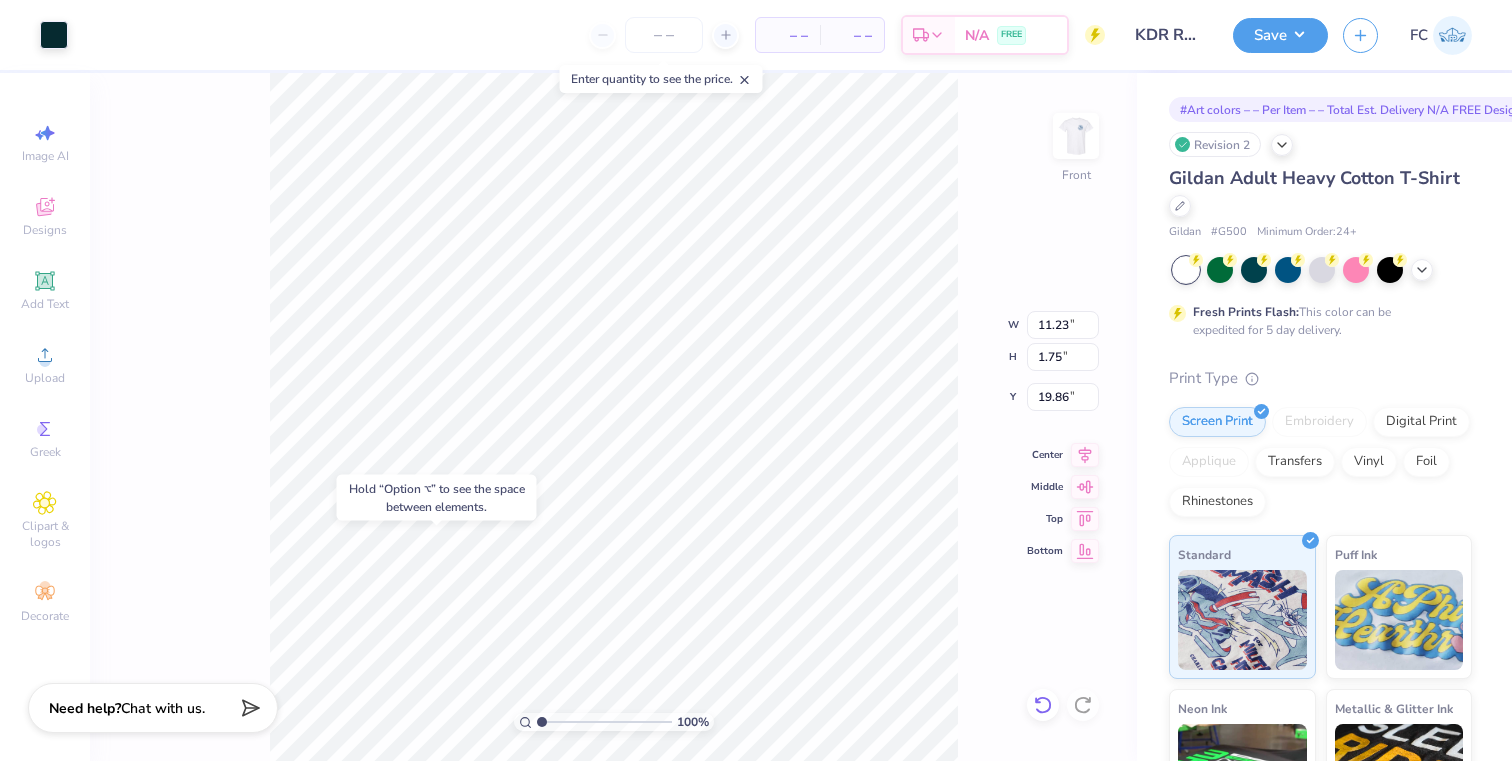 click 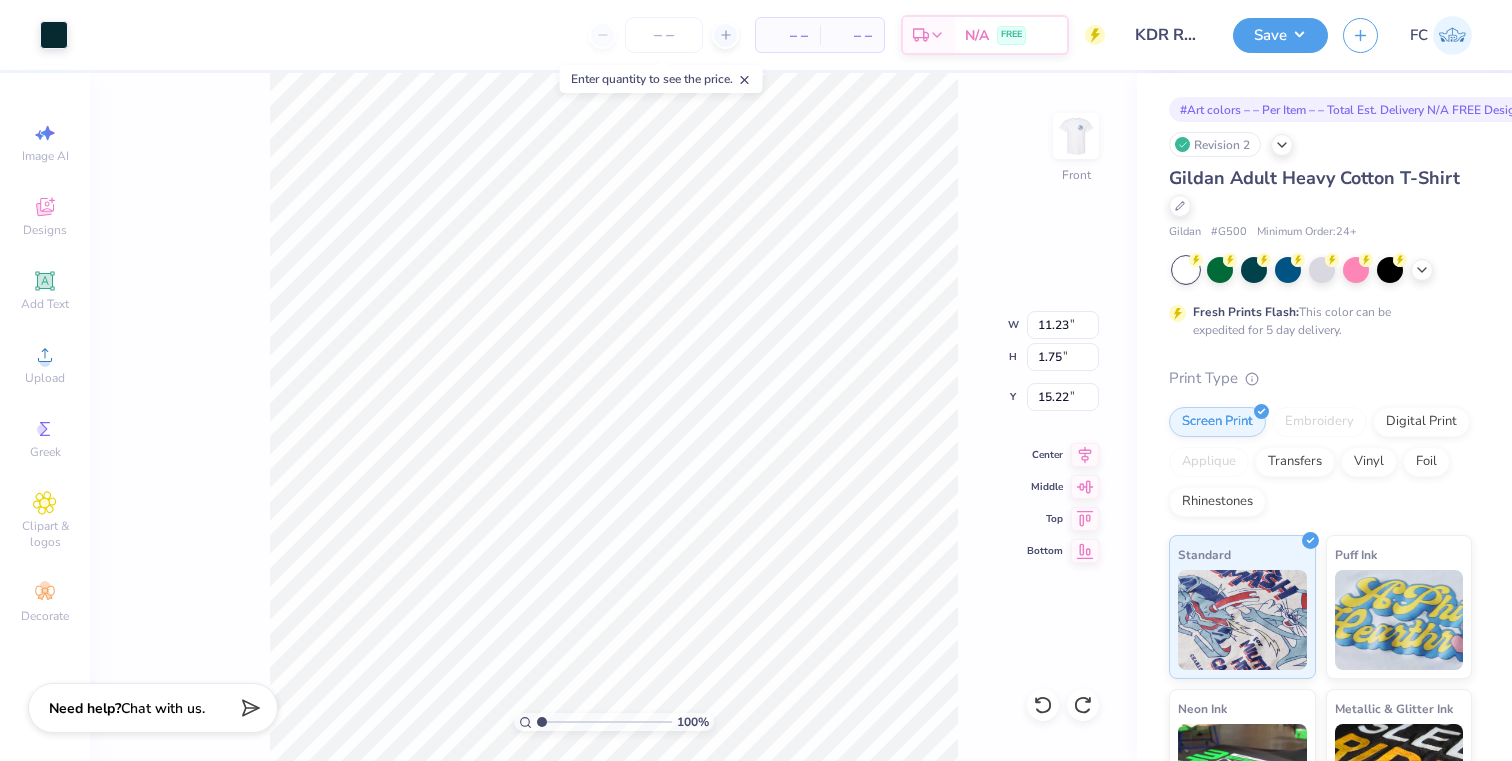 type on "22.12" 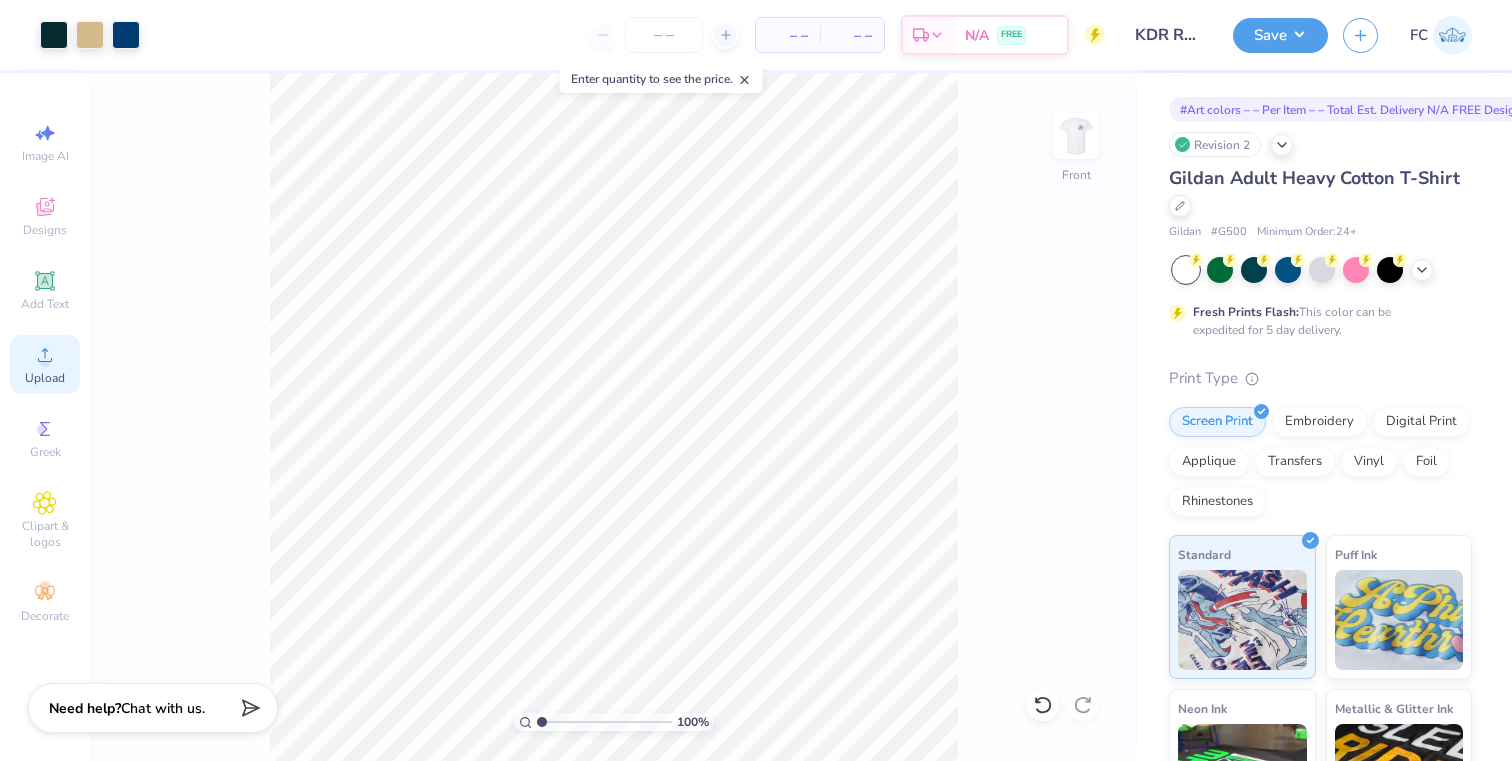 click on "Upload" at bounding box center (45, 364) 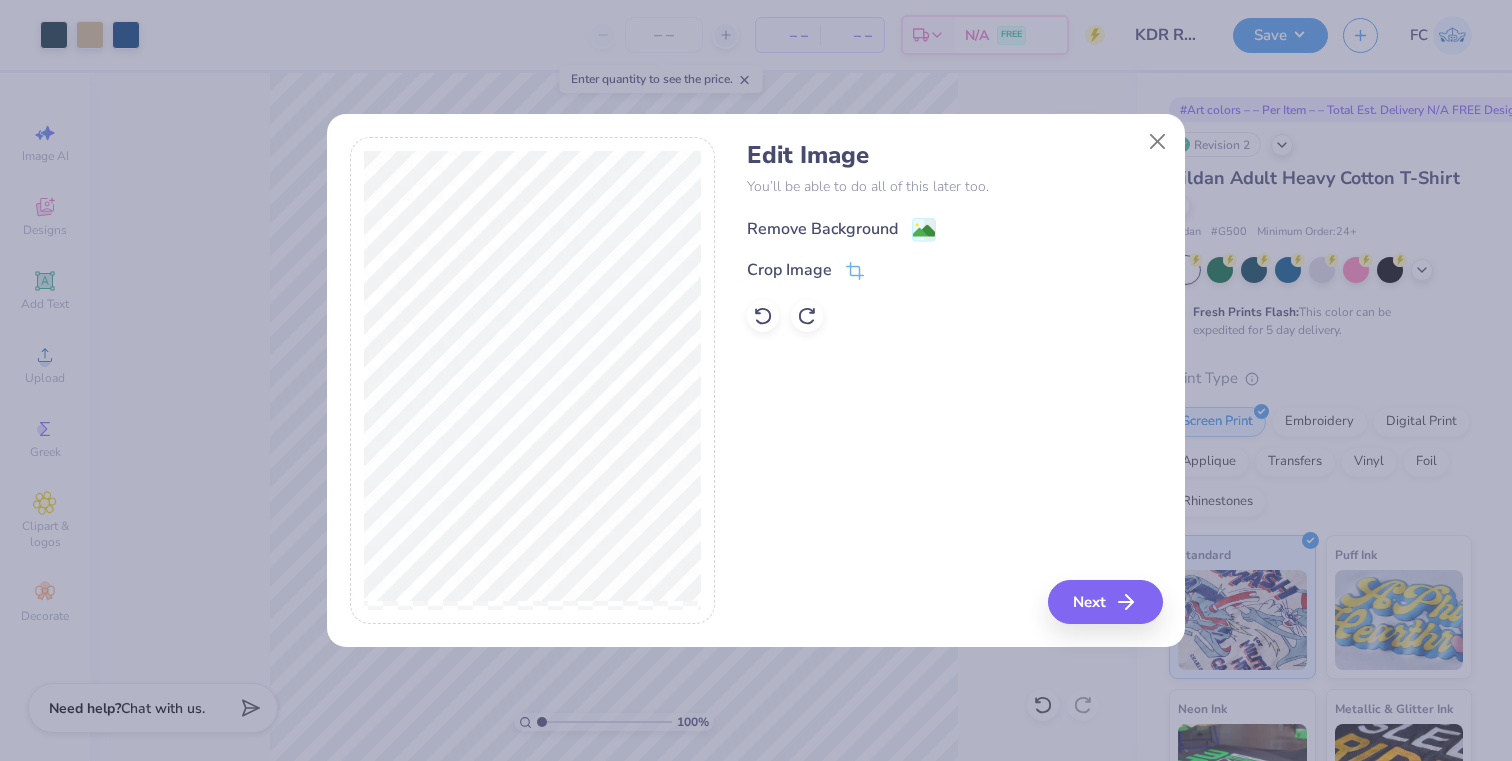 click 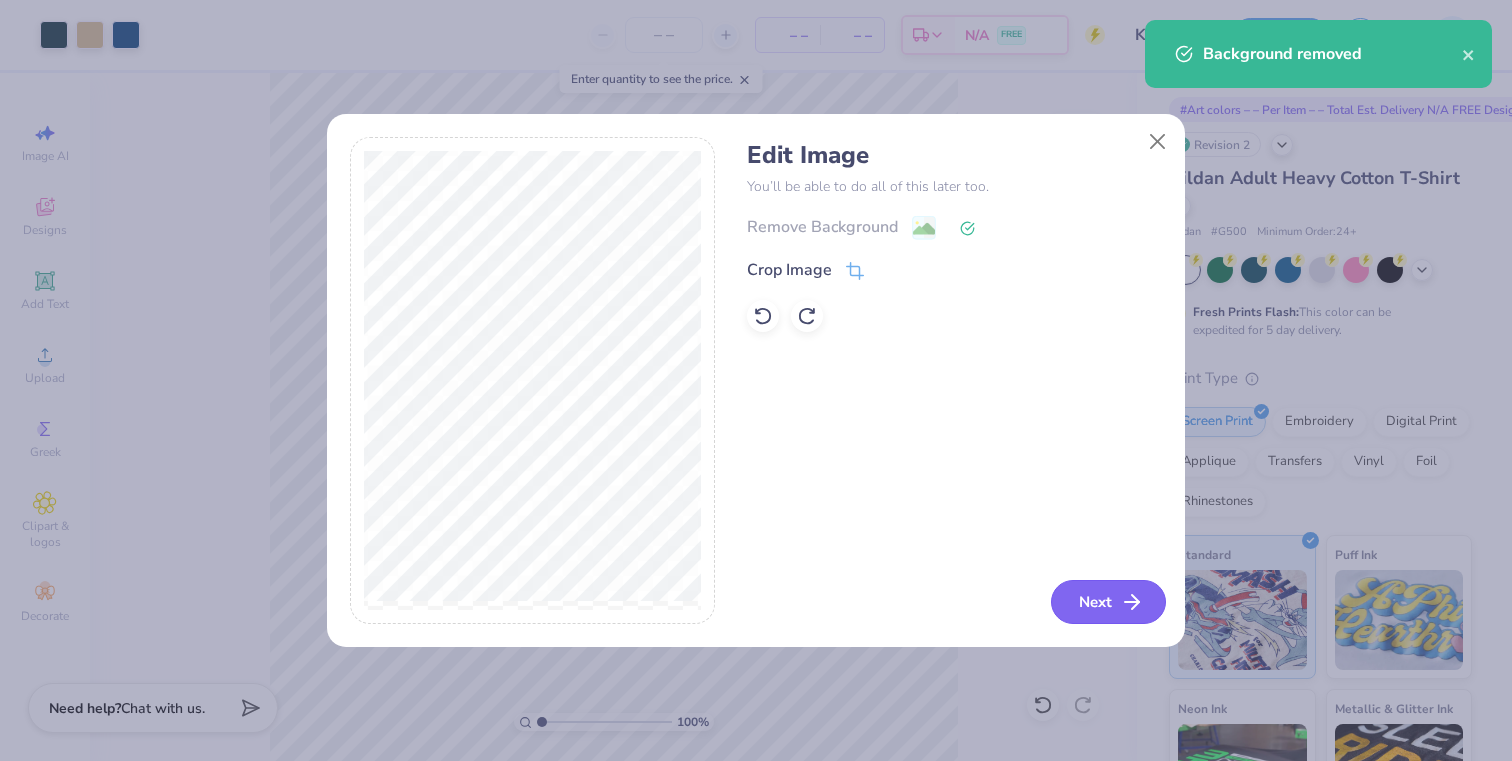 click on "Next" at bounding box center (1108, 602) 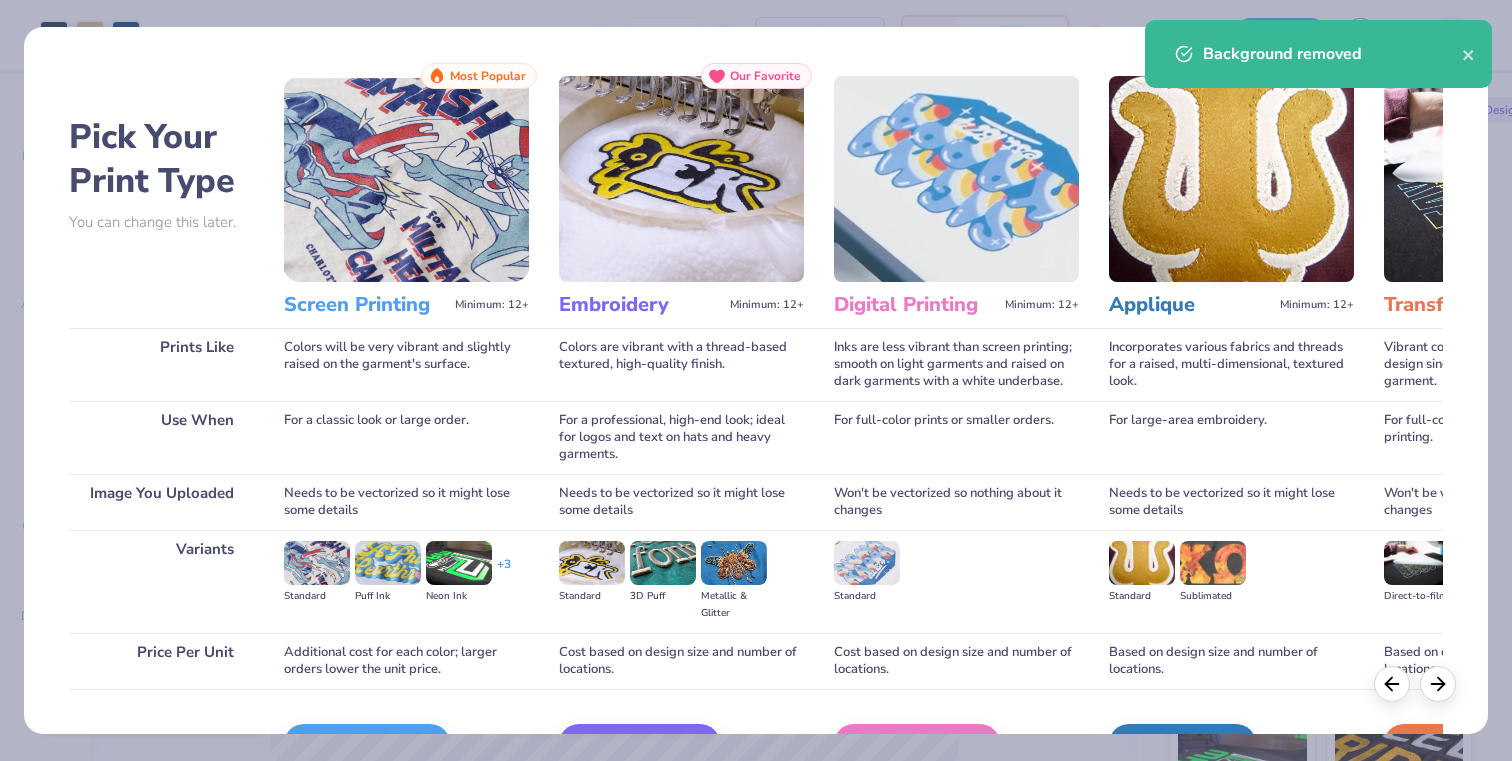 scroll, scrollTop: 136, scrollLeft: 0, axis: vertical 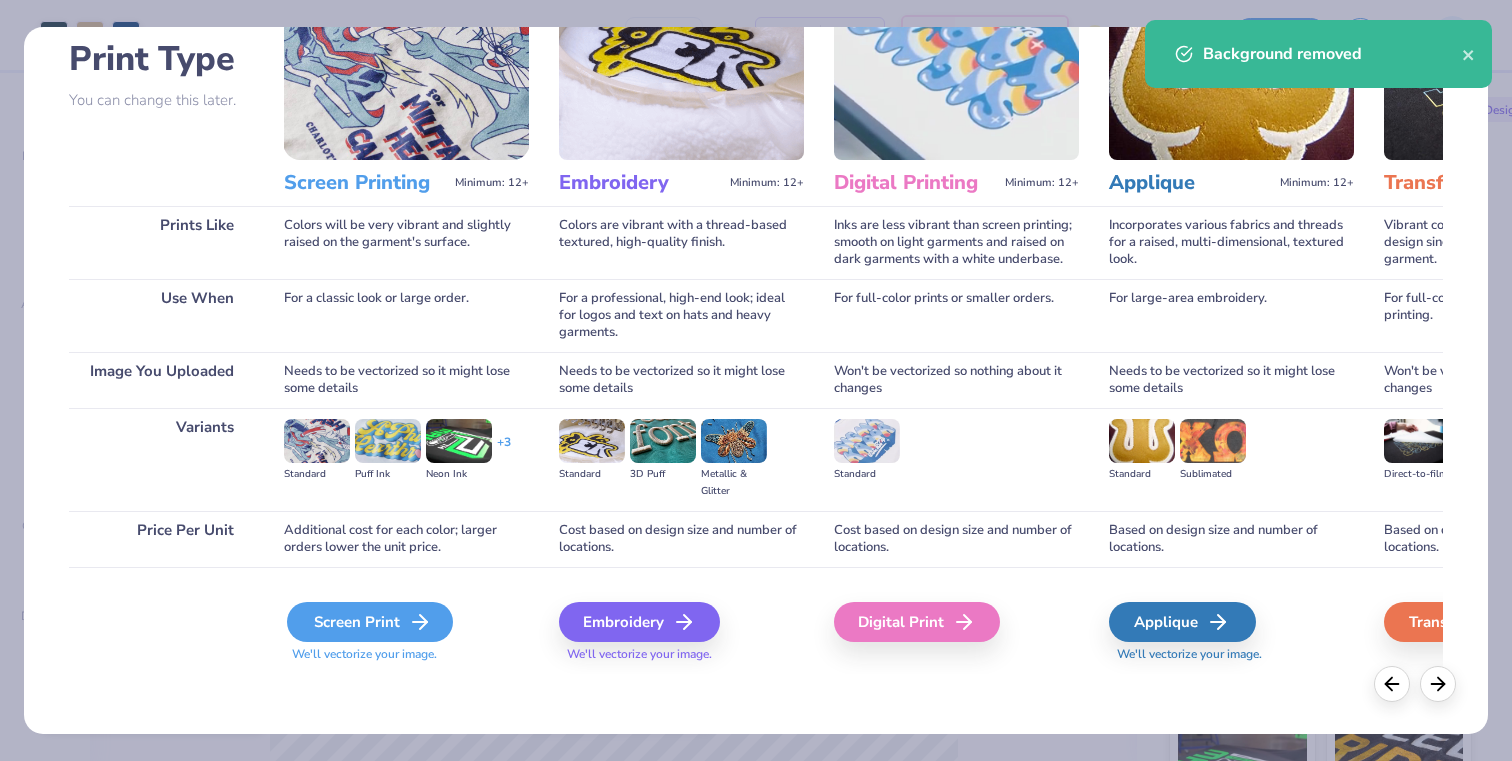 click on "Screen Print" at bounding box center [370, 622] 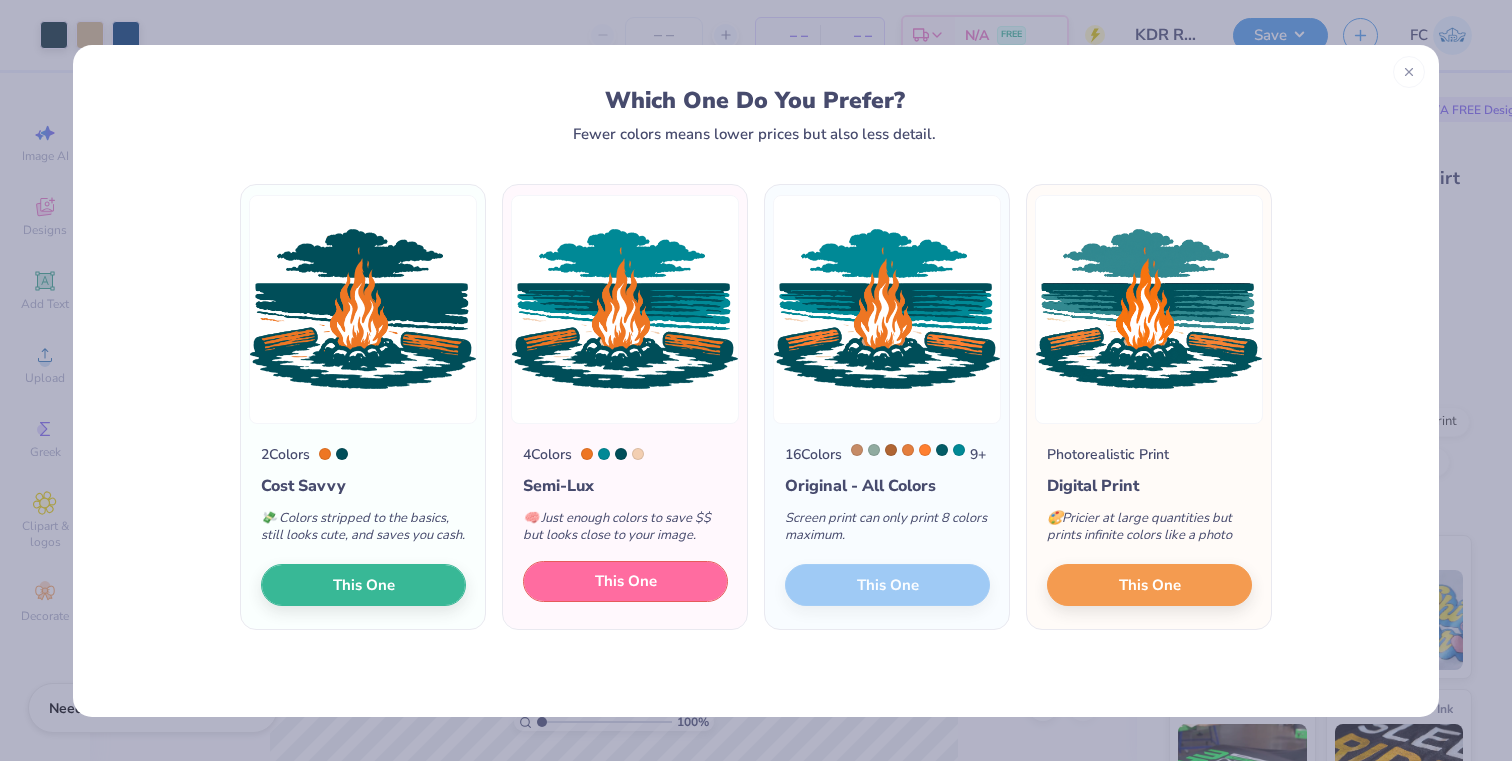 click on "This One" at bounding box center (625, 582) 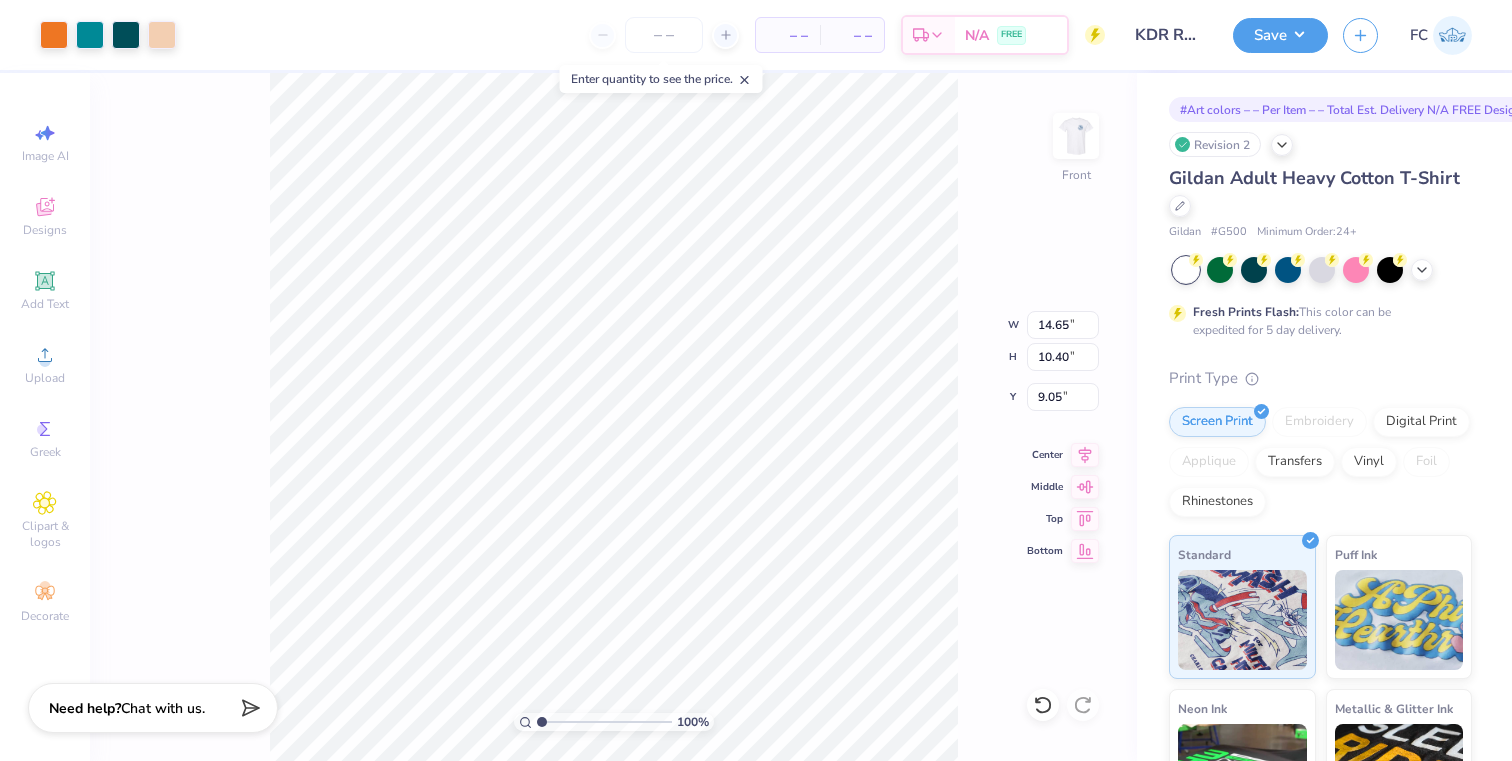 type on "12.93" 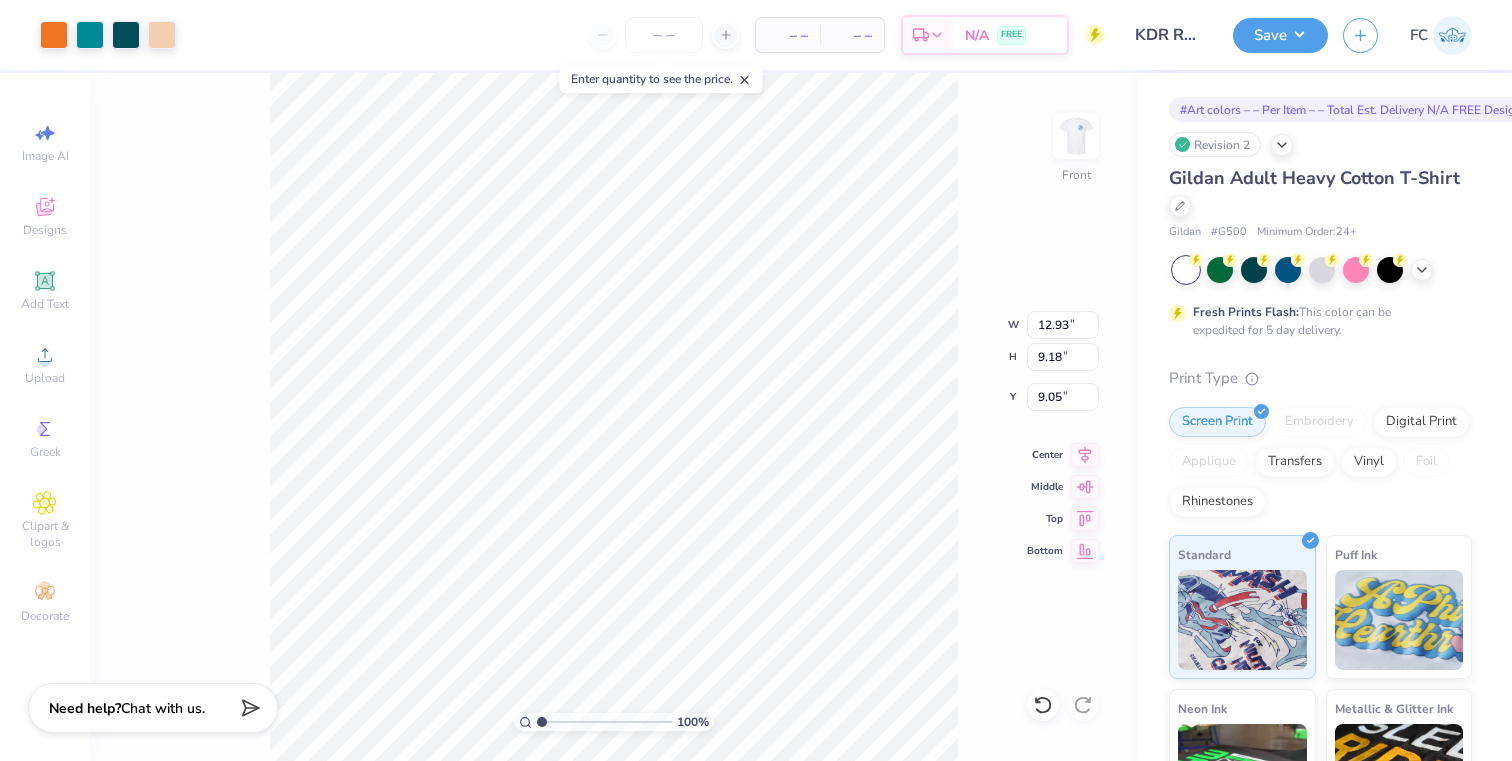 type on "5.42" 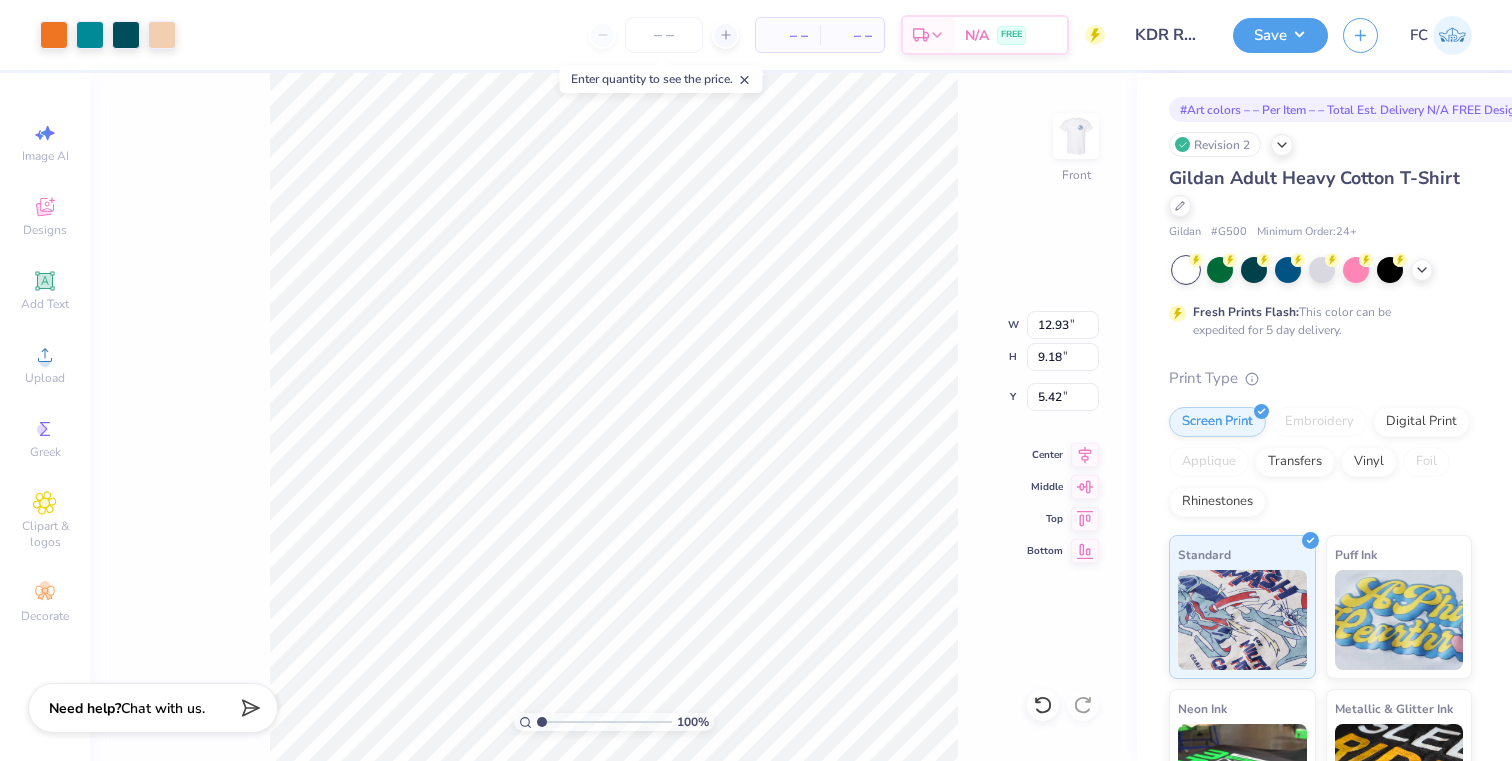 type on "11.31" 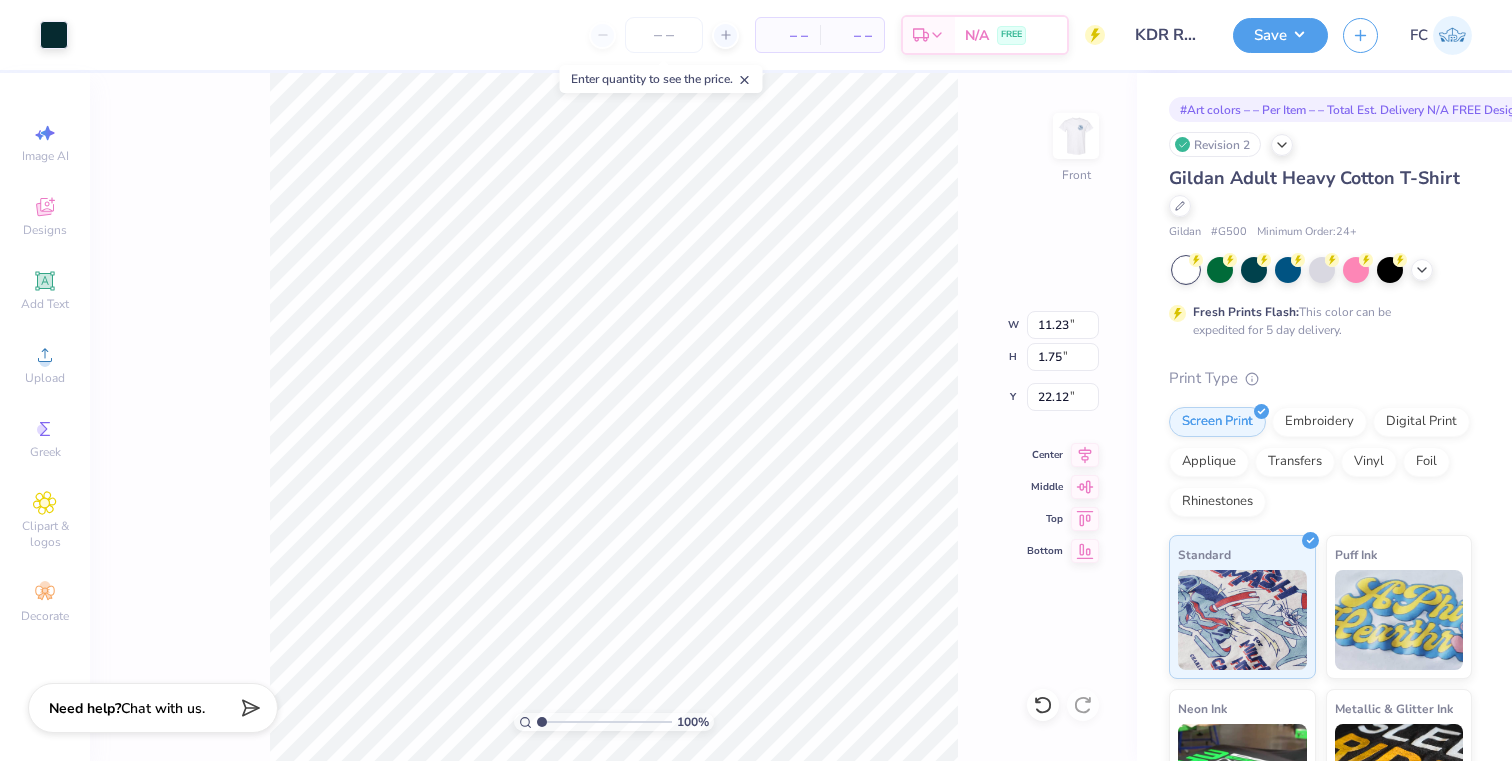 type on "14.25" 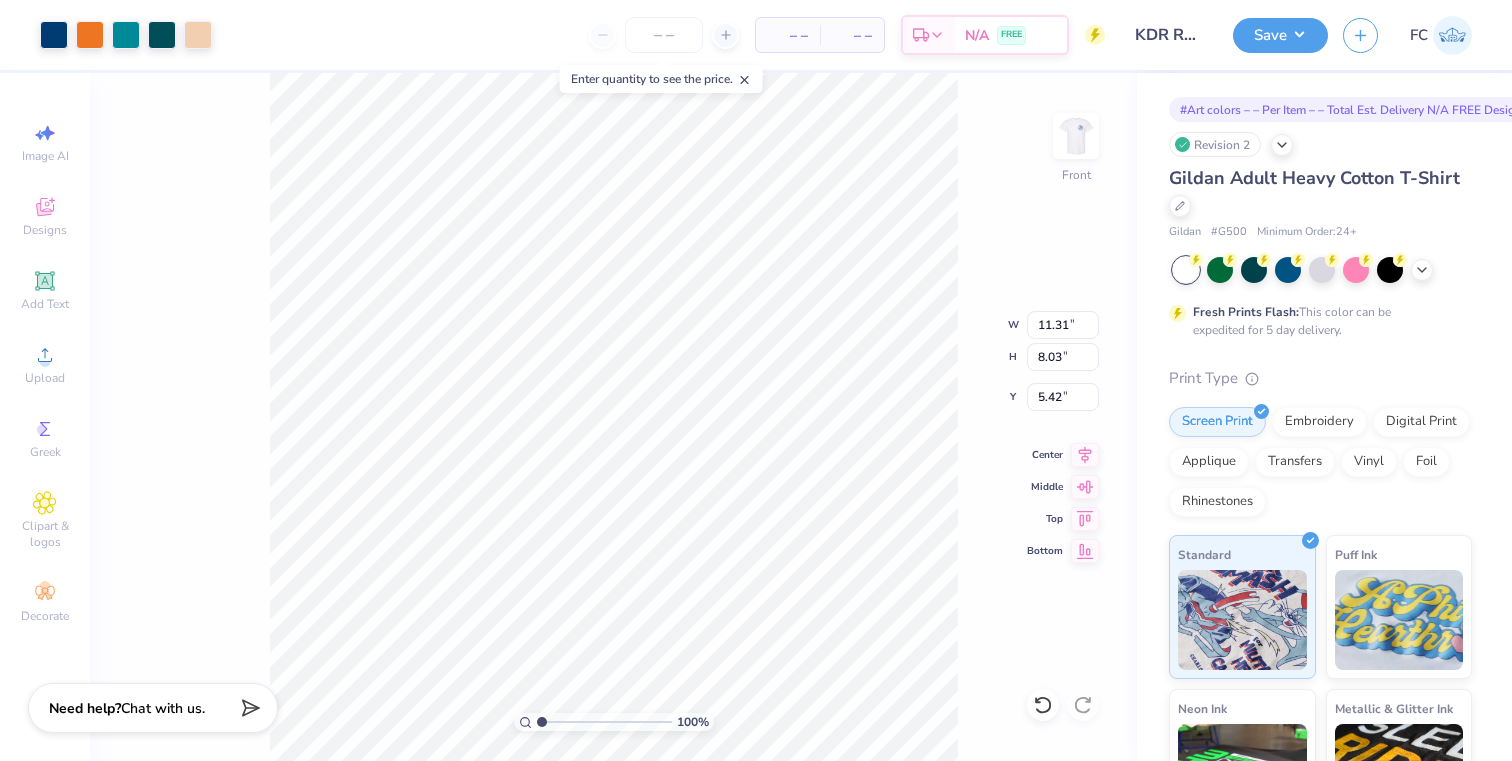 type on "11.48" 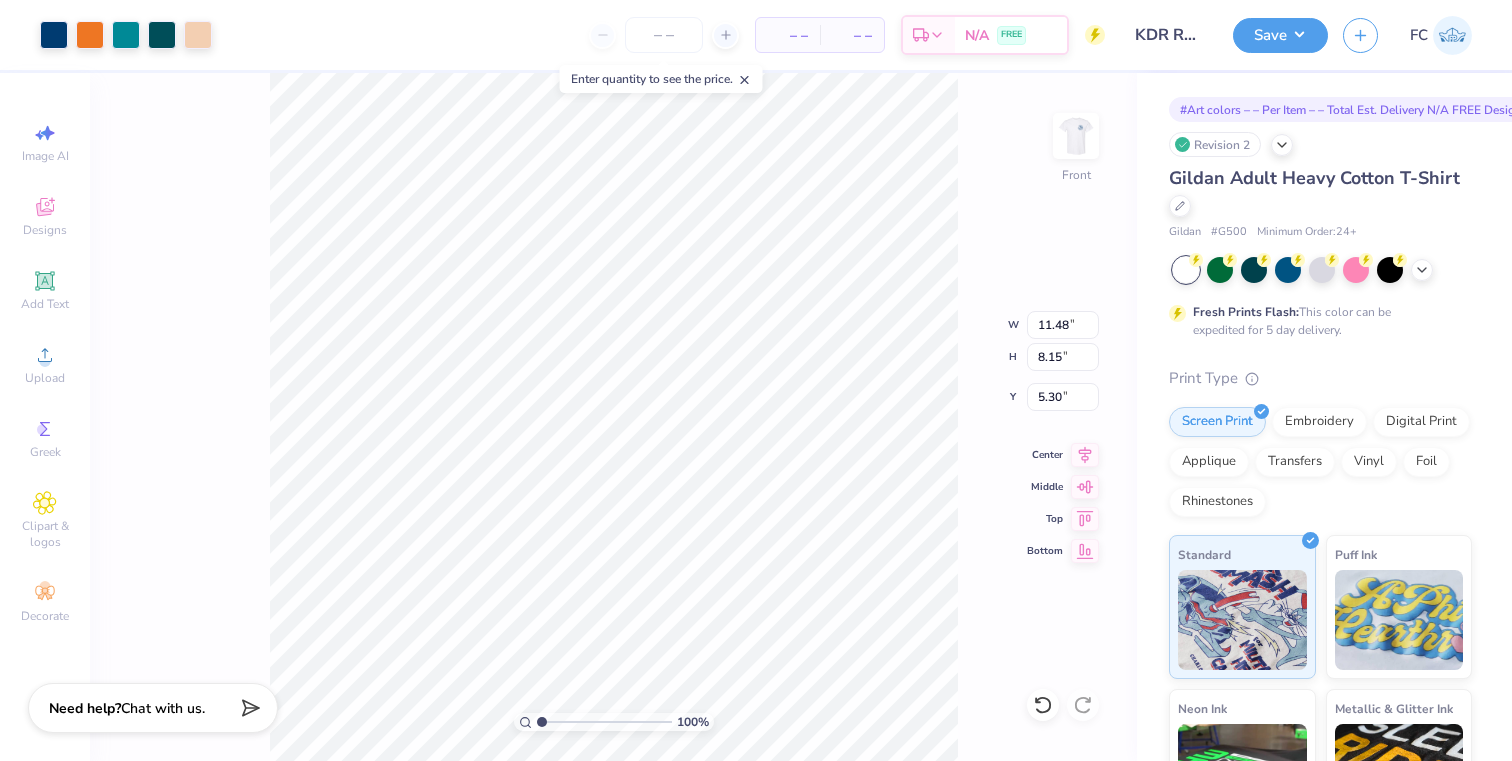 type on "11.59" 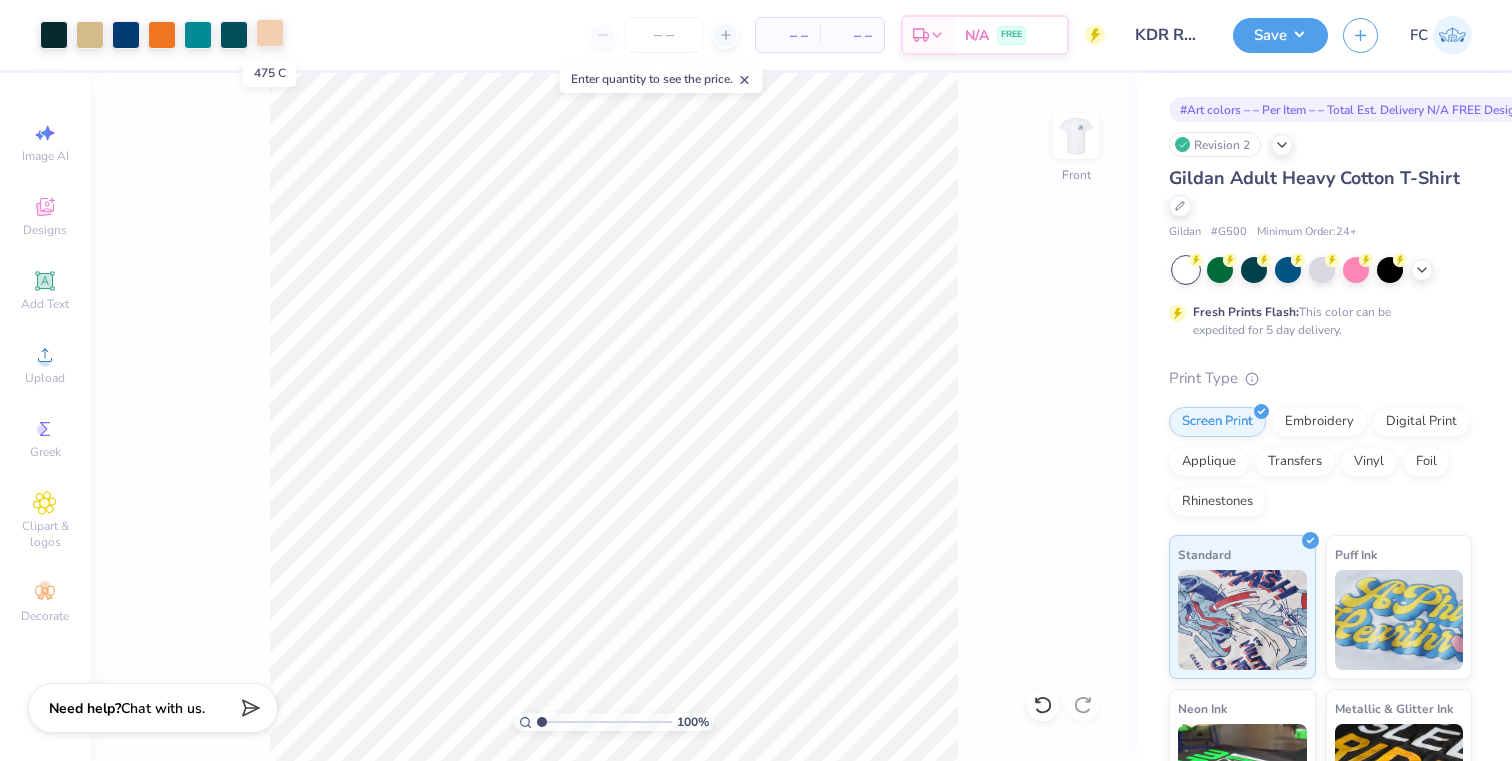 click at bounding box center [270, 33] 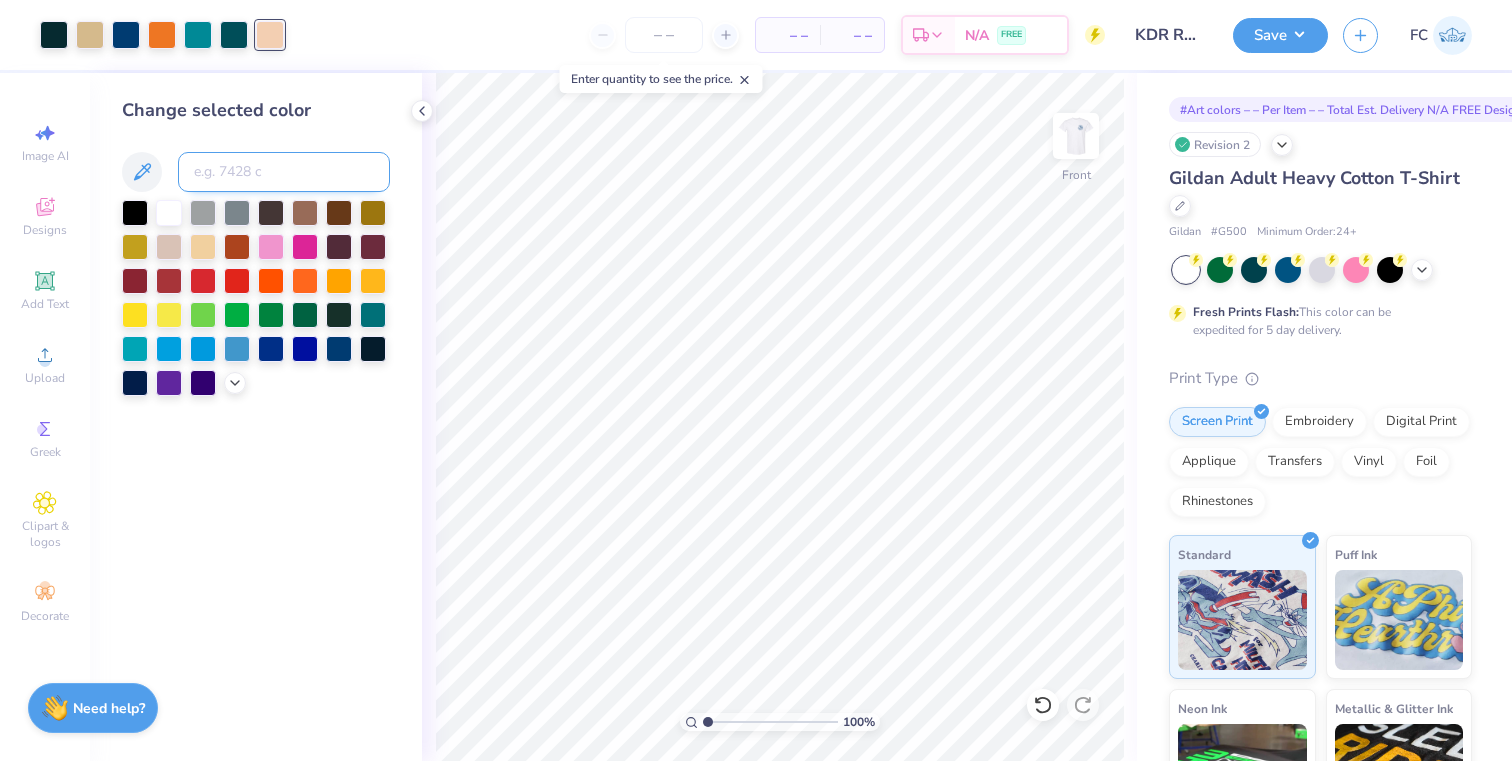 click at bounding box center (284, 172) 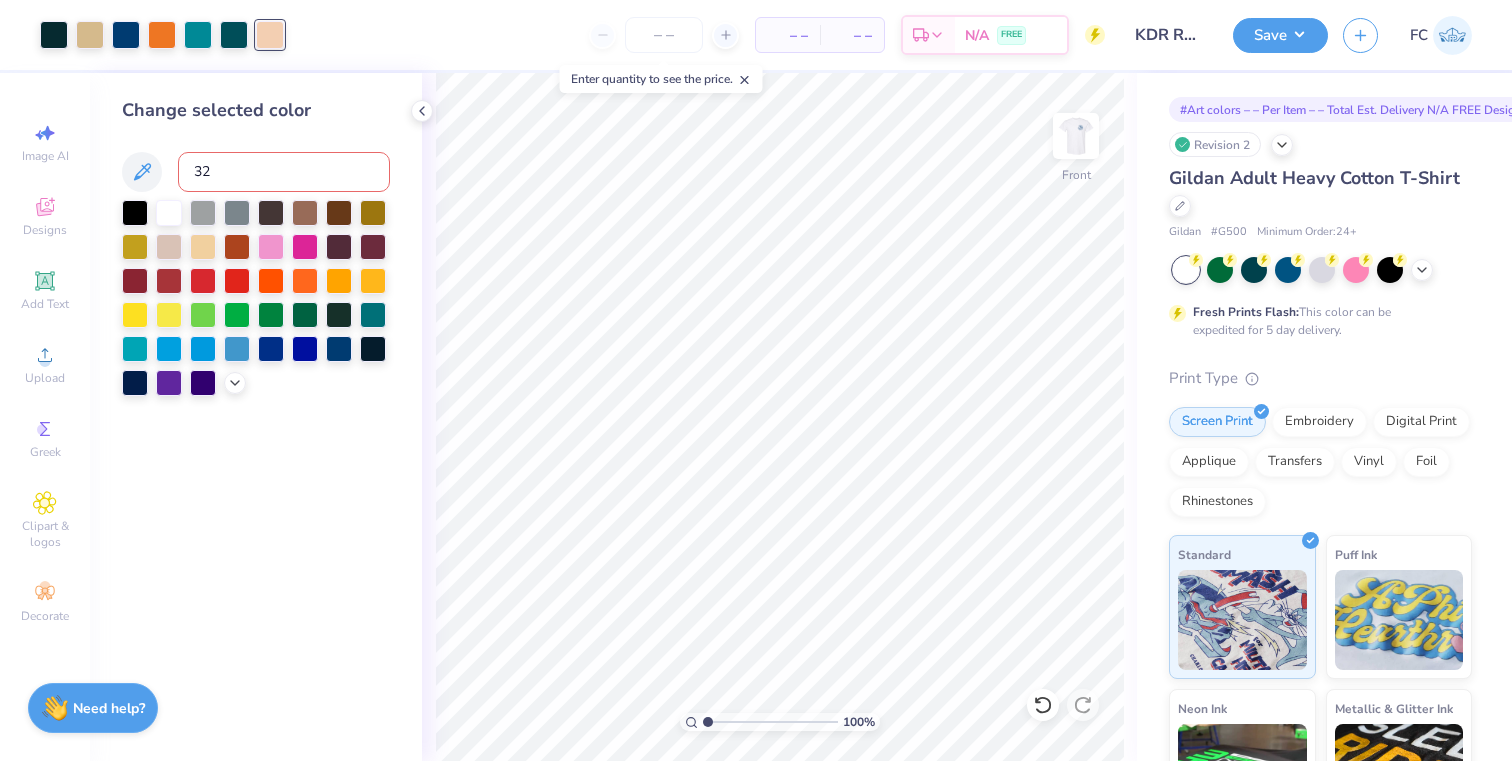 type on "321" 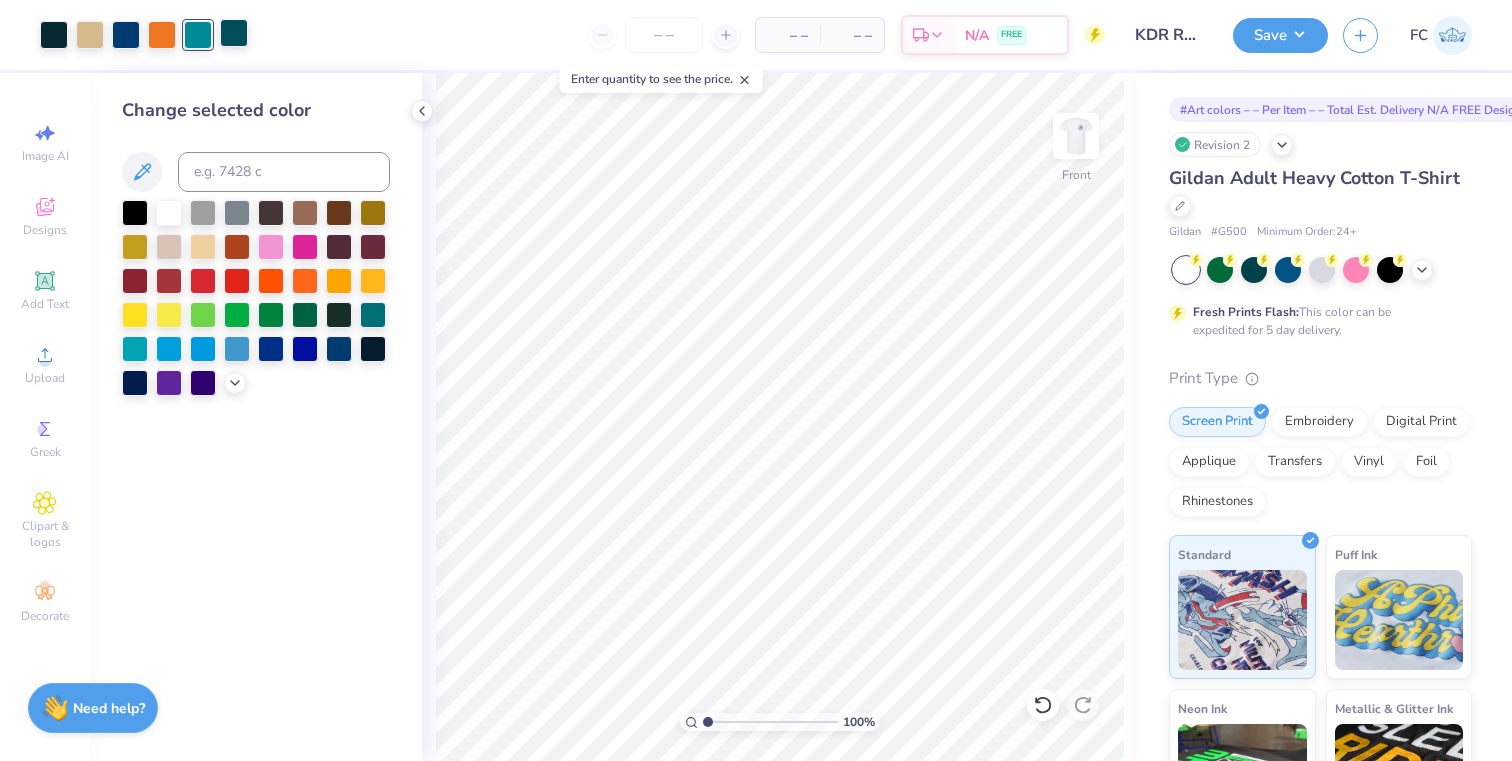 click at bounding box center [234, 33] 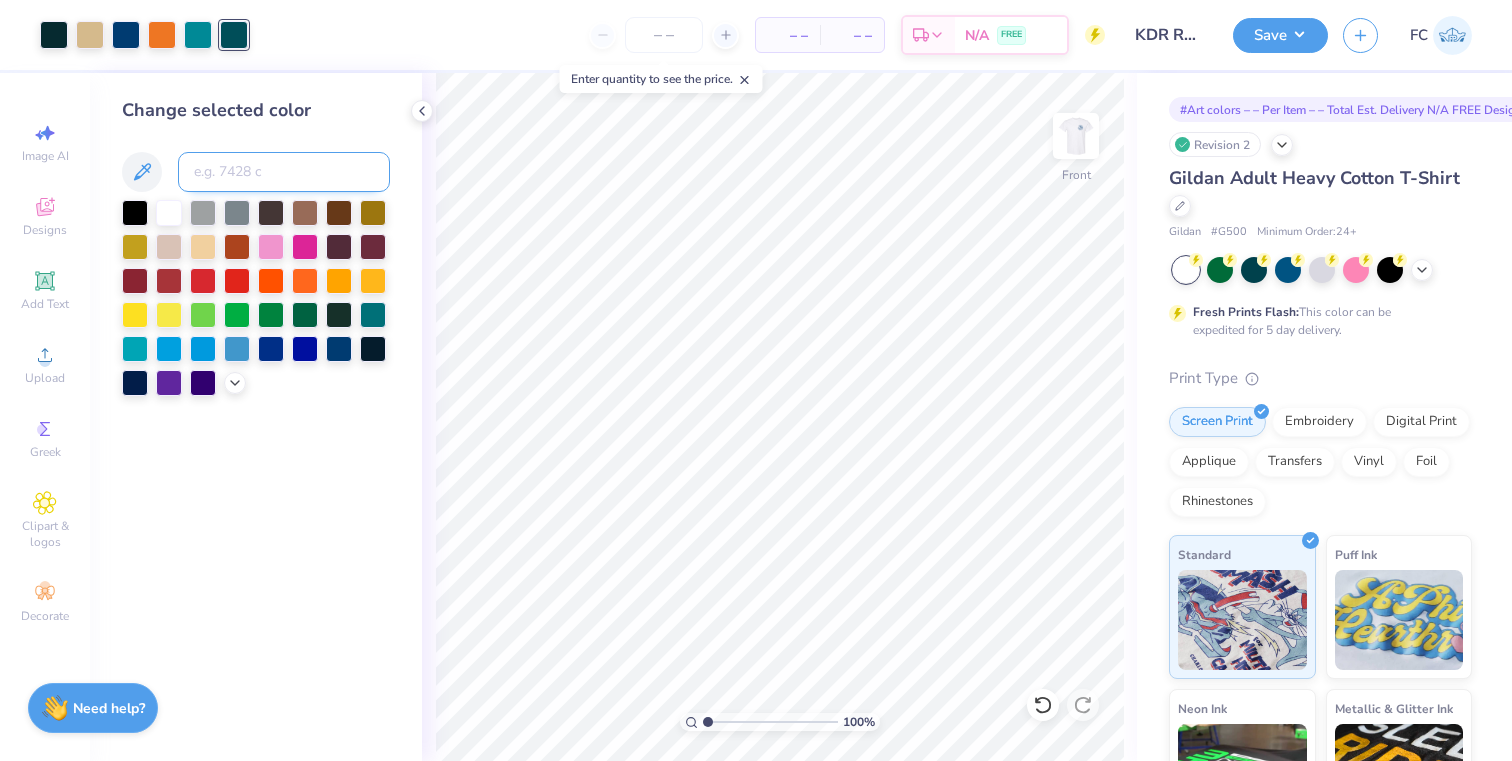 click at bounding box center (284, 172) 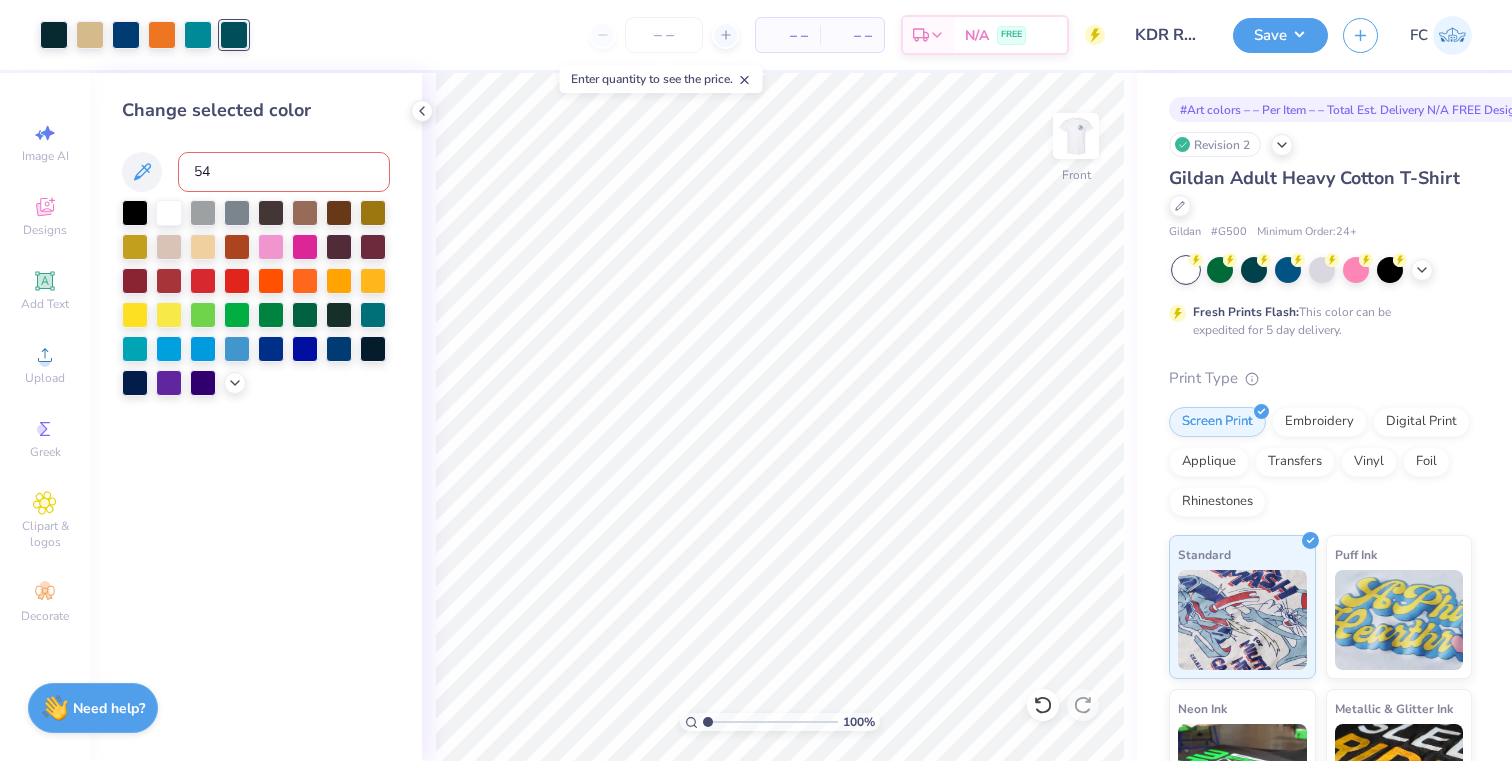 type on "546" 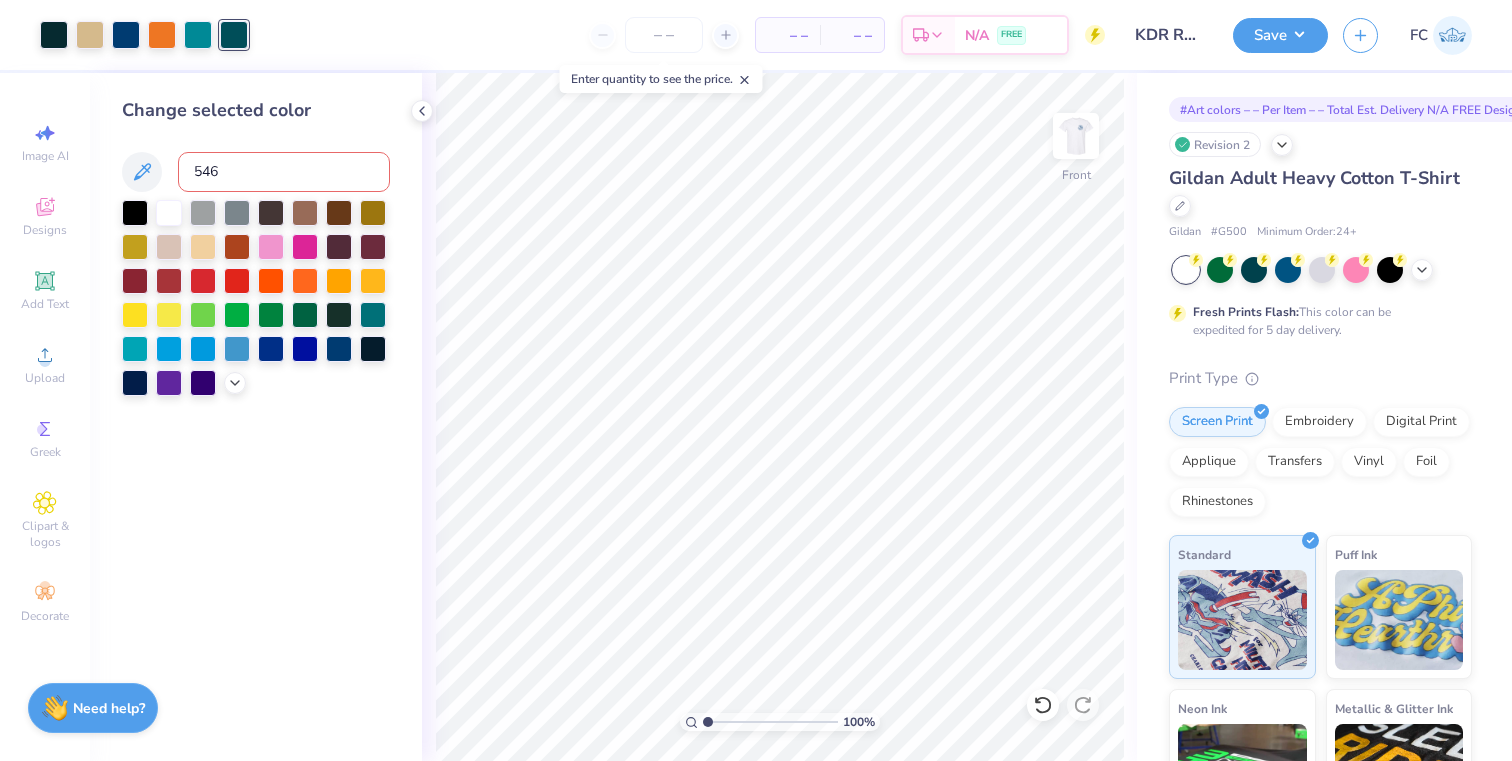 type 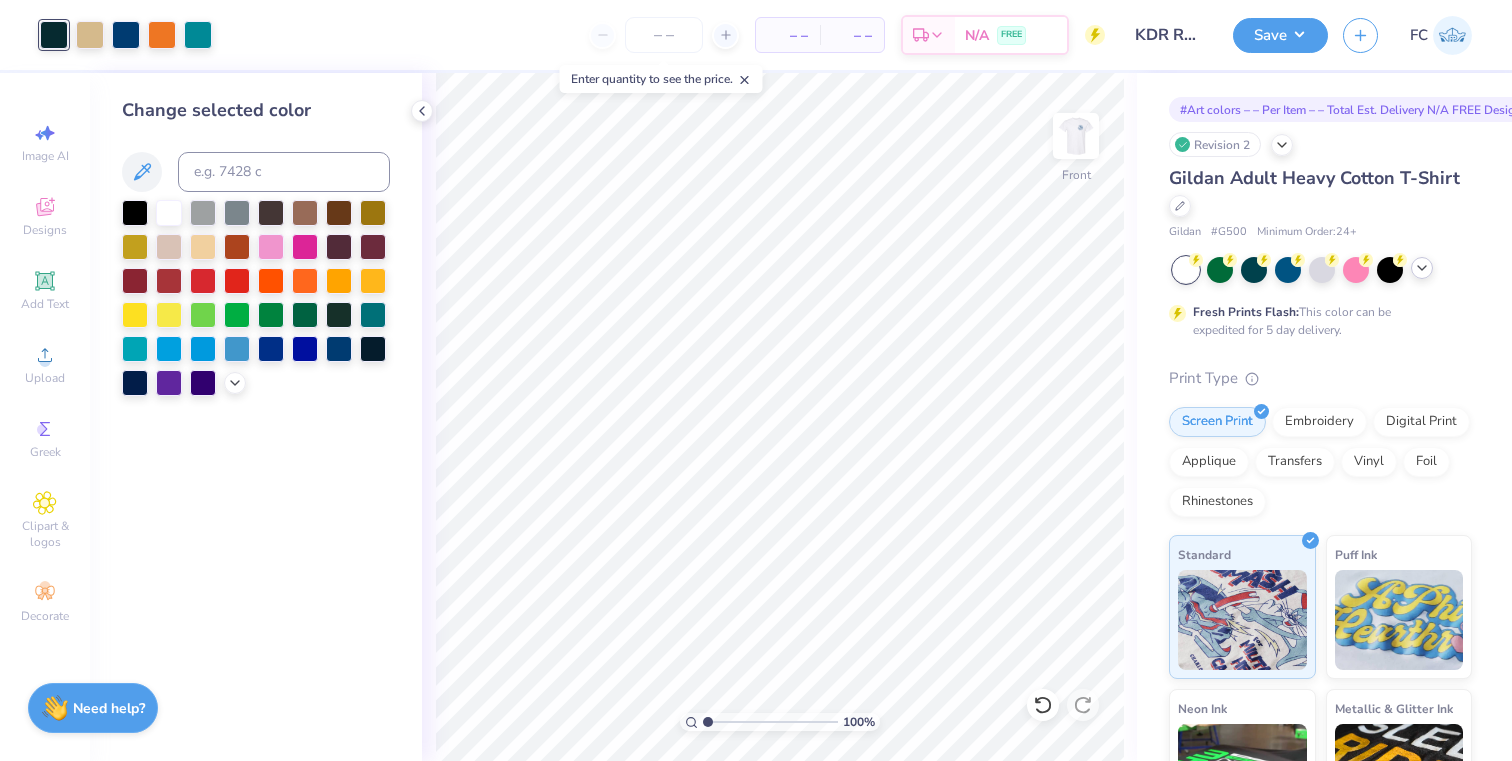 click 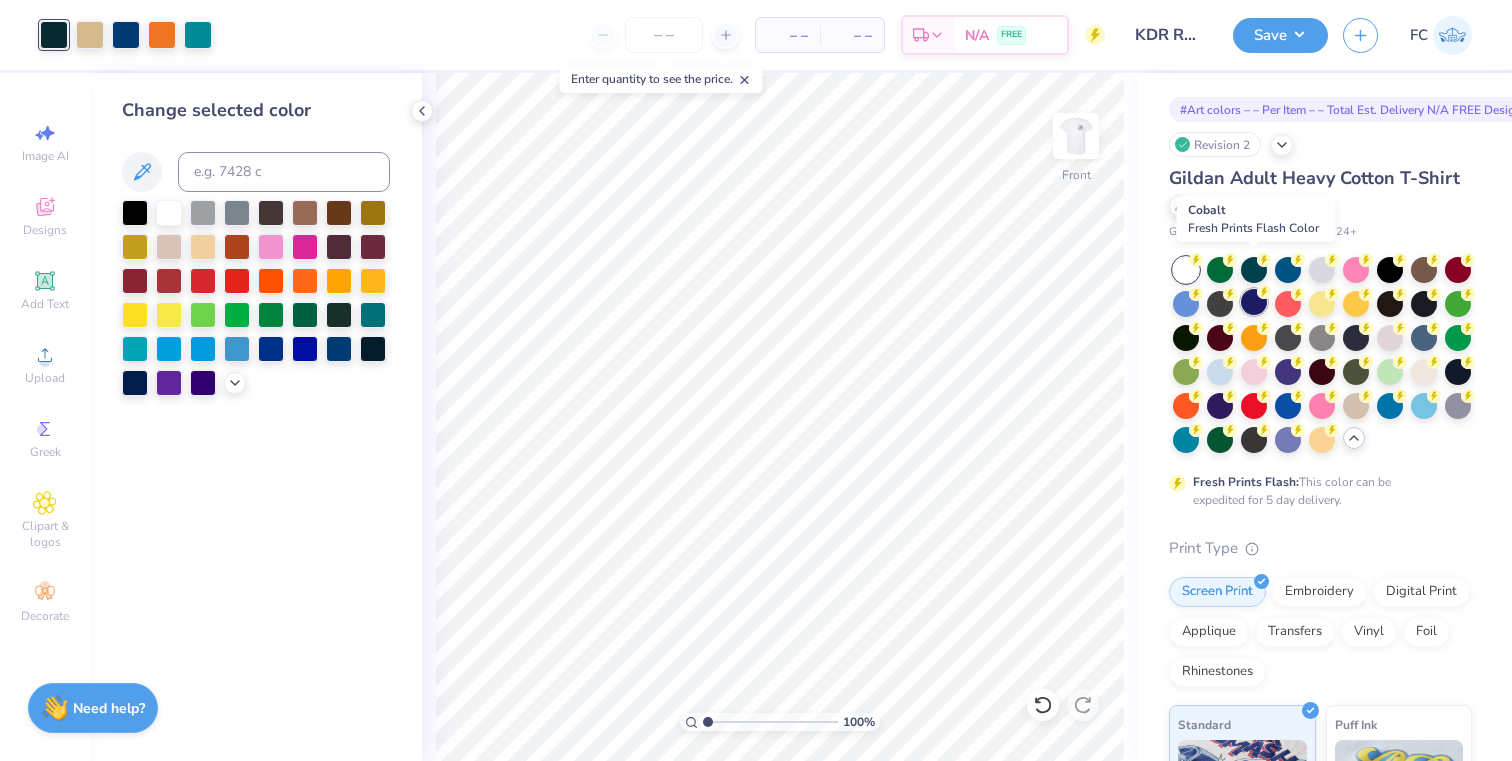 click at bounding box center (1254, 302) 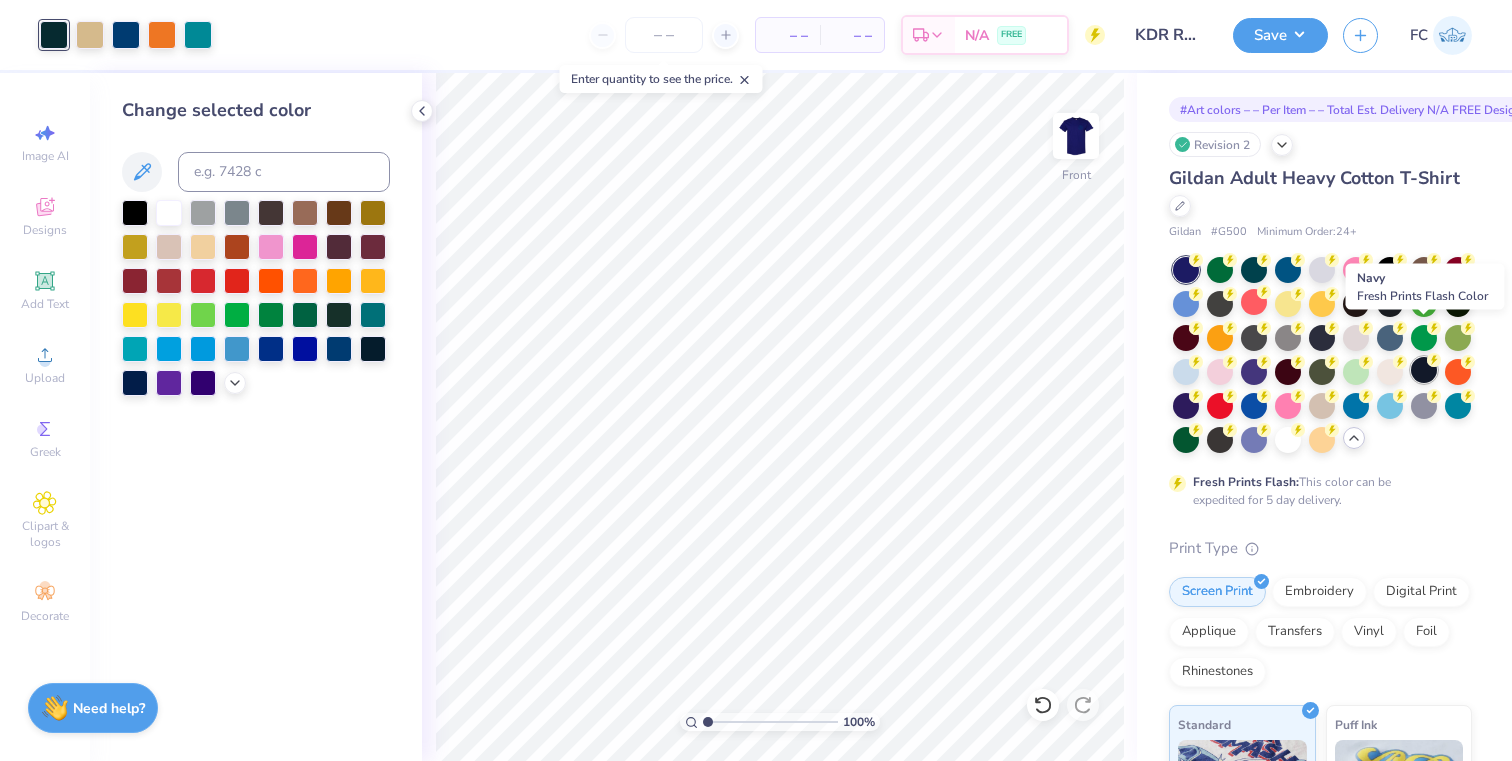 click at bounding box center (1424, 370) 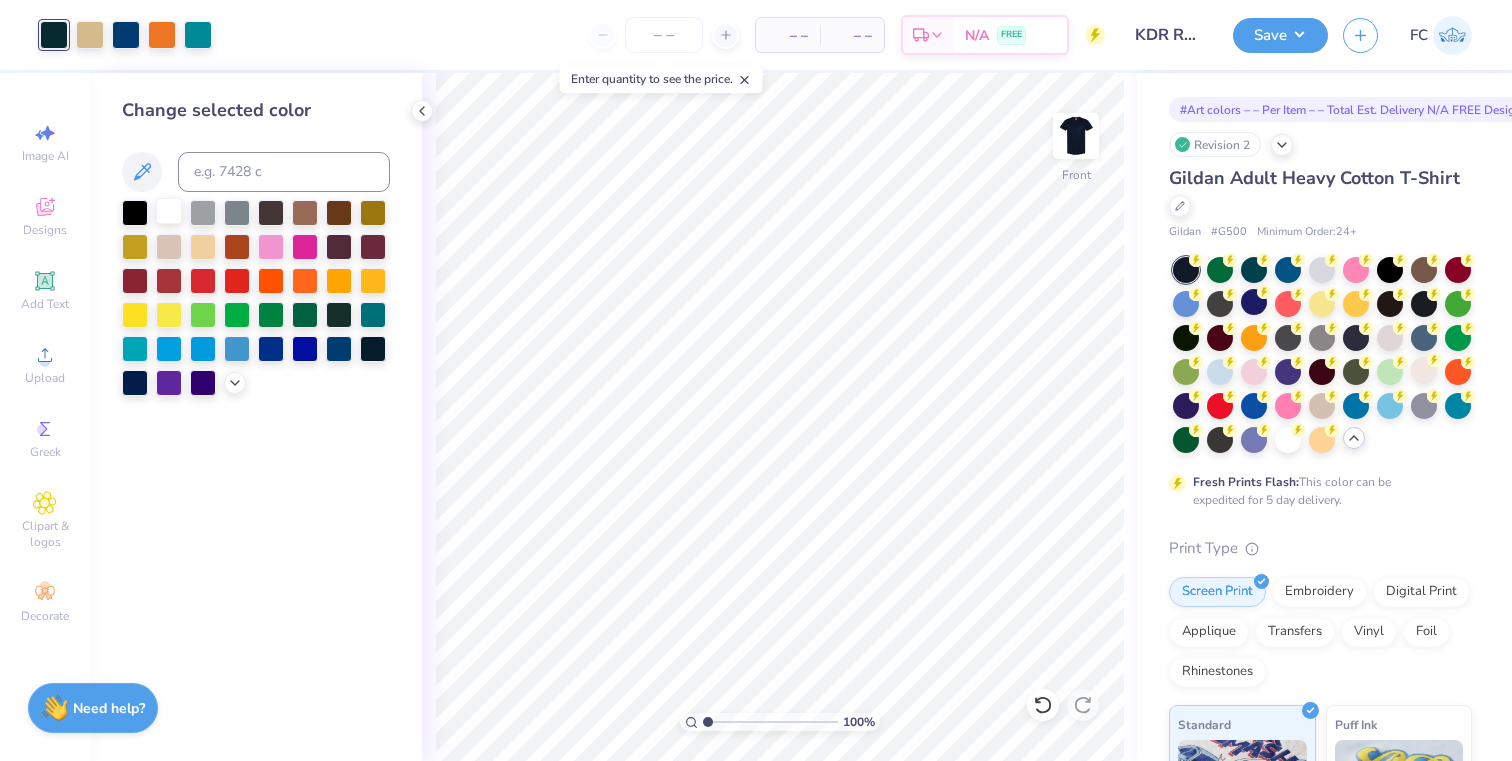 click at bounding box center (169, 211) 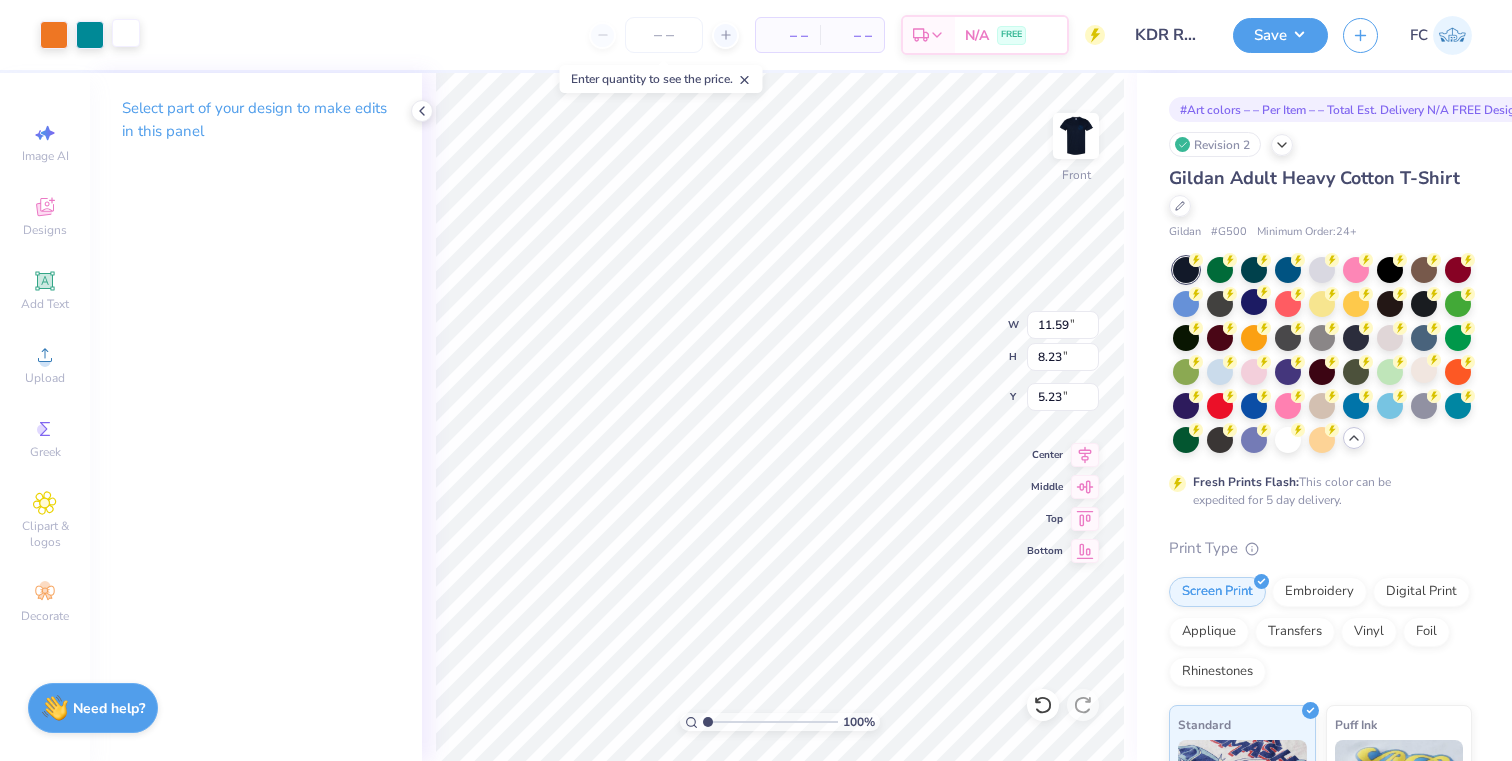 click at bounding box center [126, 33] 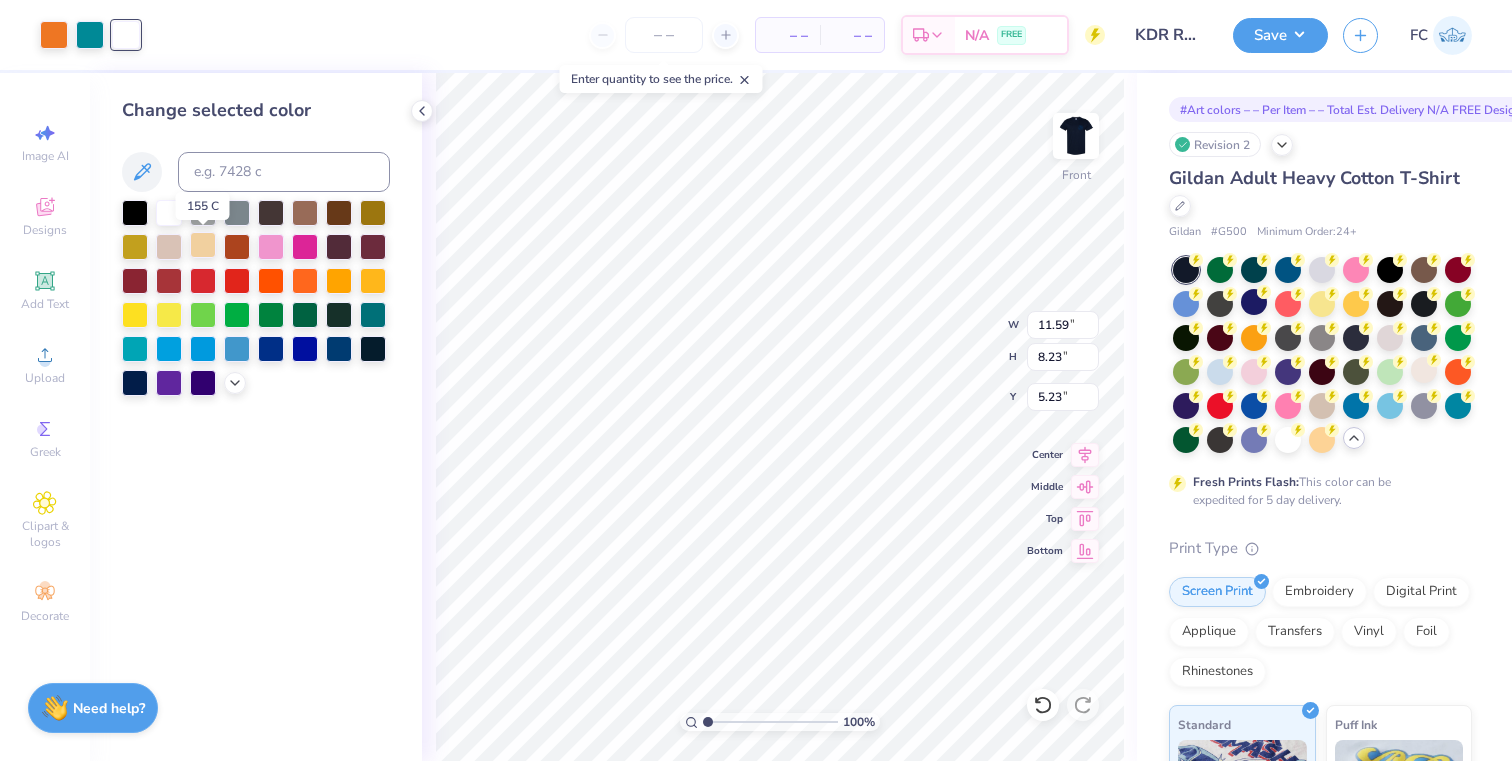 click at bounding box center [203, 245] 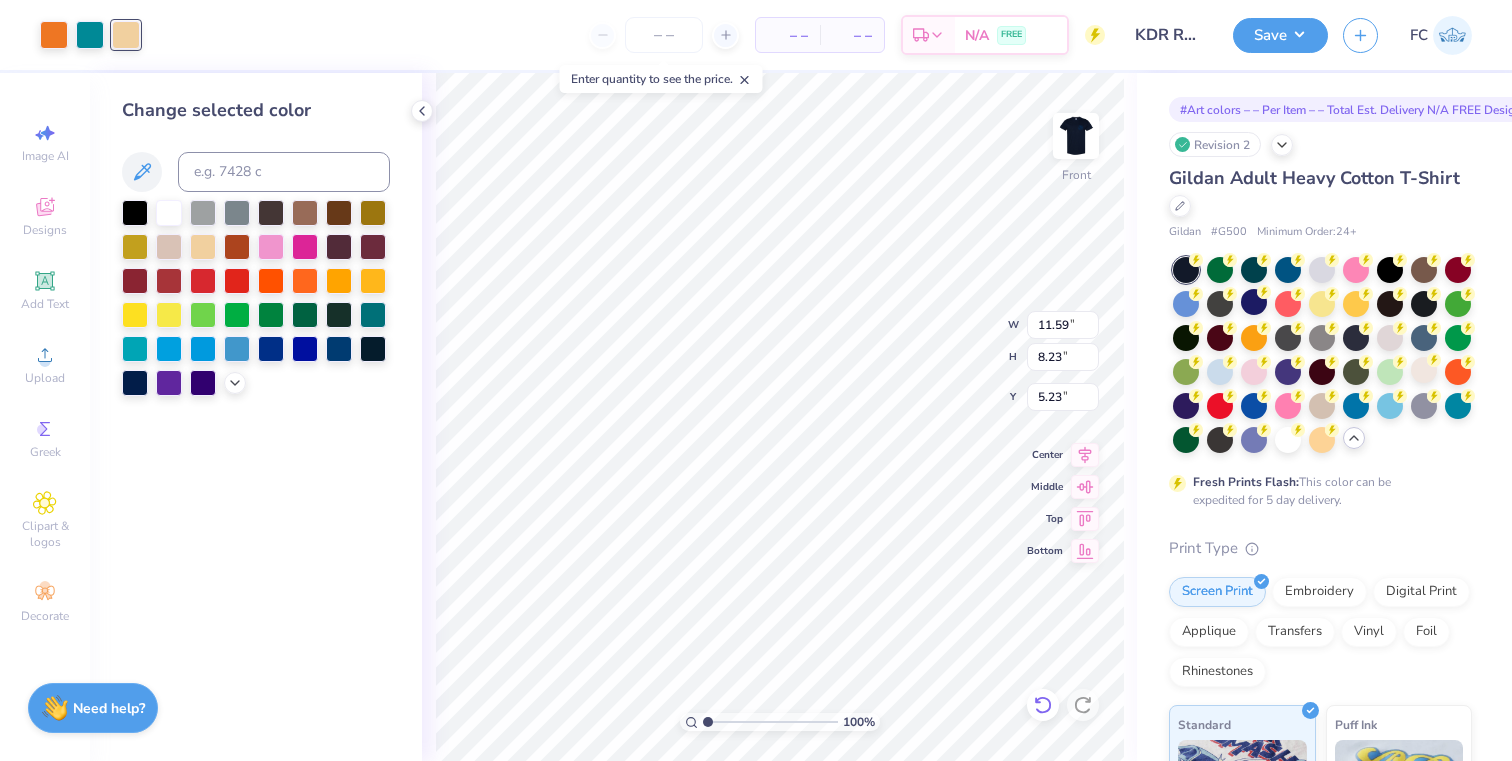 click 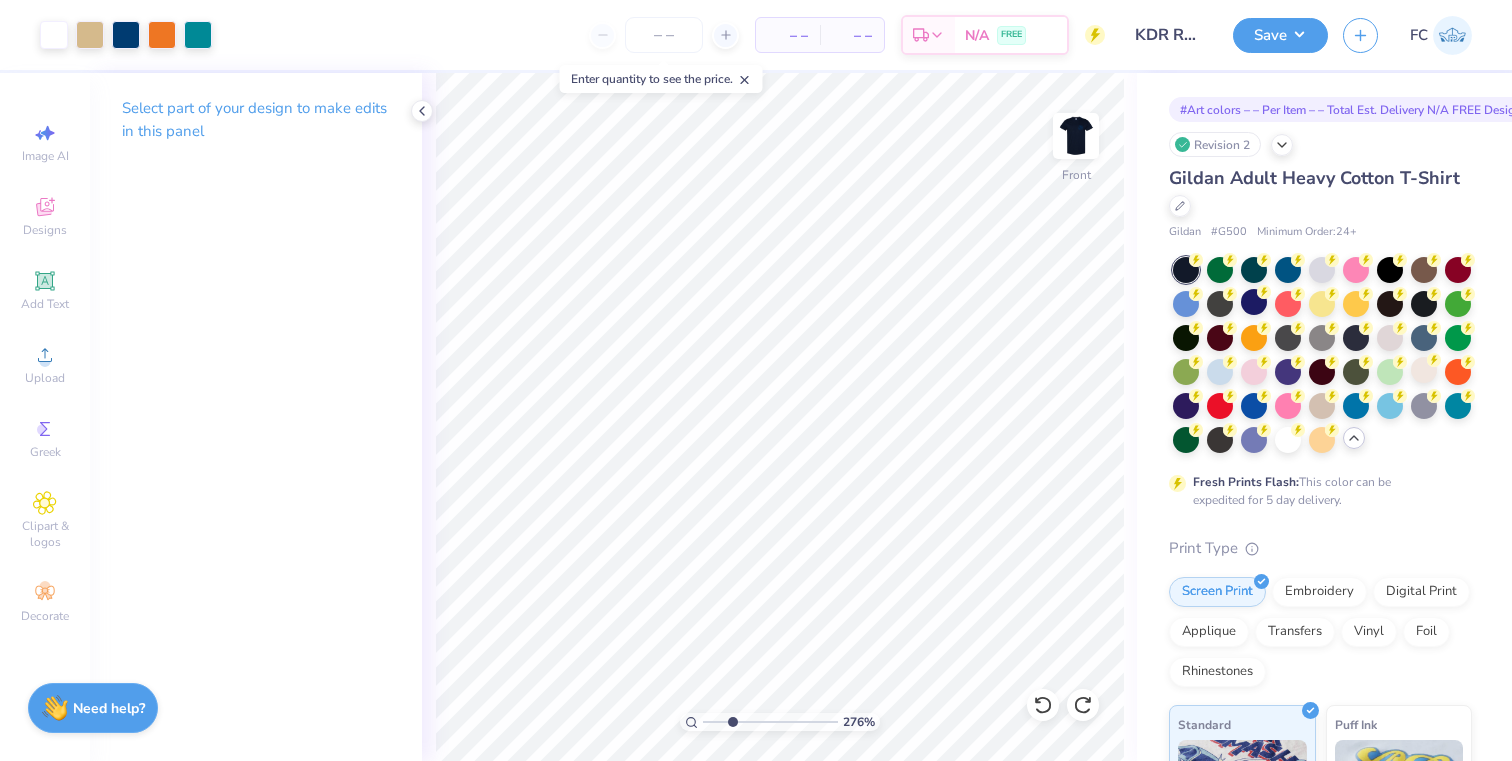 click on "276  %" at bounding box center [780, 417] 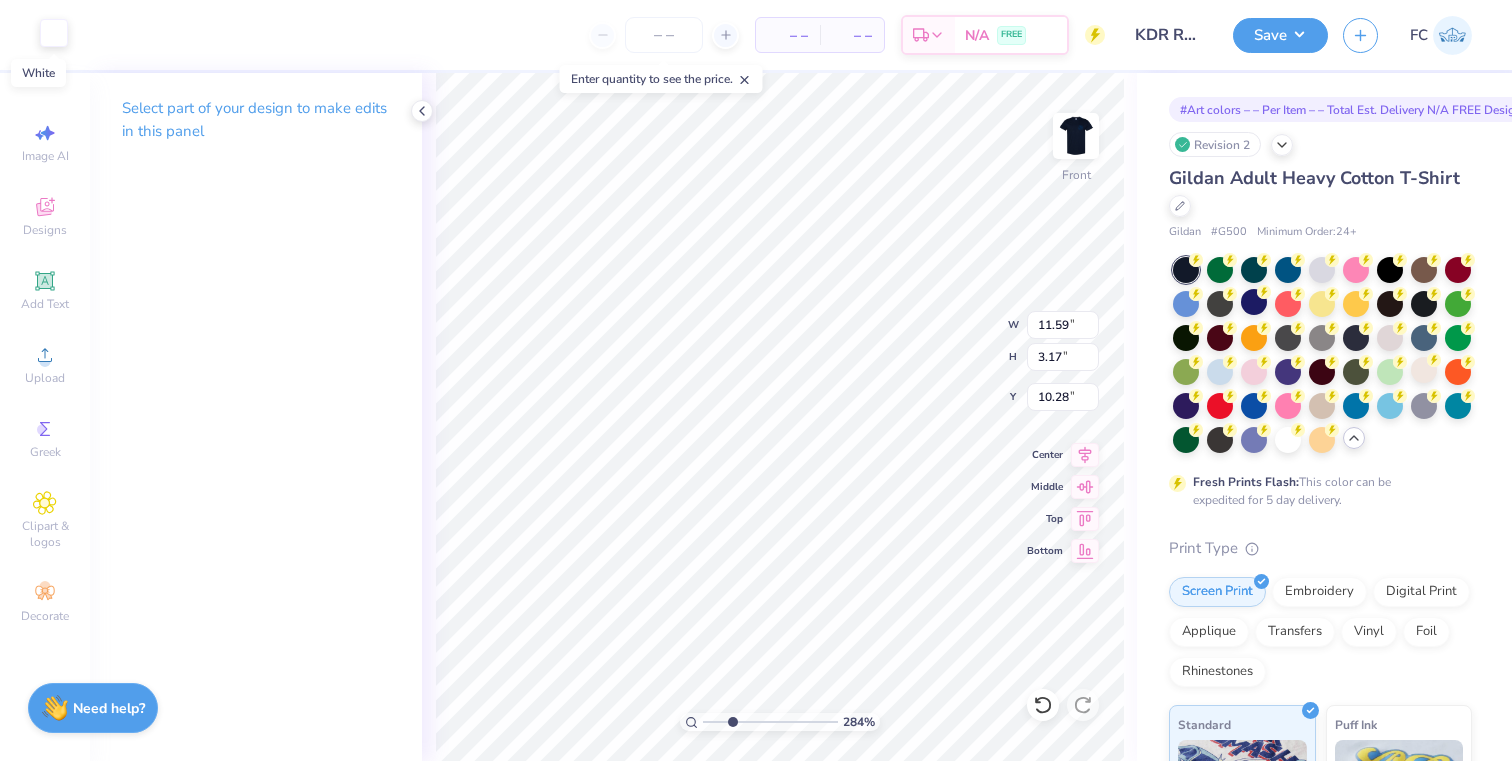 click at bounding box center (54, 33) 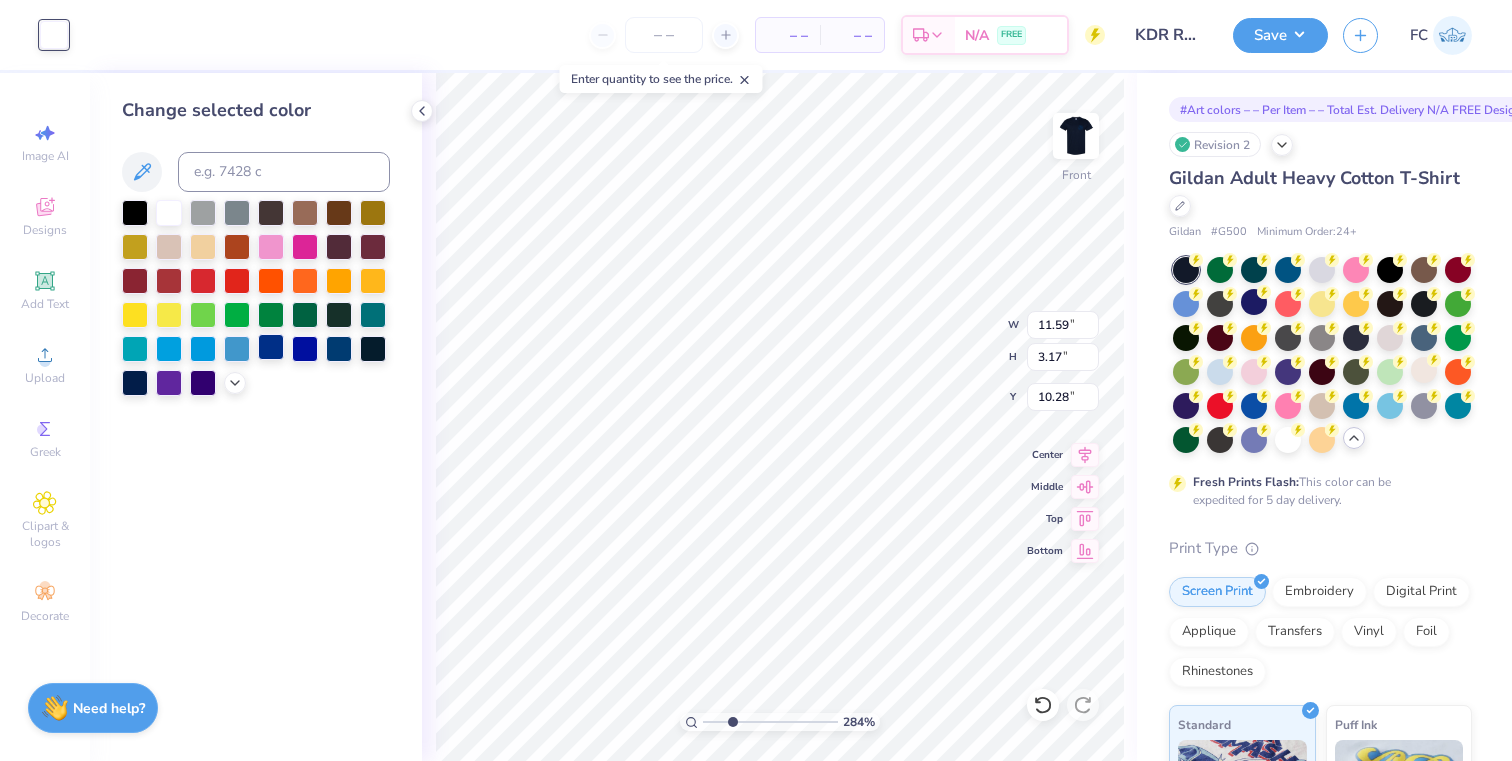 click at bounding box center [271, 347] 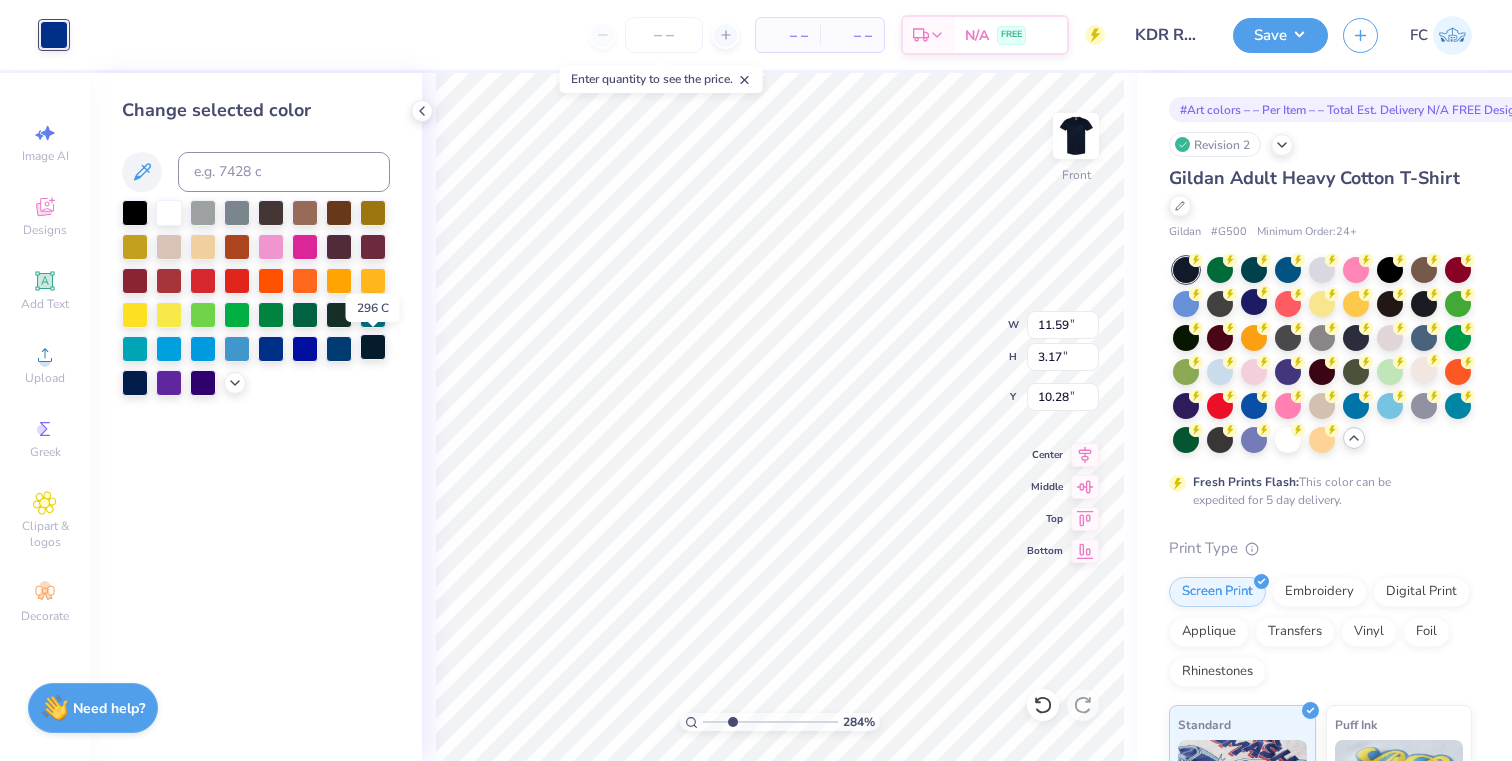 click at bounding box center [373, 347] 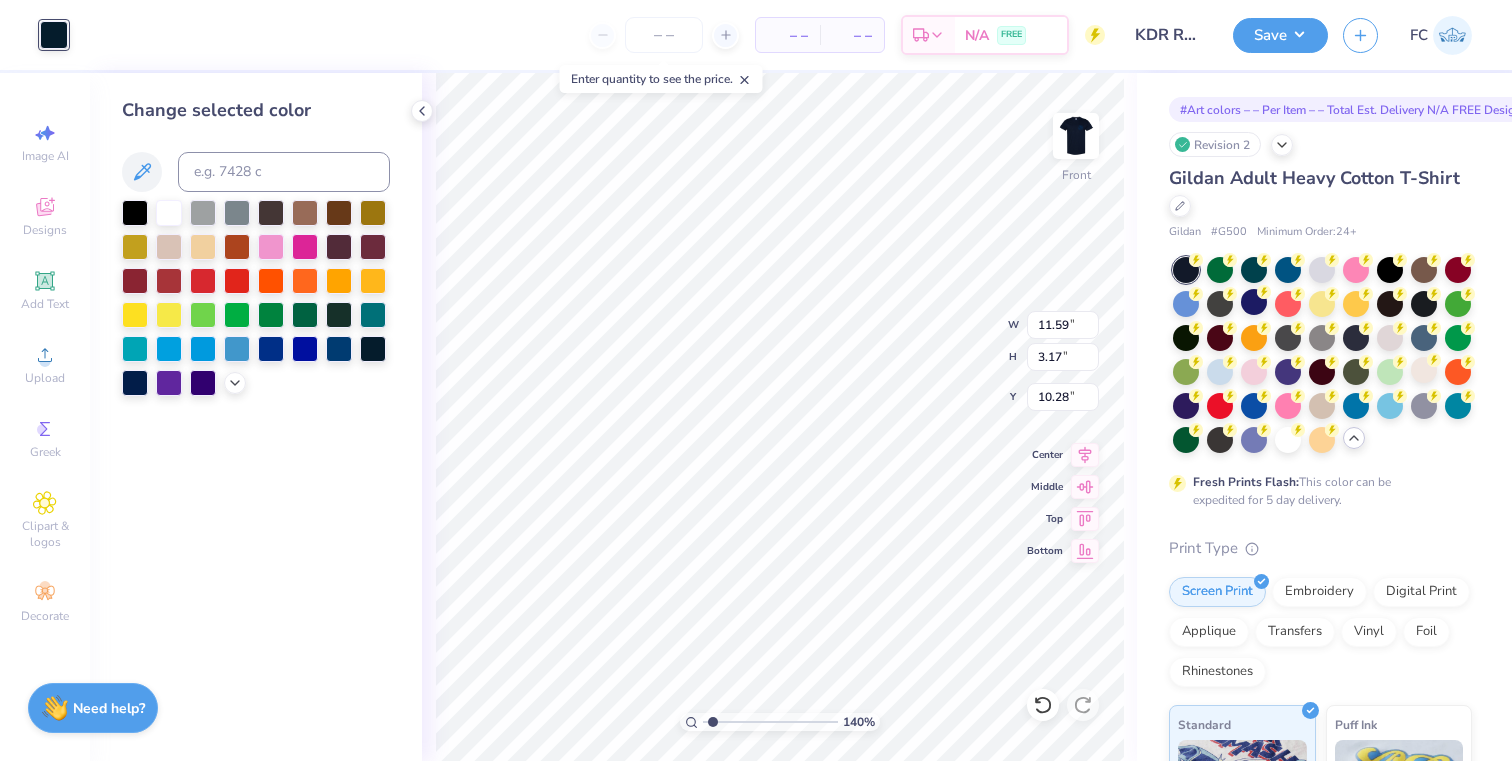 drag, startPoint x: 728, startPoint y: 722, endPoint x: 712, endPoint y: 721, distance: 16.03122 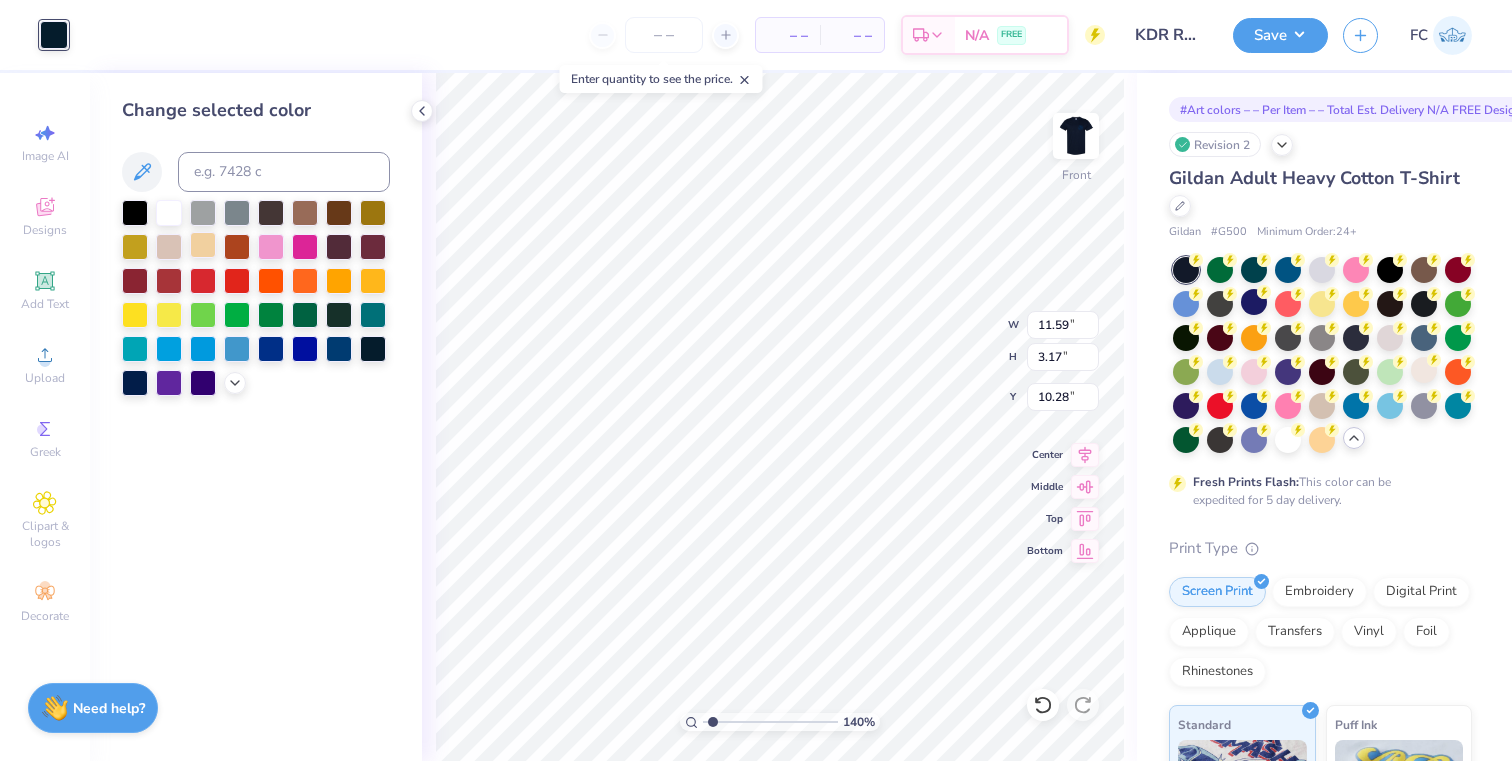 click at bounding box center (203, 245) 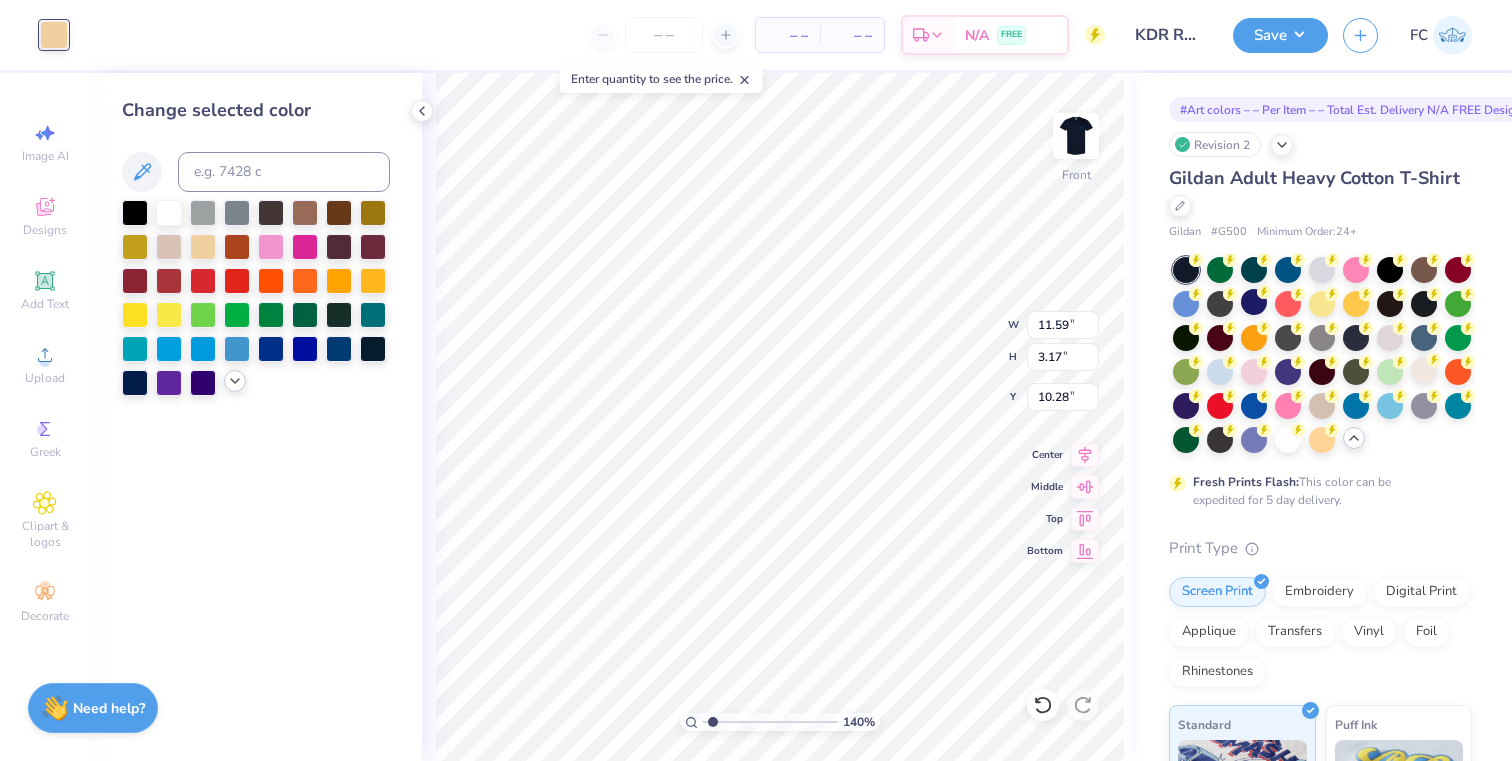 click 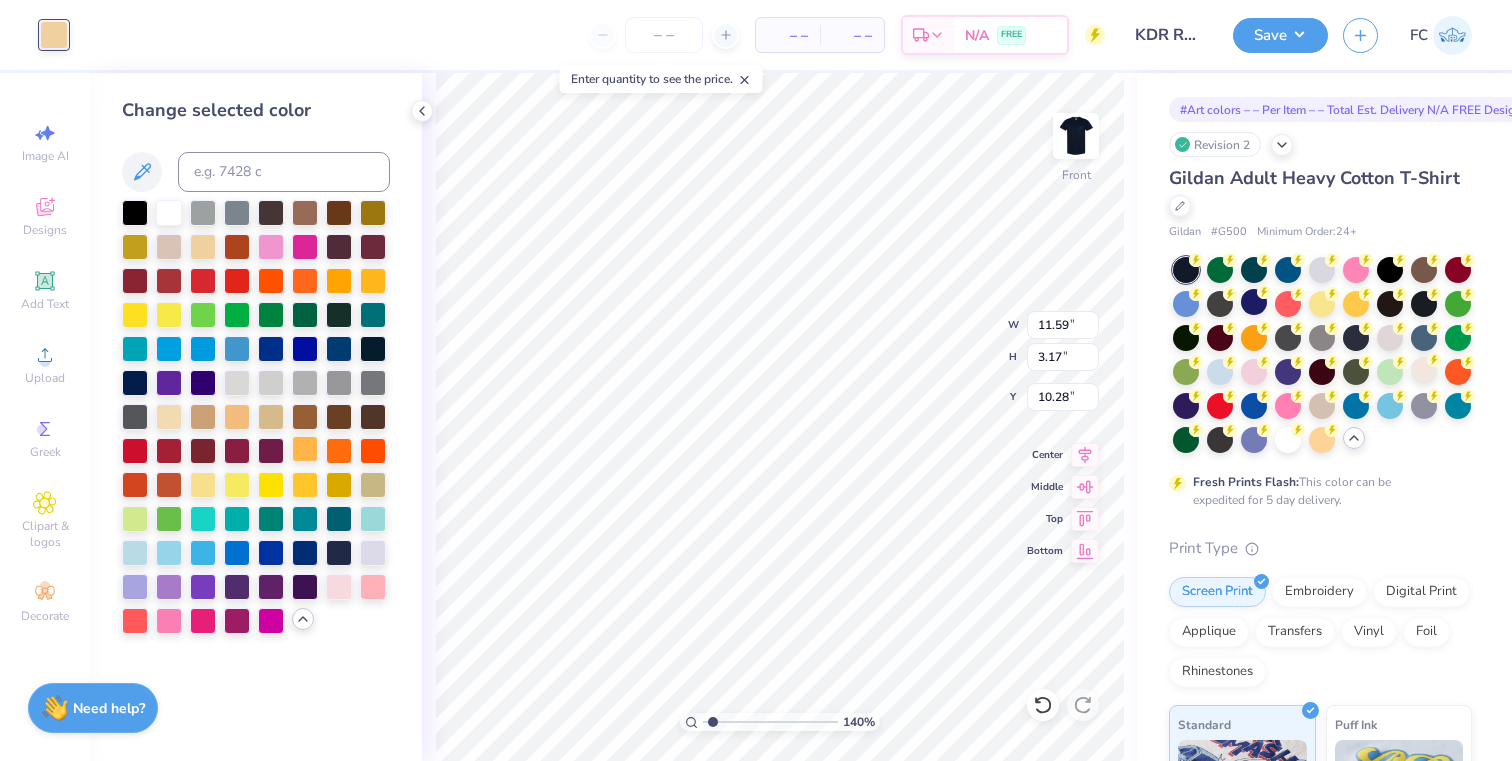 click at bounding box center [305, 449] 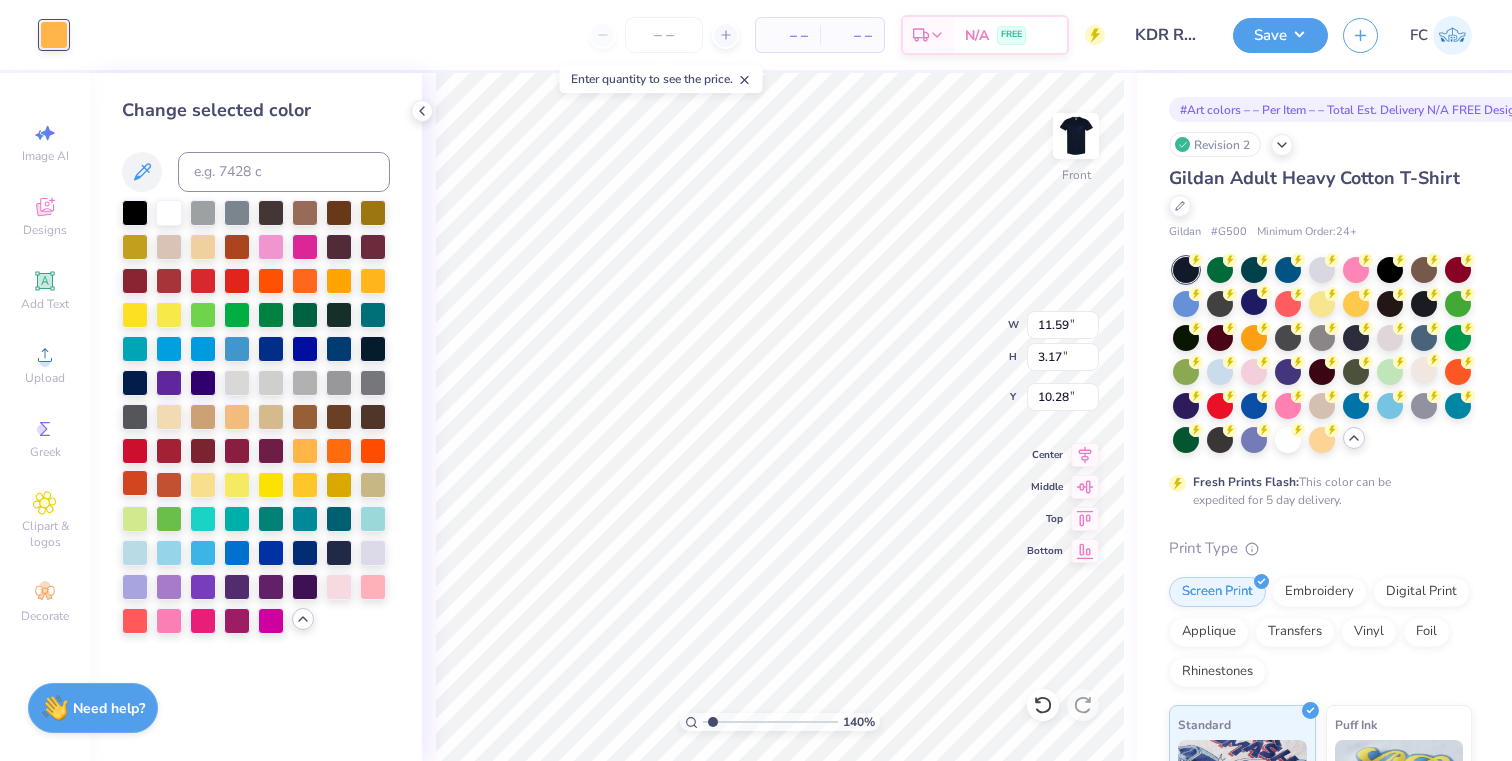 click at bounding box center [135, 483] 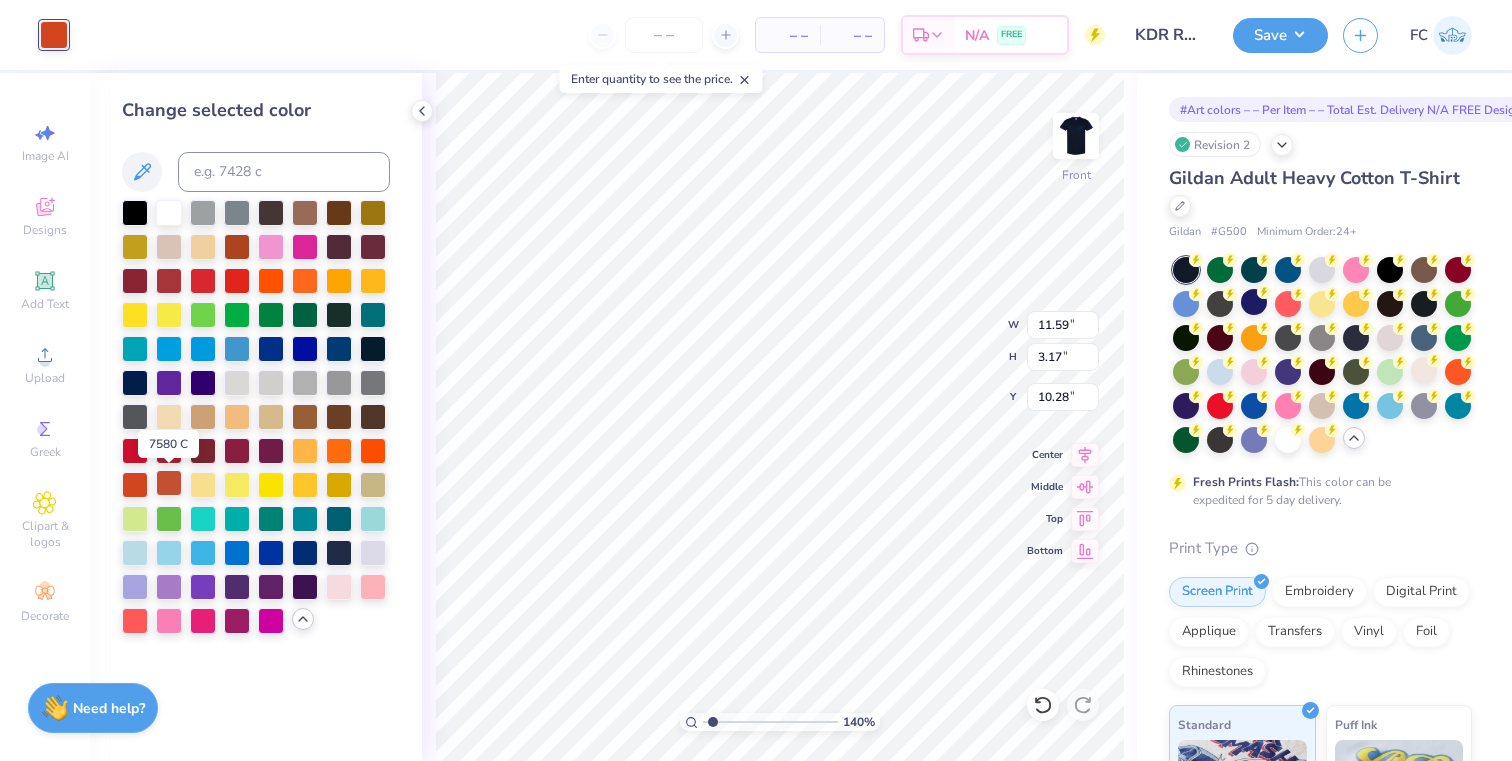 click at bounding box center [169, 483] 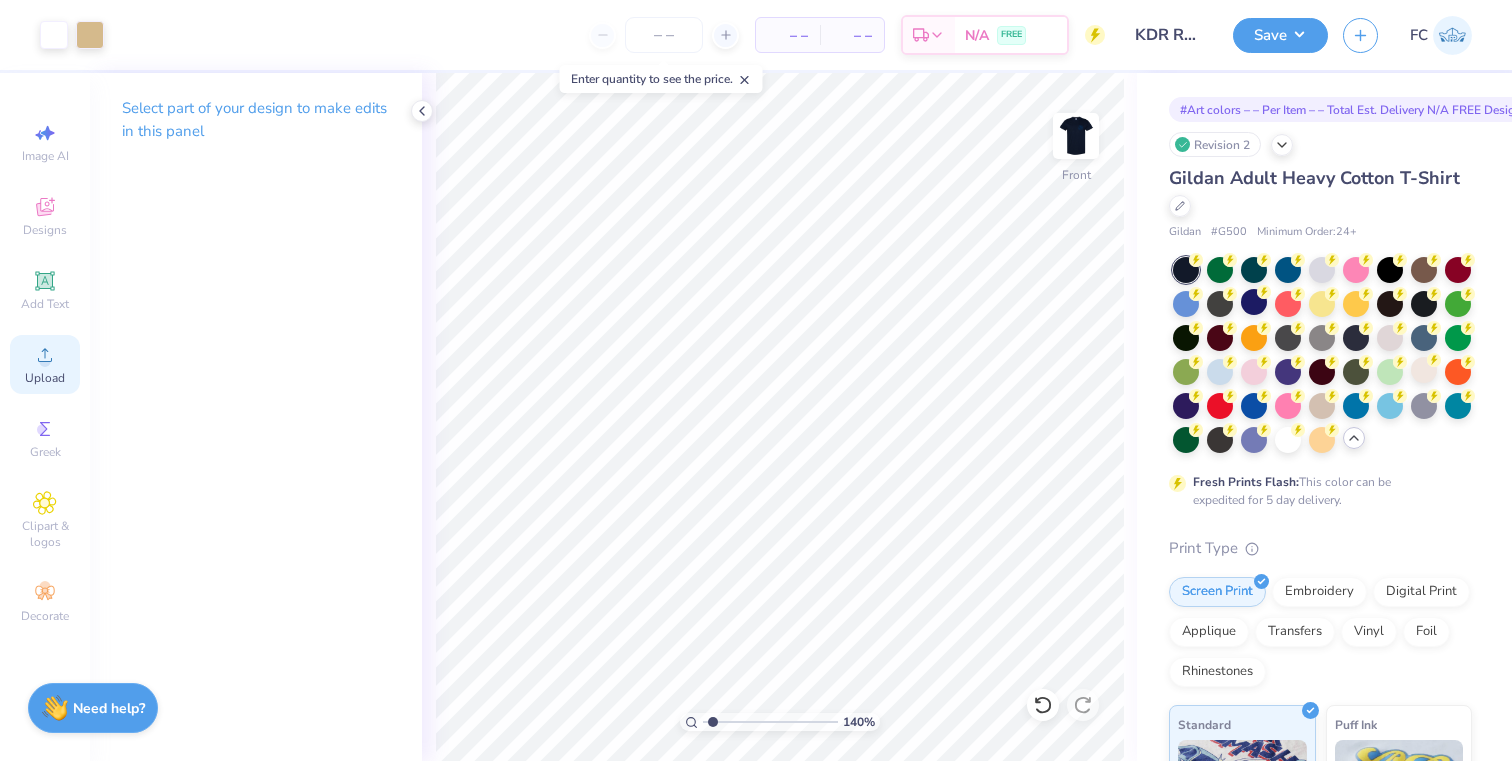 click 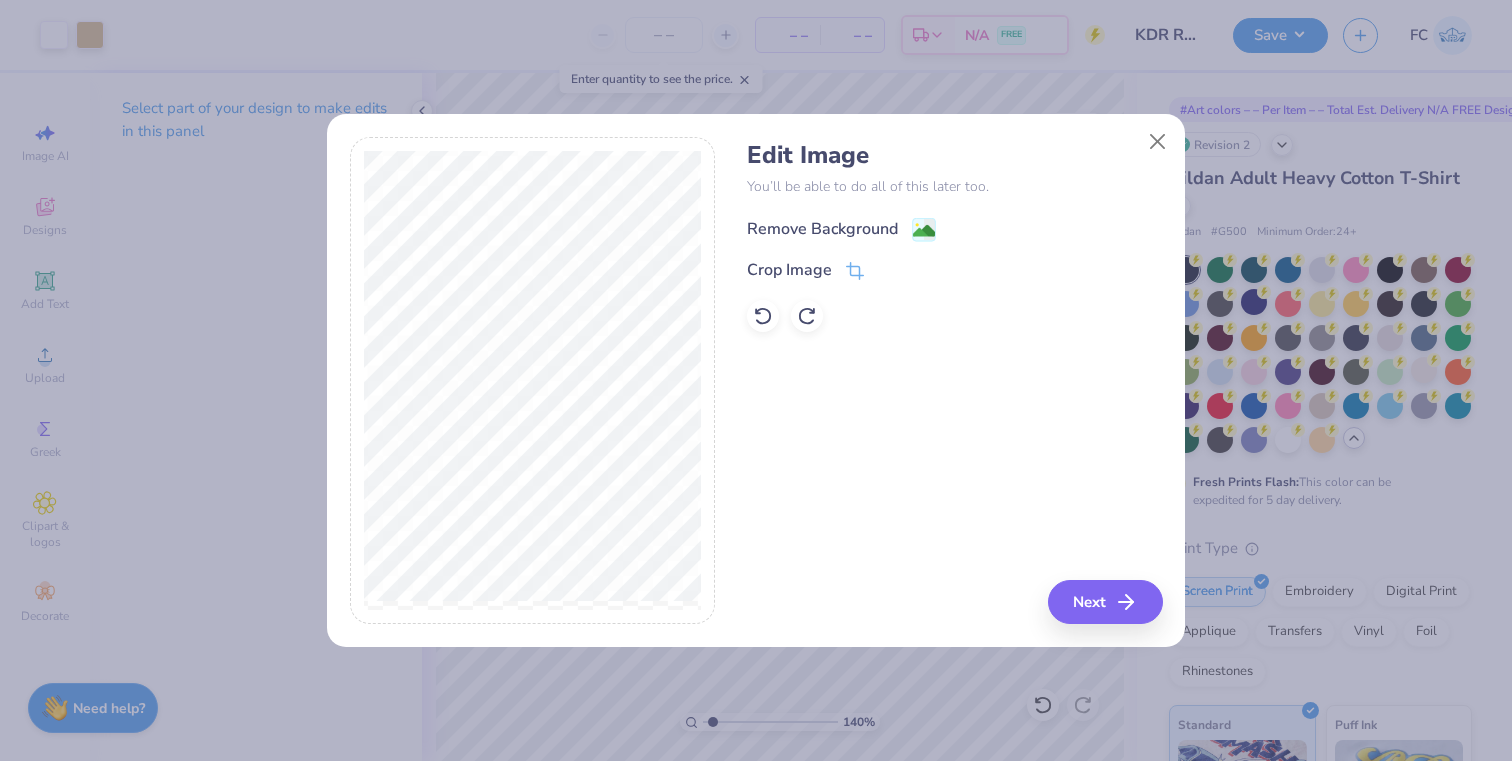 click 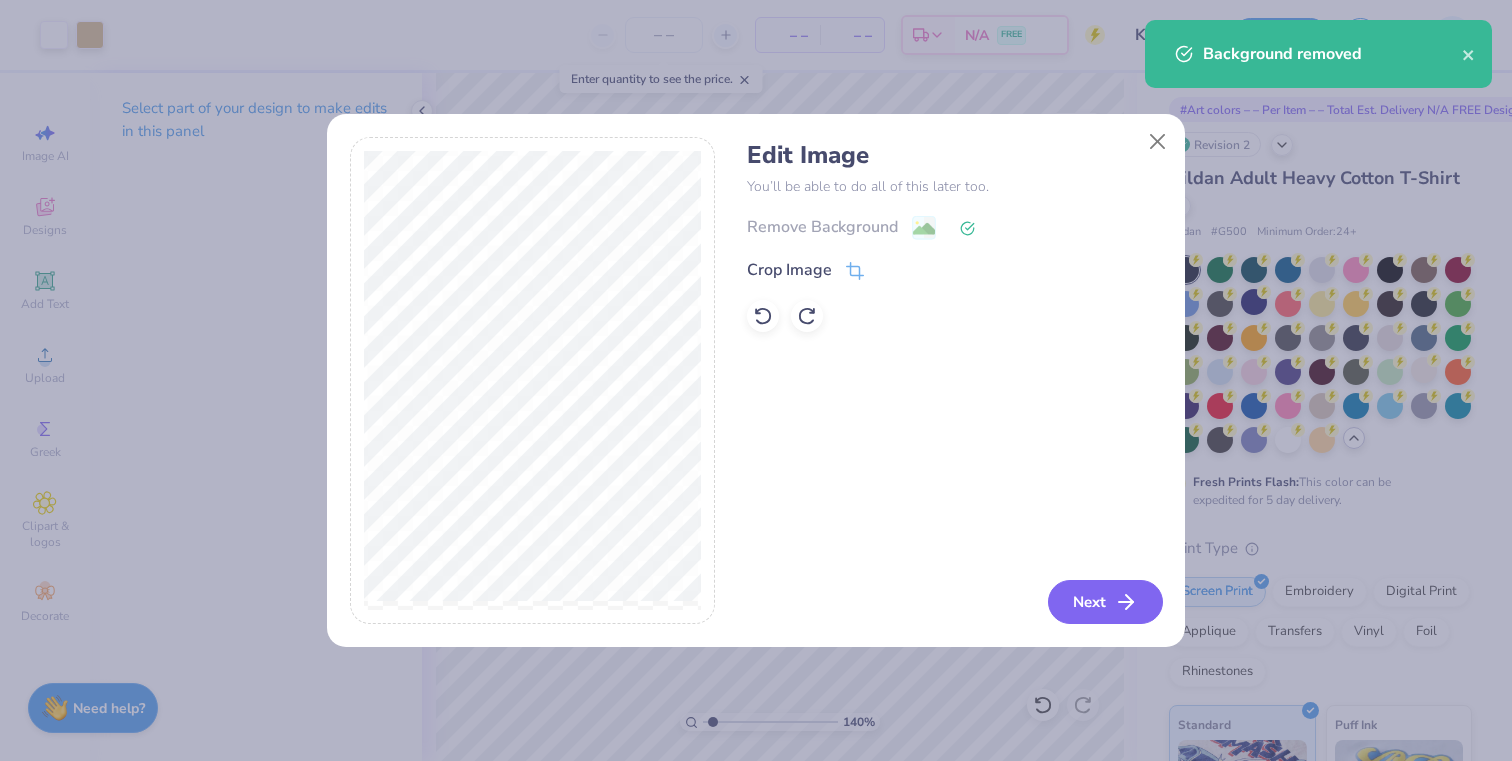 click 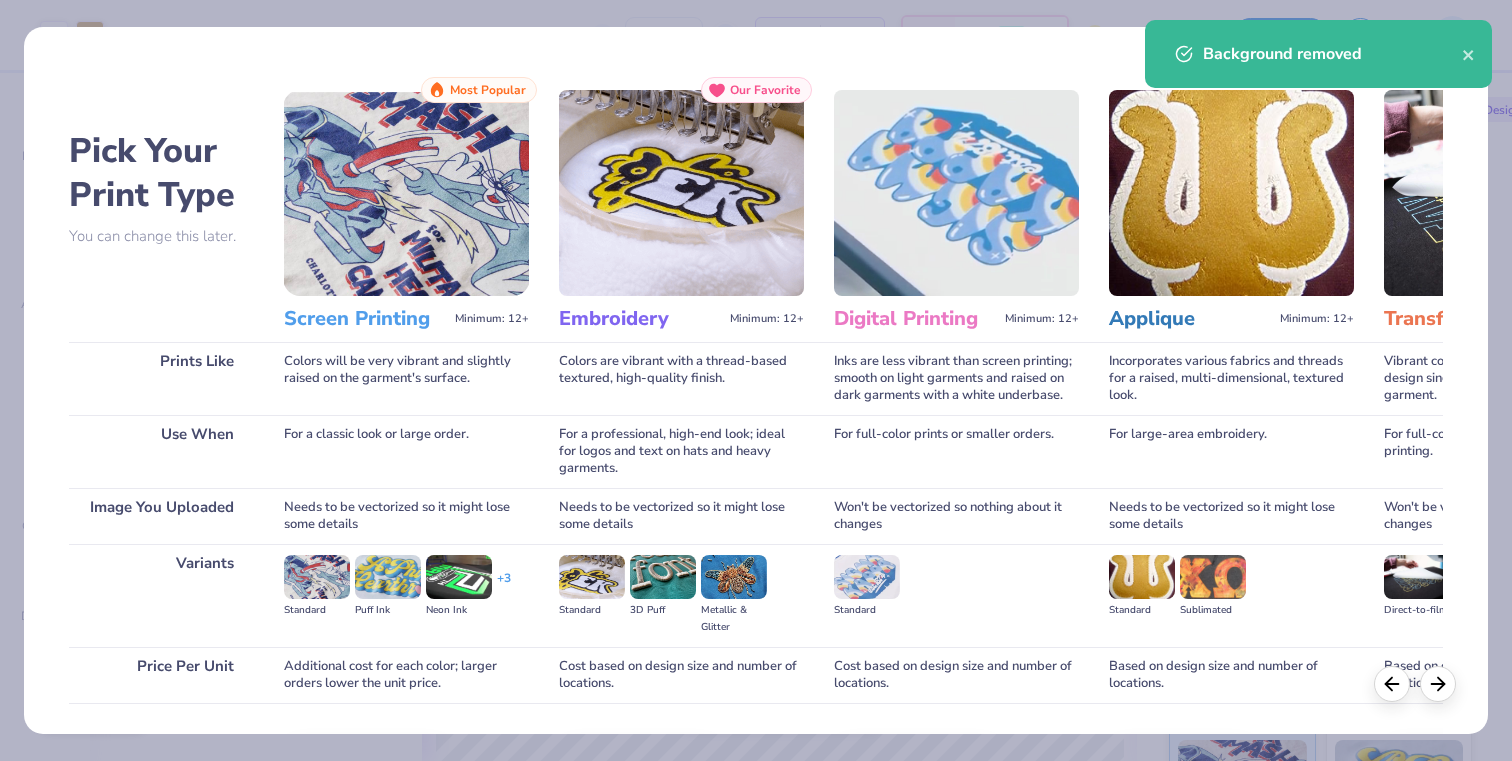 scroll, scrollTop: 136, scrollLeft: 0, axis: vertical 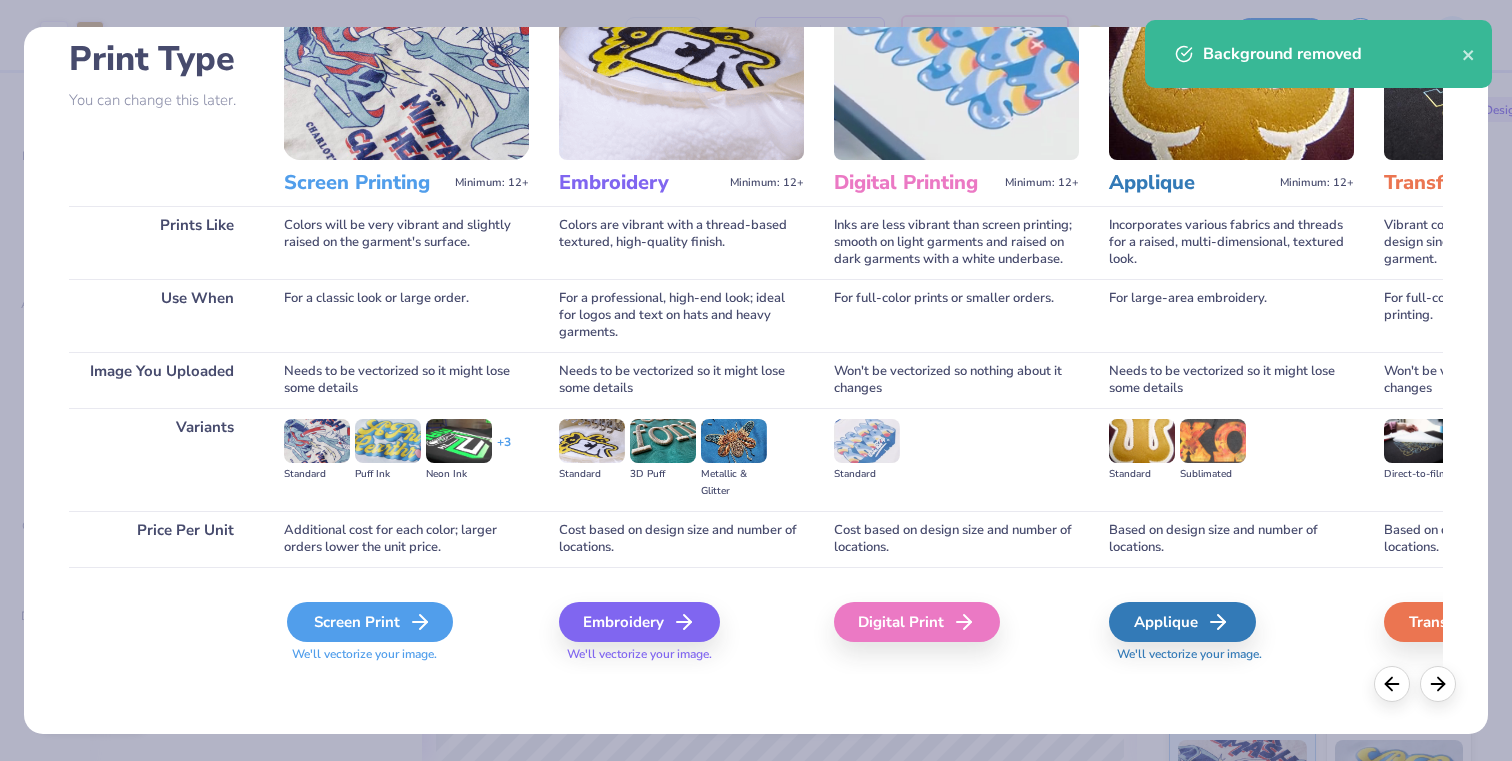 click on "Screen Print" at bounding box center (370, 622) 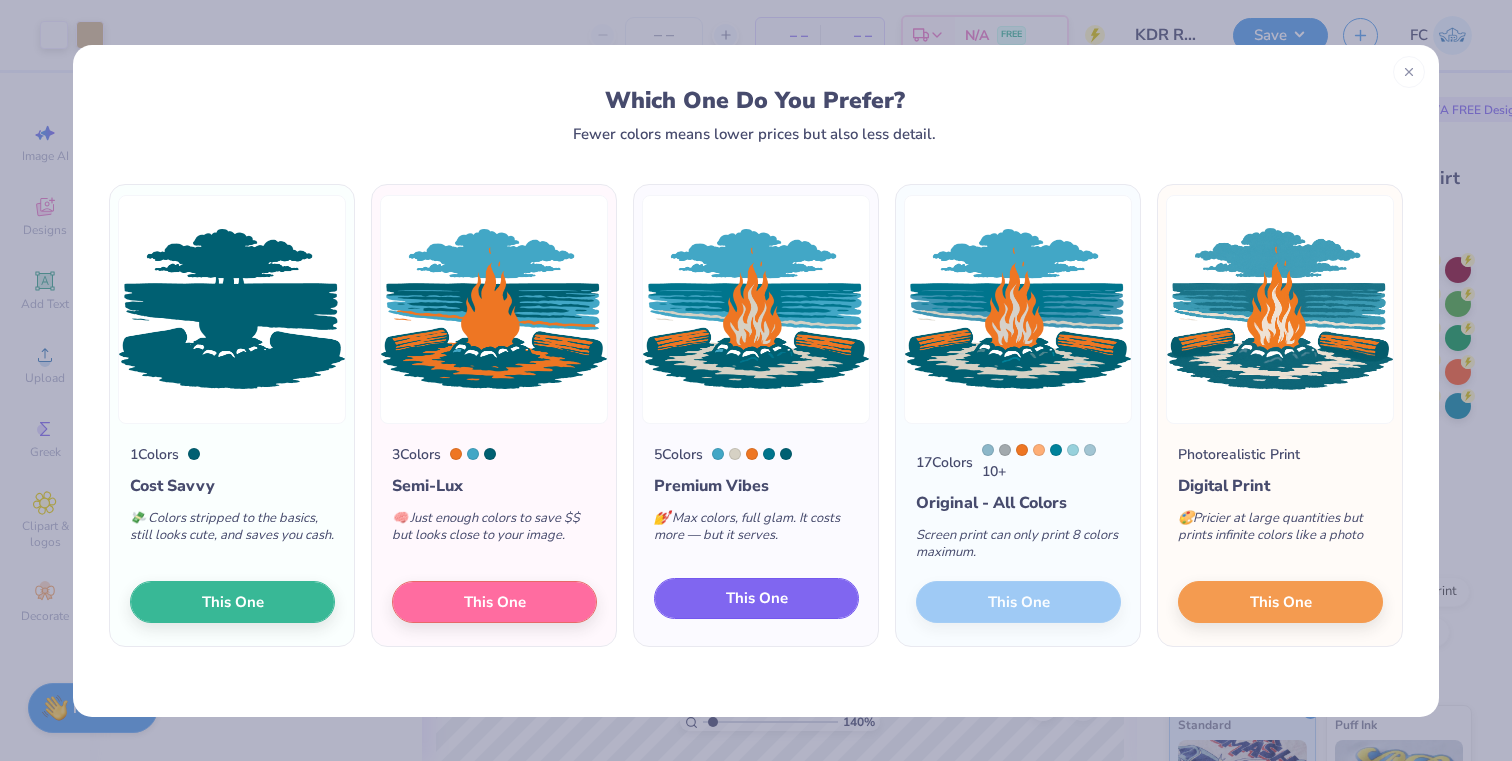 click on "This One" at bounding box center [756, 599] 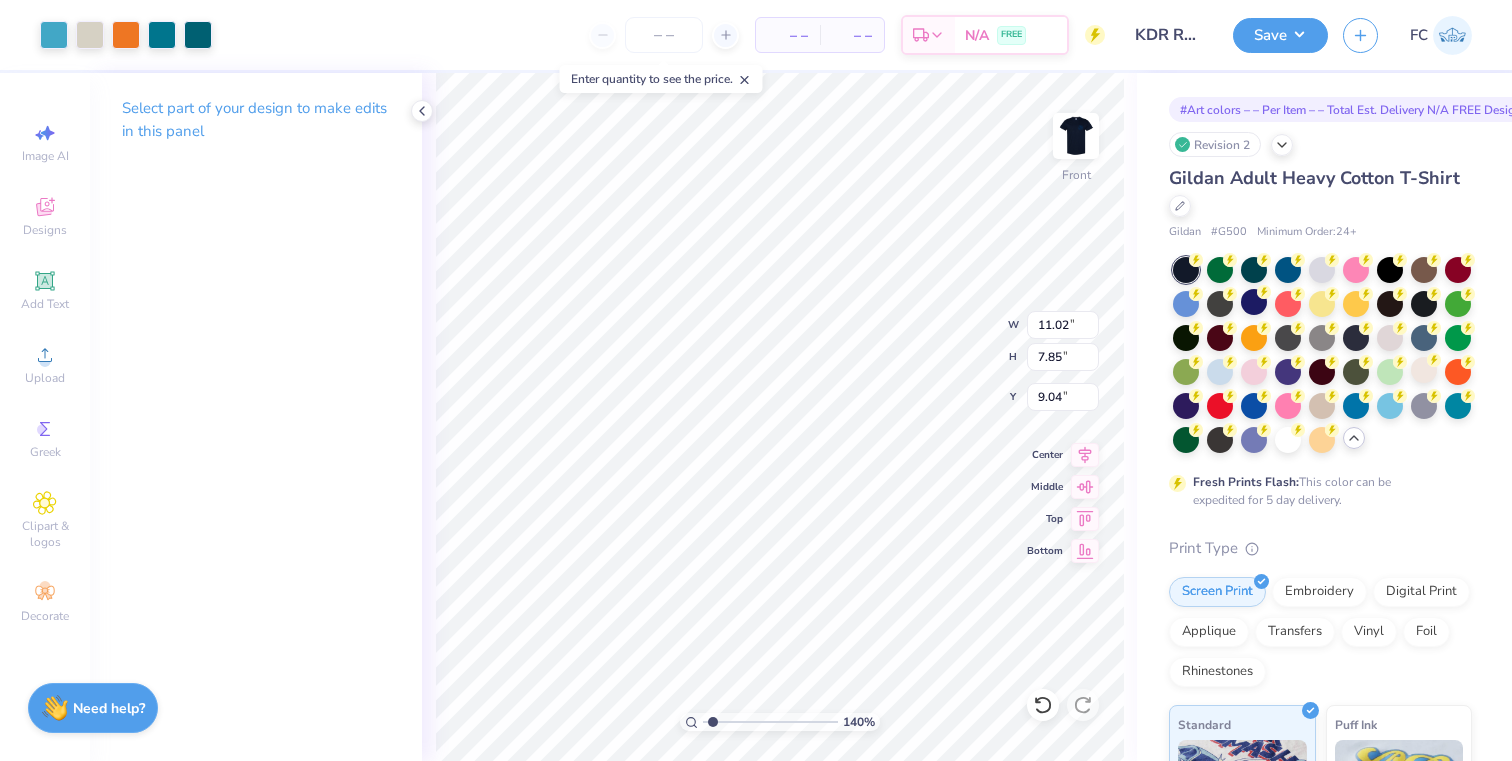 type on "11.02" 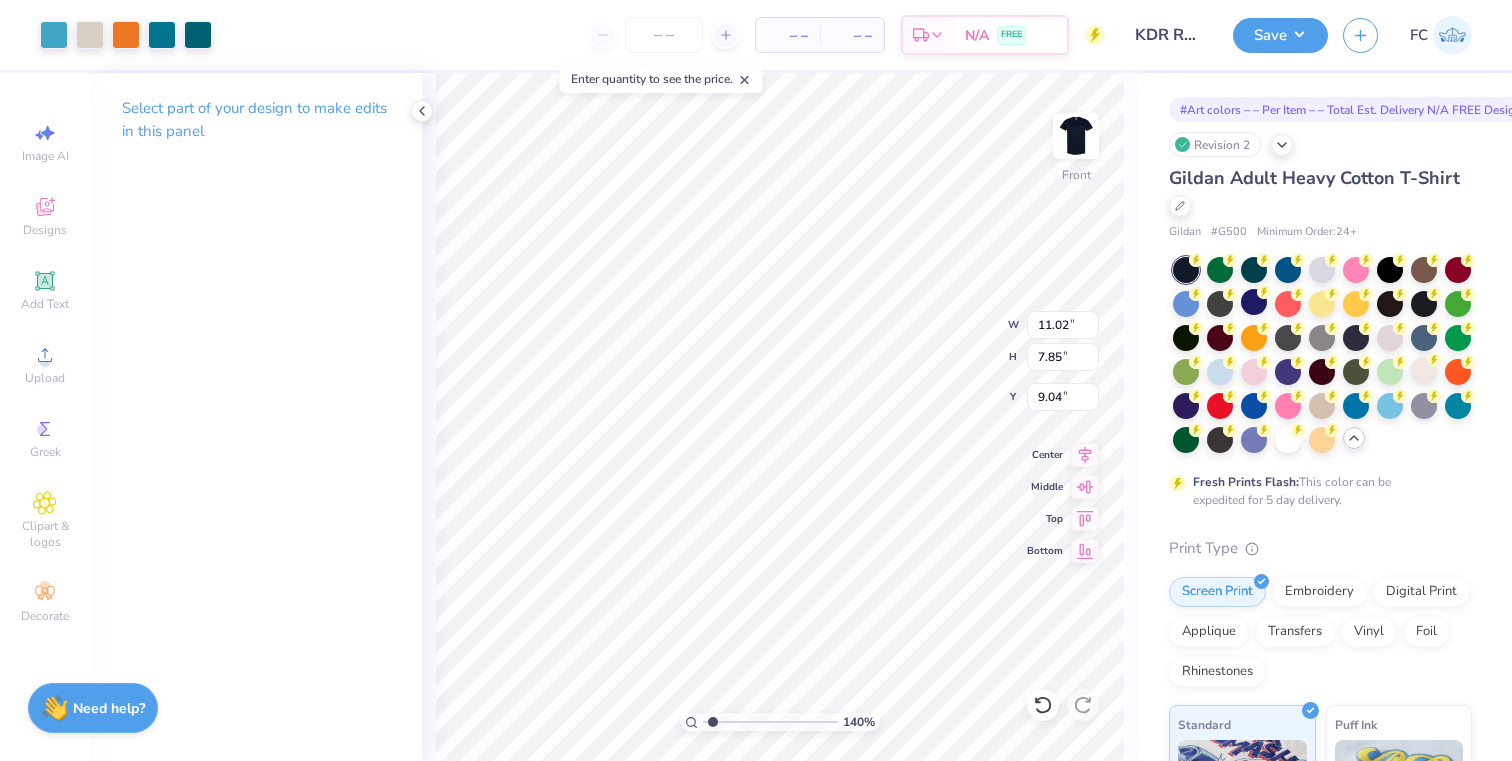 type on "5.70" 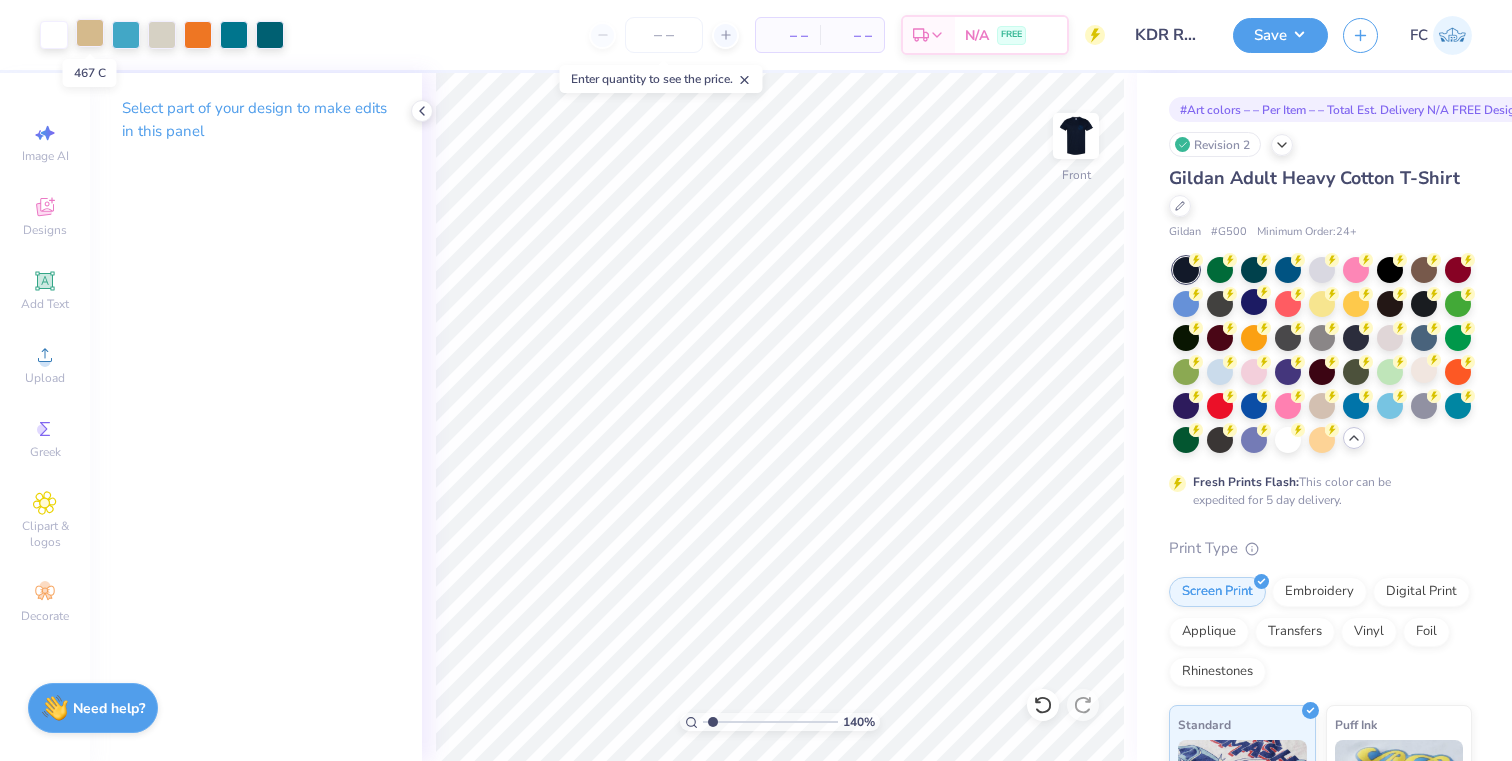 click at bounding box center (90, 33) 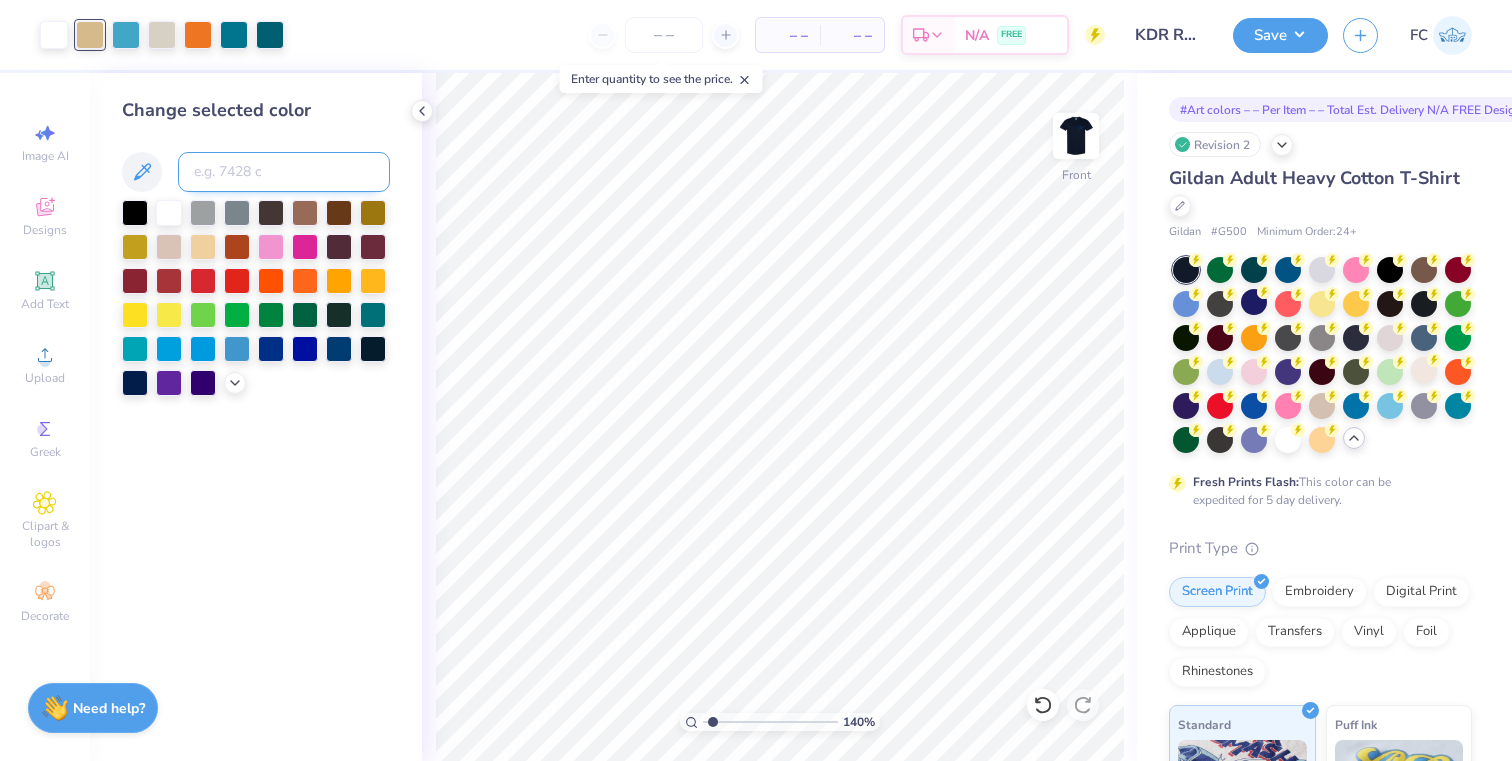 click at bounding box center (284, 172) 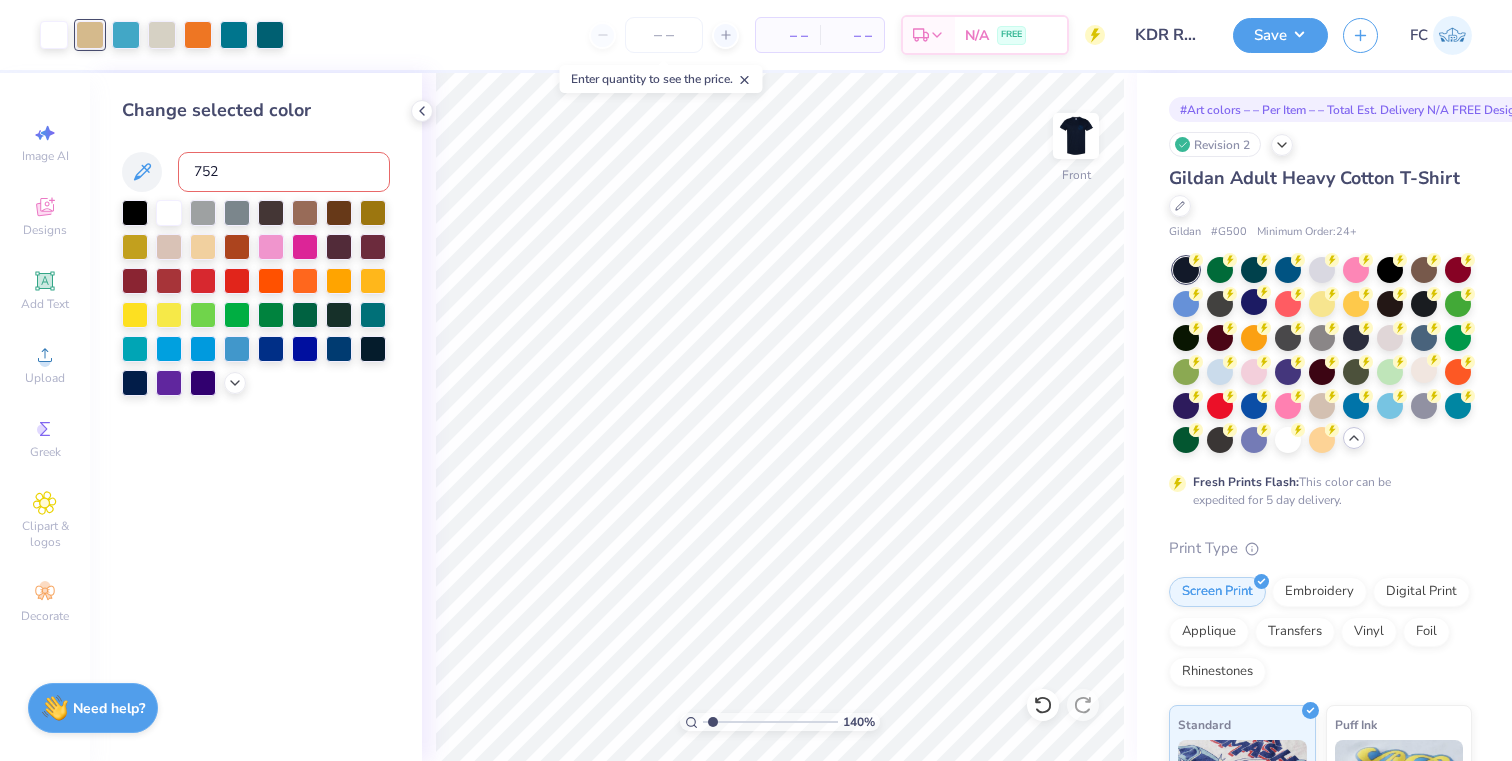 type on "7527" 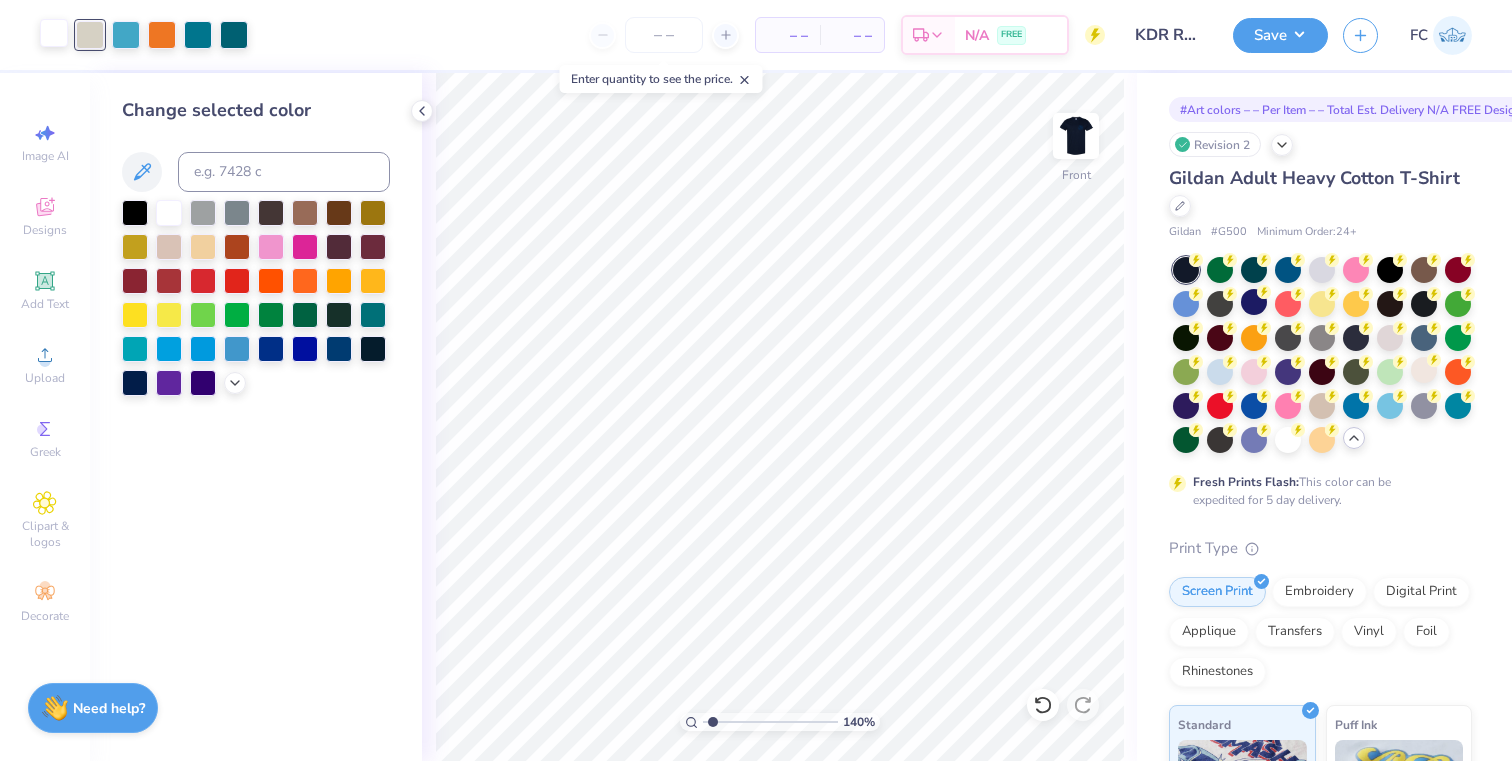 click at bounding box center [54, 33] 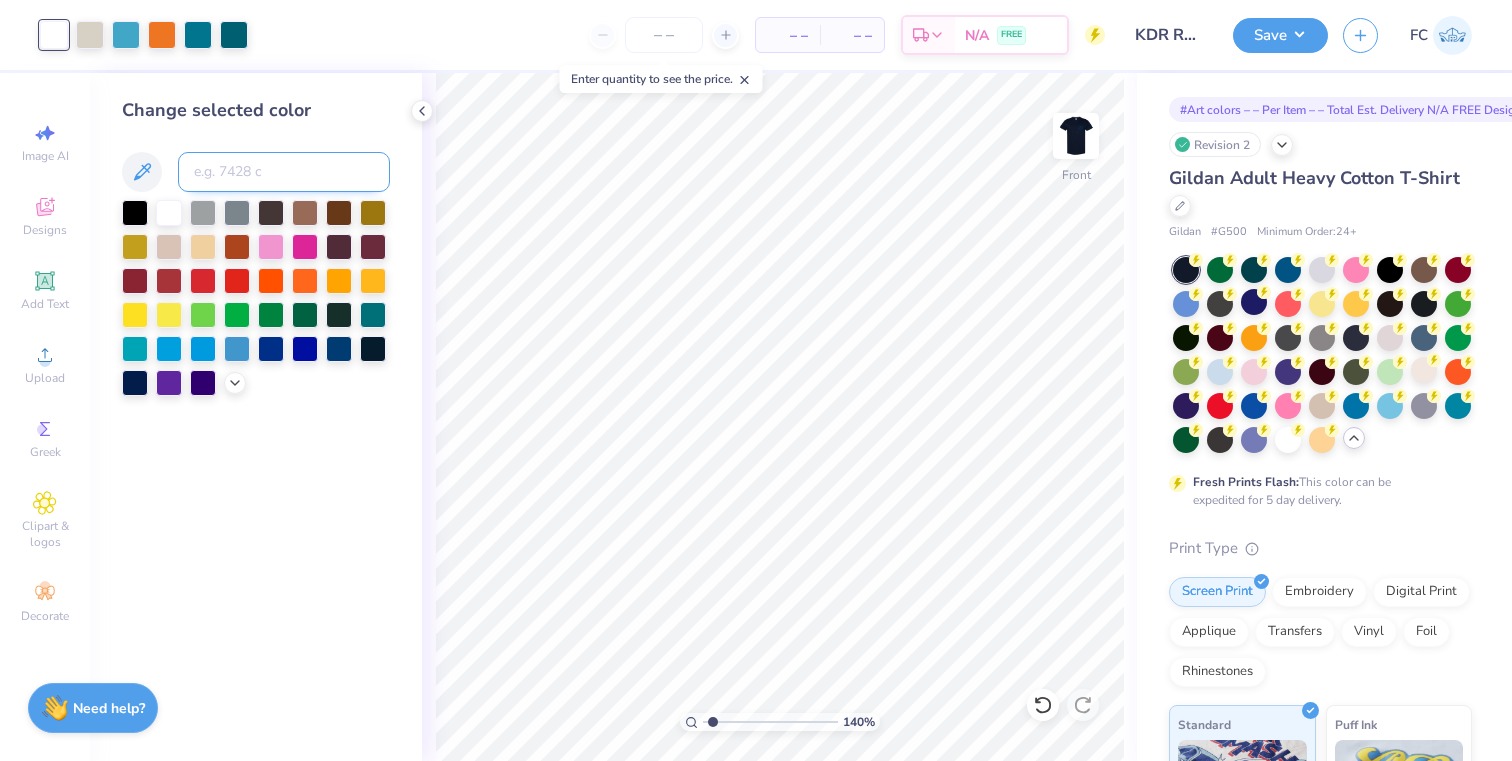 click at bounding box center [284, 172] 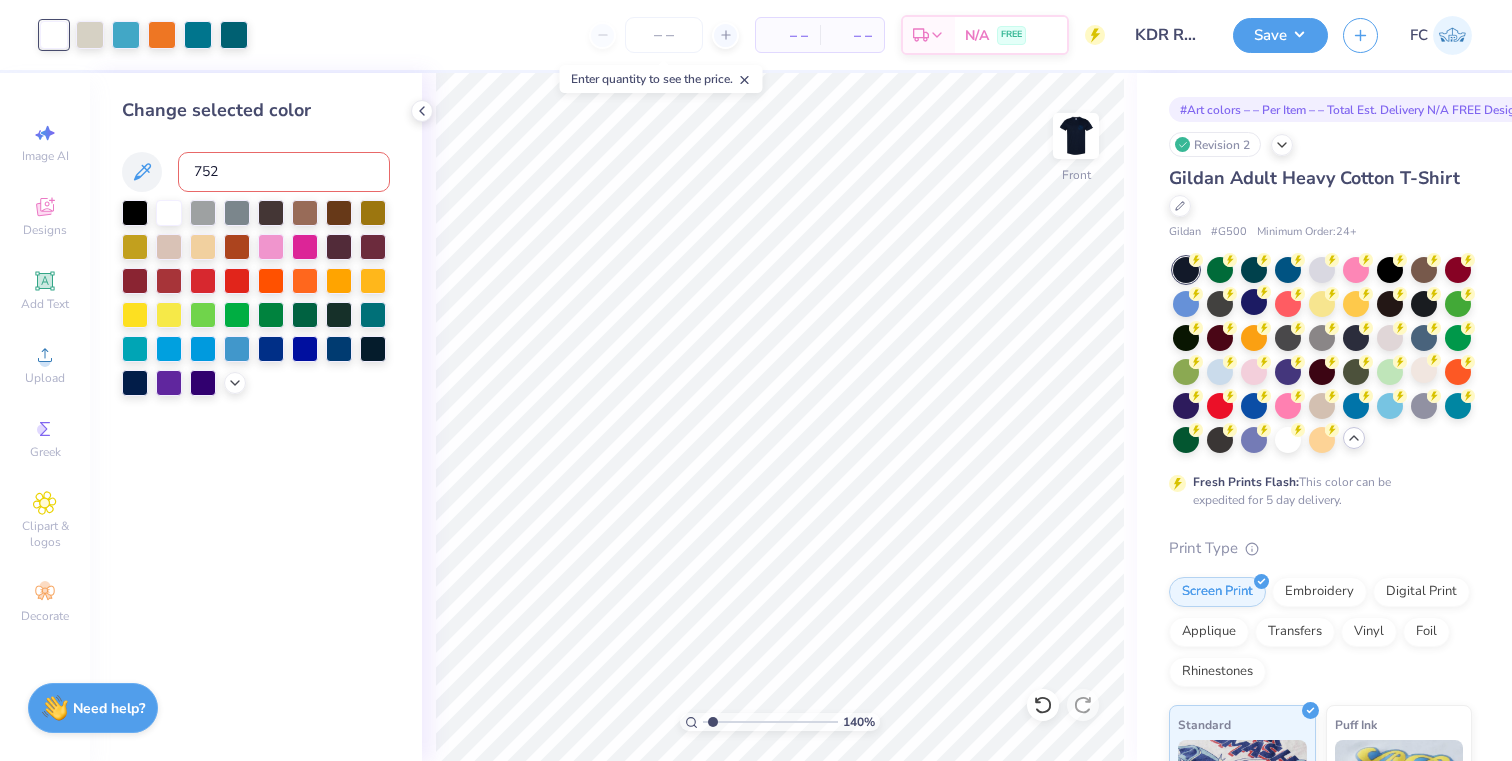 type on "7527" 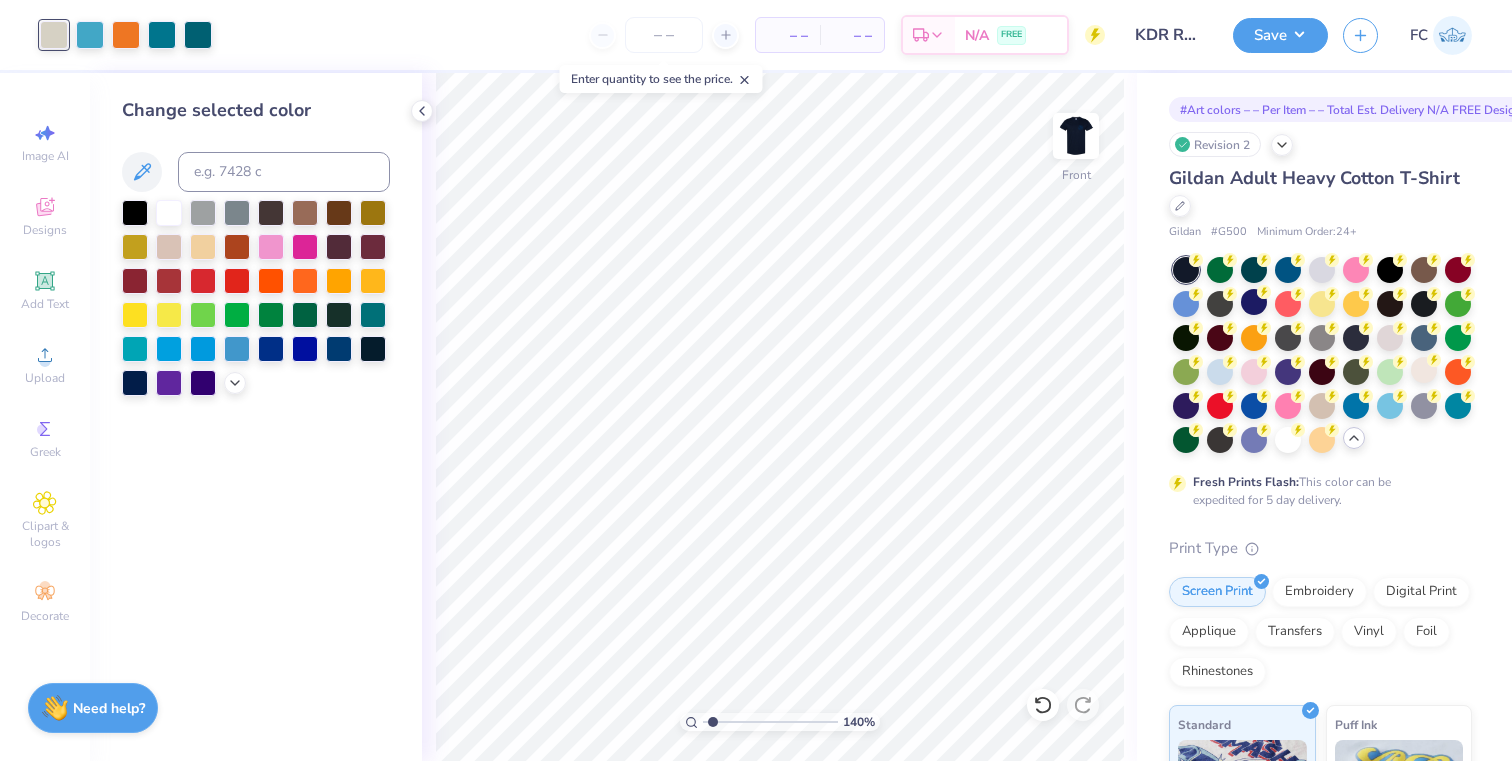click on "– – Per Item – – Total Est.  Delivery N/A FREE" at bounding box center [666, 35] 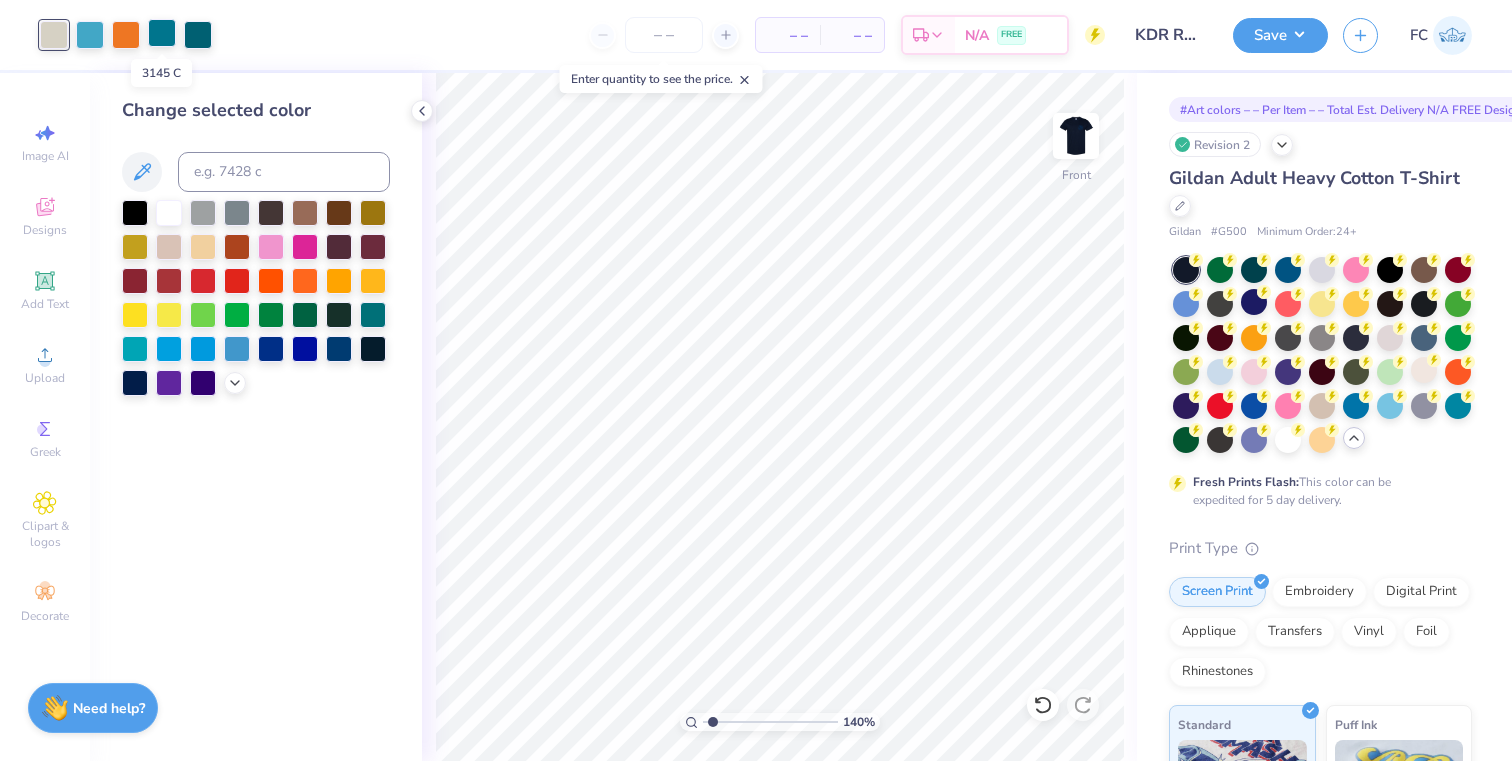 click at bounding box center [162, 33] 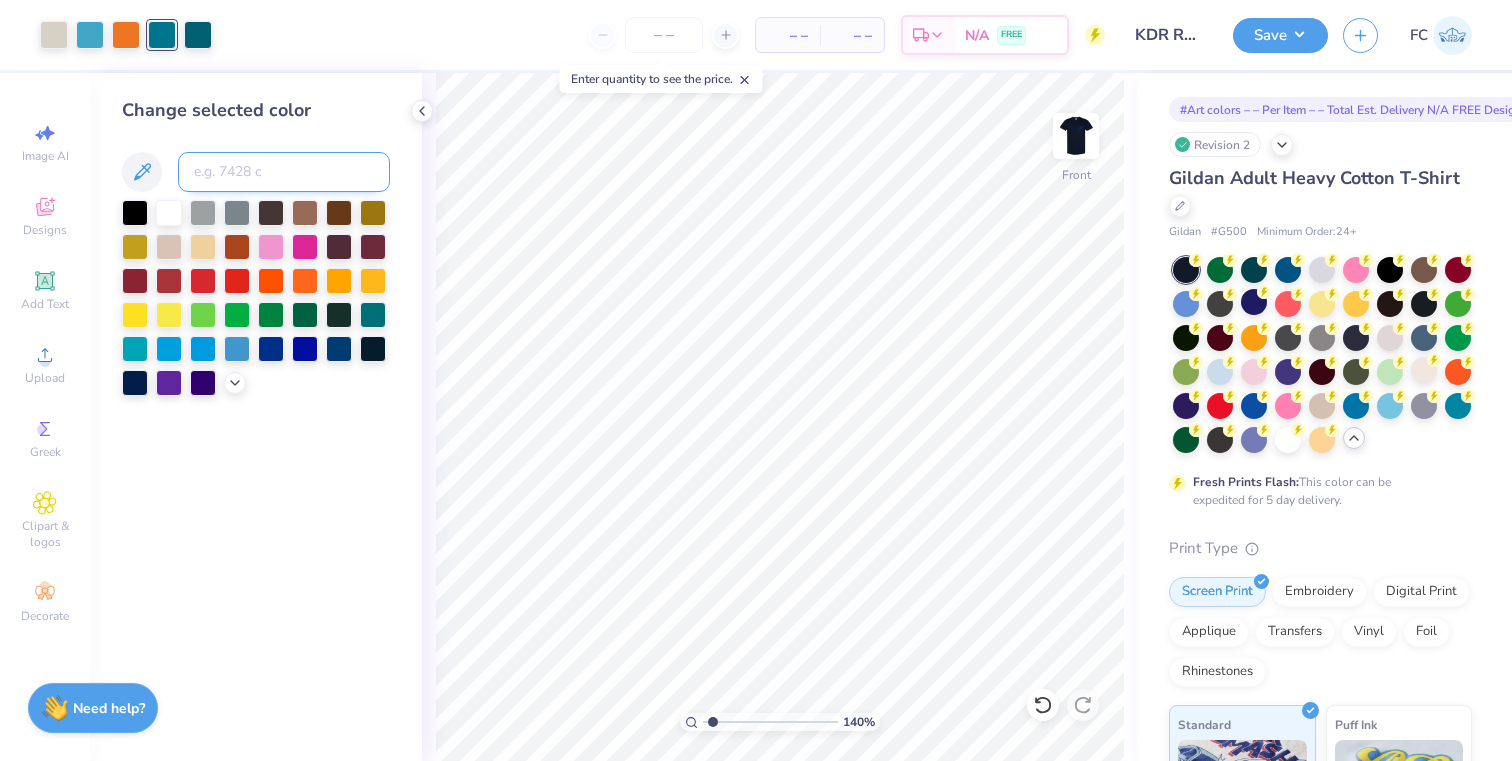 click at bounding box center [284, 172] 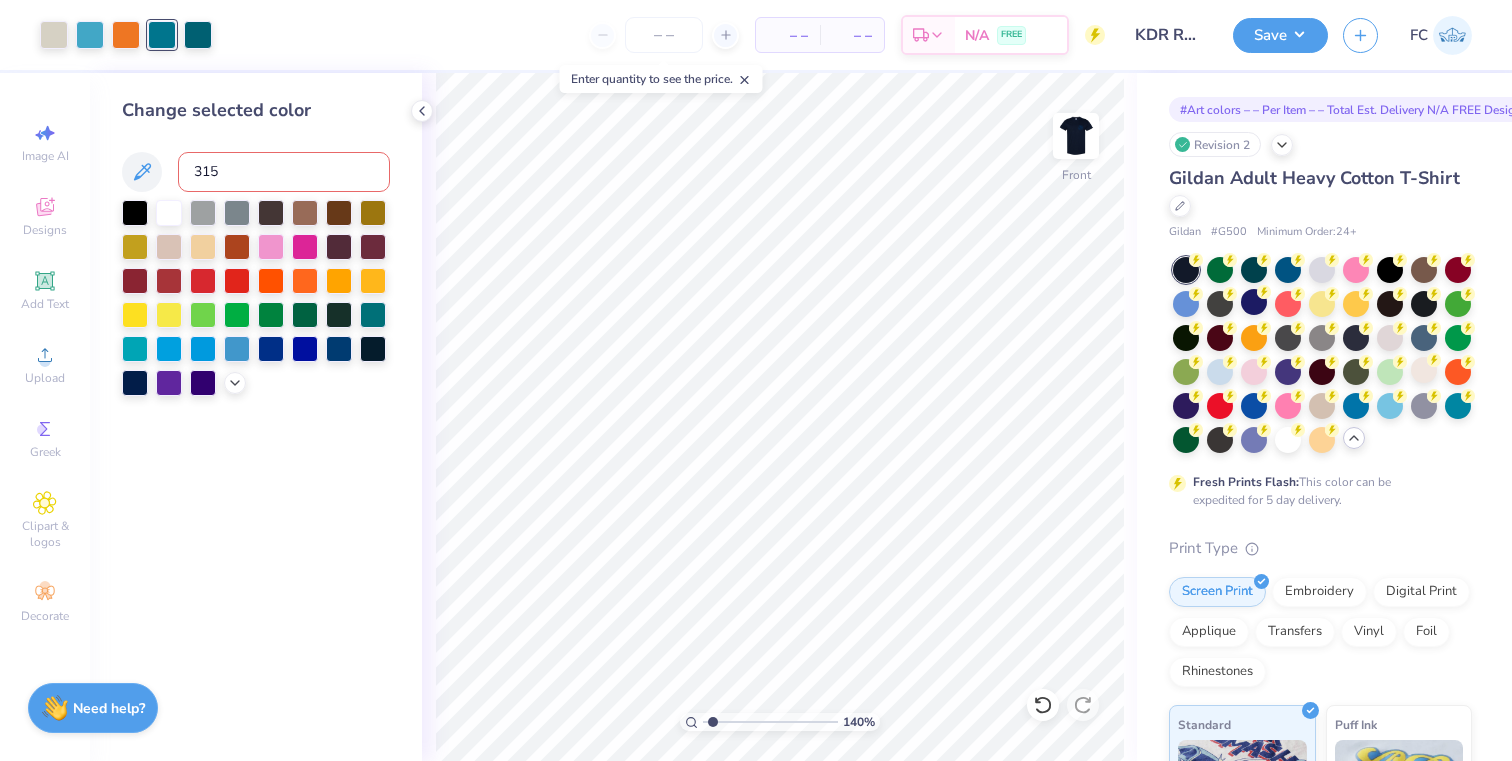 type on "3155" 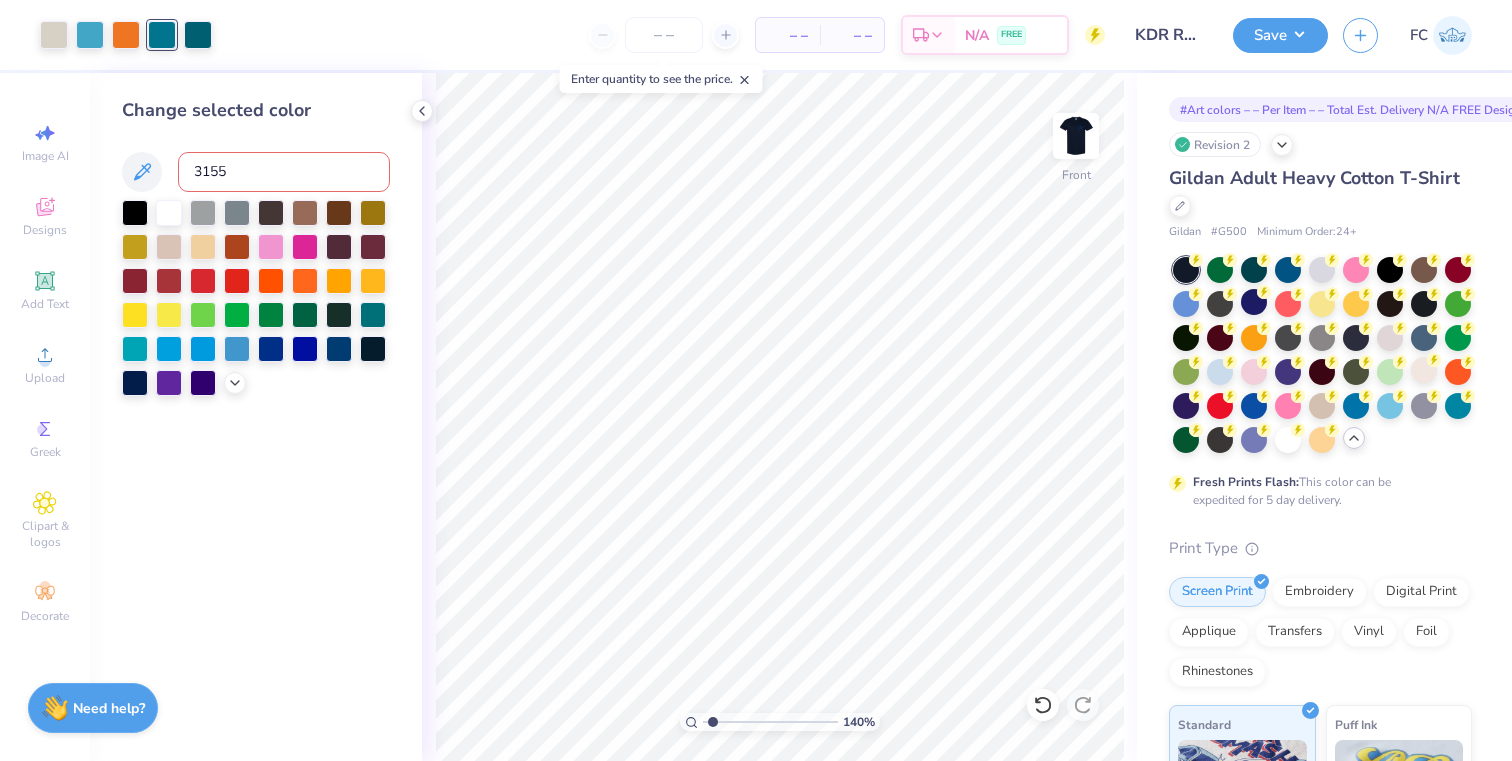 type 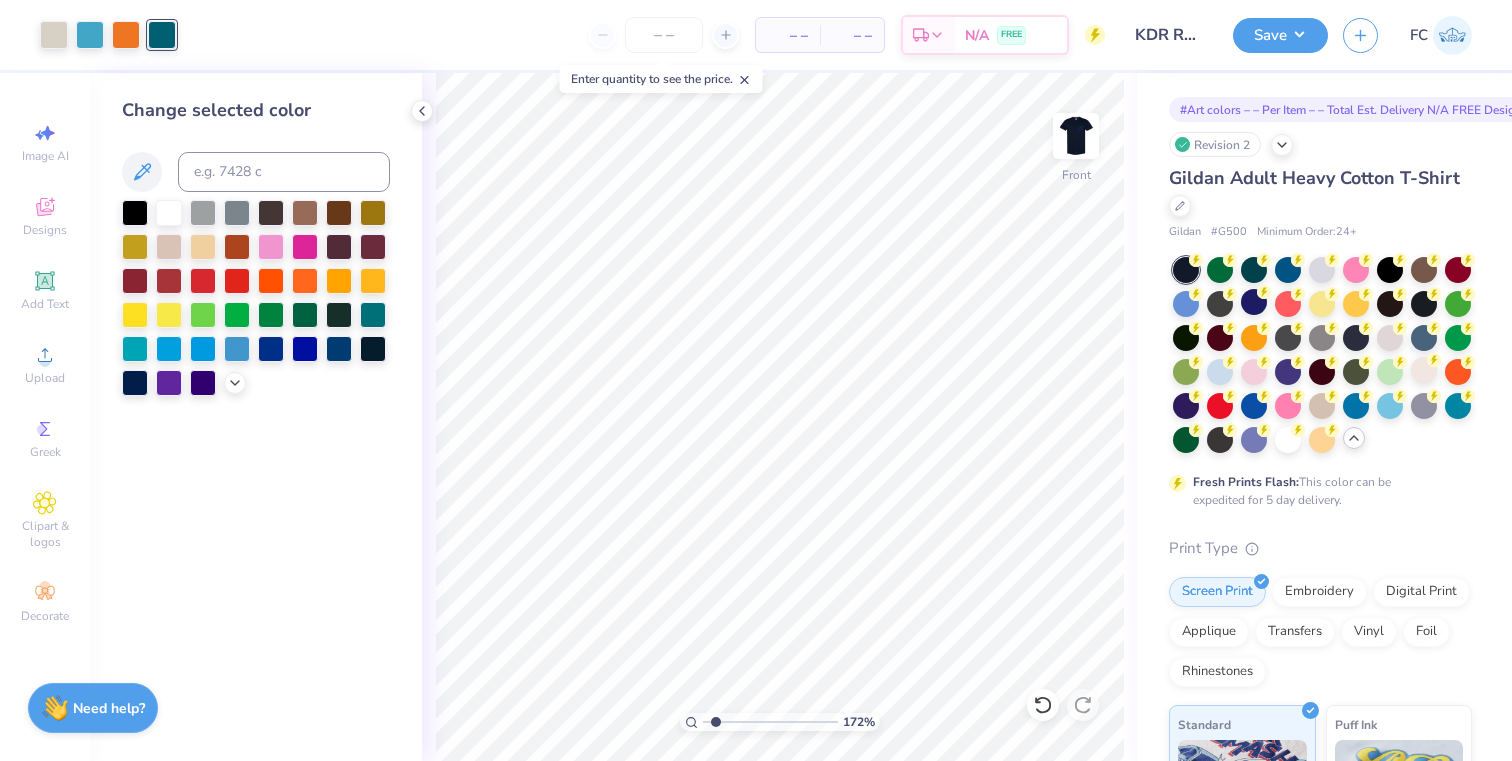 click at bounding box center (770, 722) 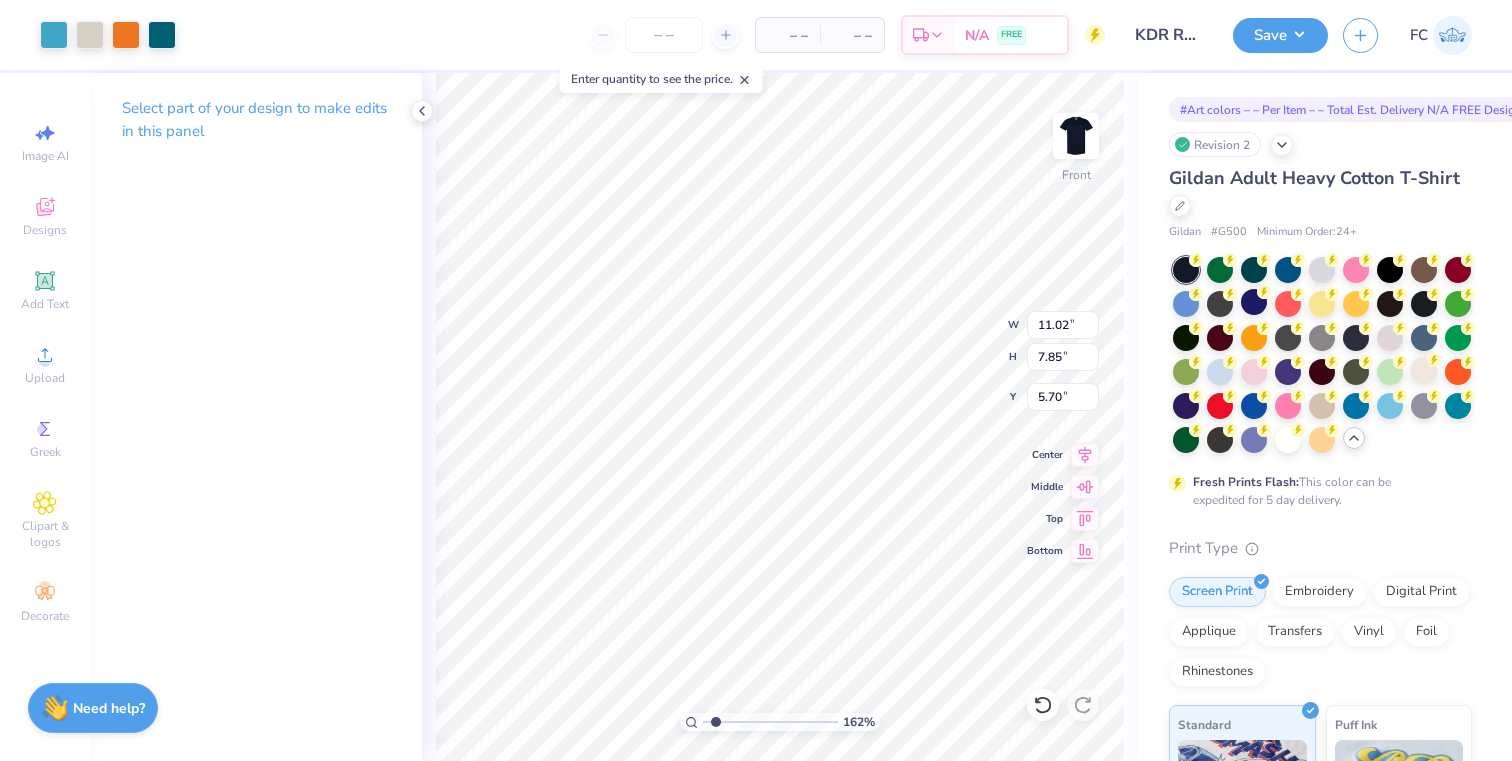 click on "Art colors – – Per Item – – Total Est.  Delivery N/A FREE Design Title KDR Rush Option 2 Save FC Image AI Designs Add Text Upload Greek Clipart & logos Decorate Select part of your design to make edits in this panel 162  % Front W 11.02 11.02 " H 7.85 7.85 " Y 5.70 5.70 " Center Middle Top Bottom # 505388A Revision 2 Gildan Adult Heavy Cotton T-Shirt Gildan # G500 Minimum Order:  24 +   Fresh Prints Flash:  This color can be expedited for 5 day delivery. Print Type Screen Print Embroidery Digital Print Applique Transfers Vinyl Foil Rhinestones Standard Puff Ink Neon Ink Metallic & Glitter Ink Glow in the Dark Ink Water based Ink Need help?  Chat with us." at bounding box center (756, 380) 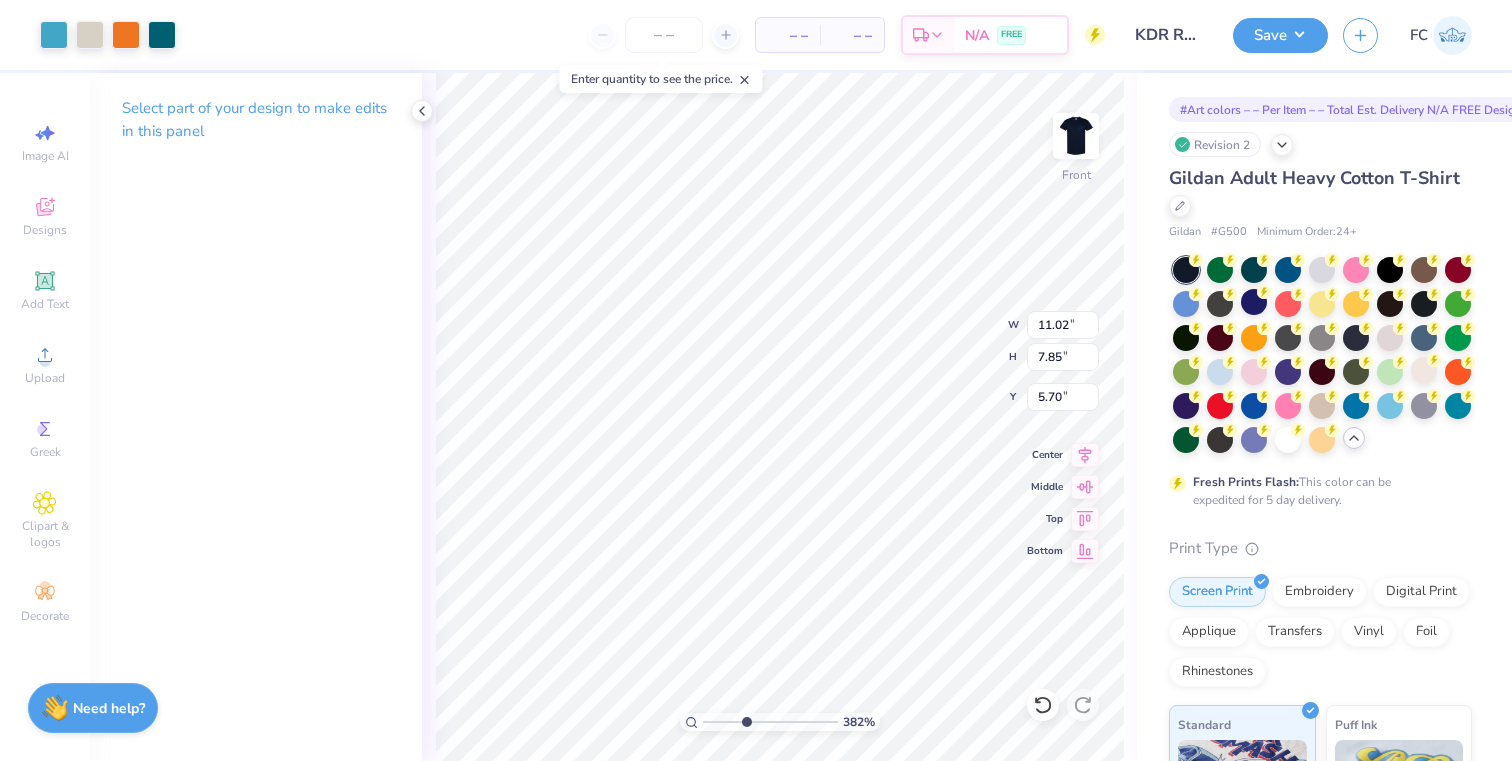 drag, startPoint x: 715, startPoint y: 720, endPoint x: 745, endPoint y: 720, distance: 30 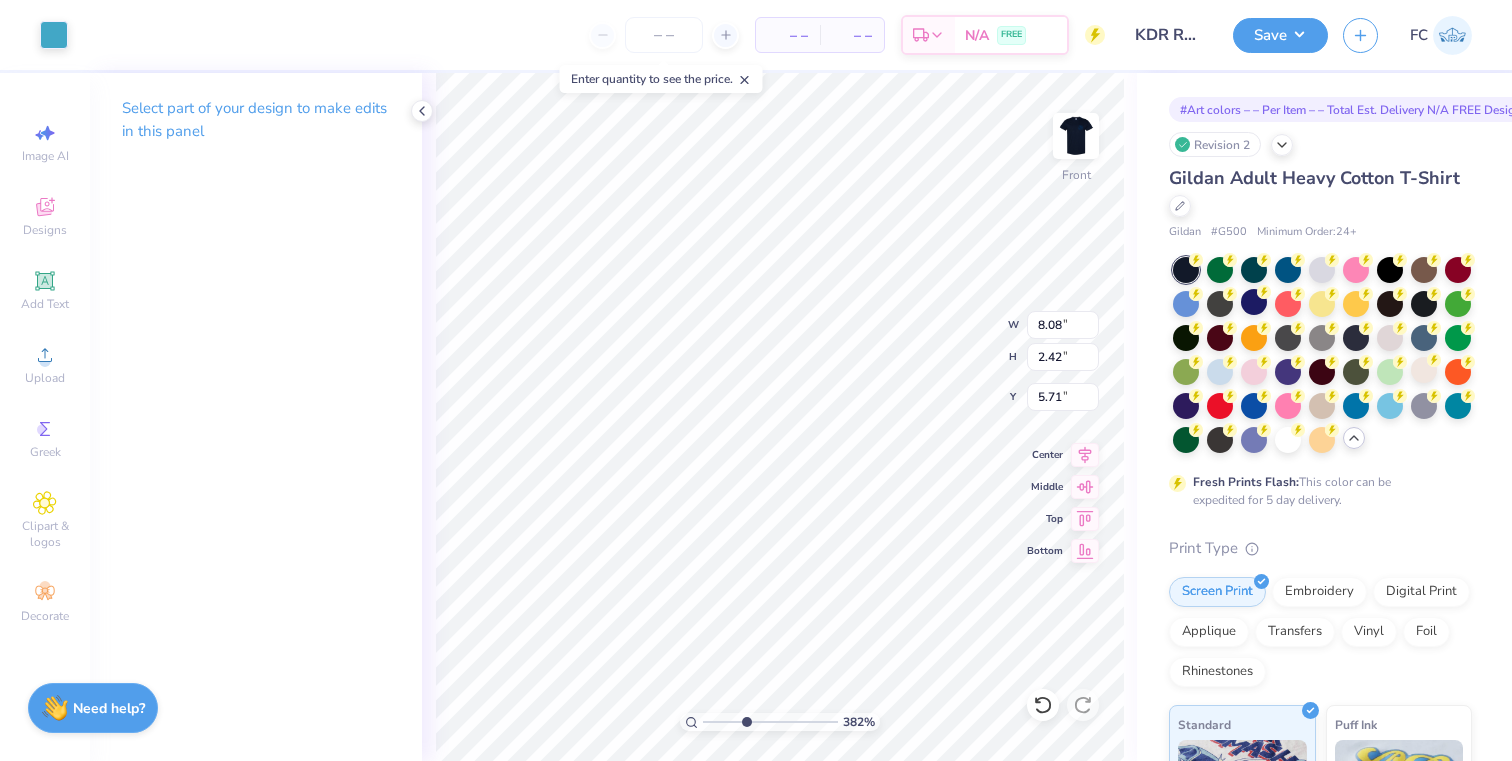 type on "8.08" 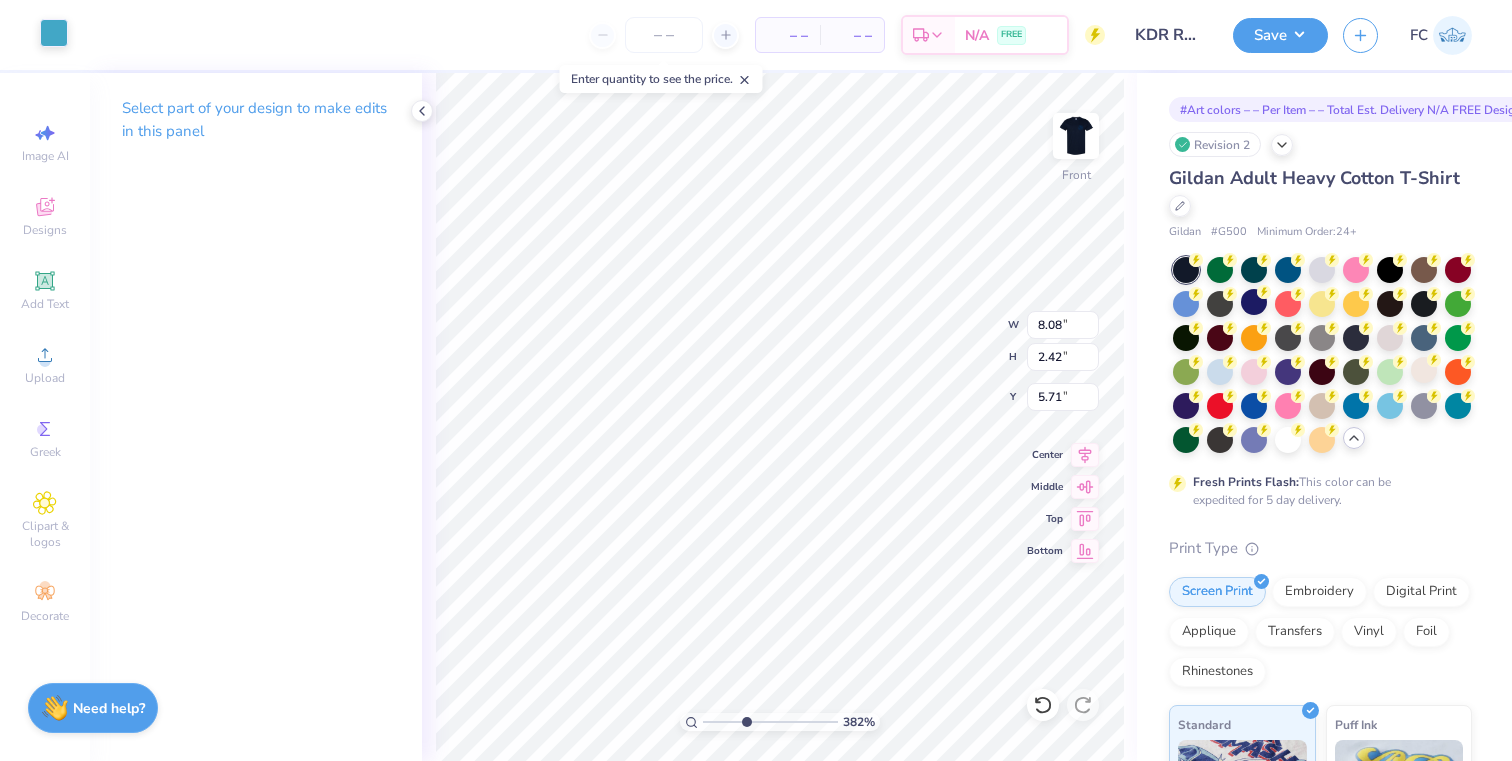 click at bounding box center [54, 33] 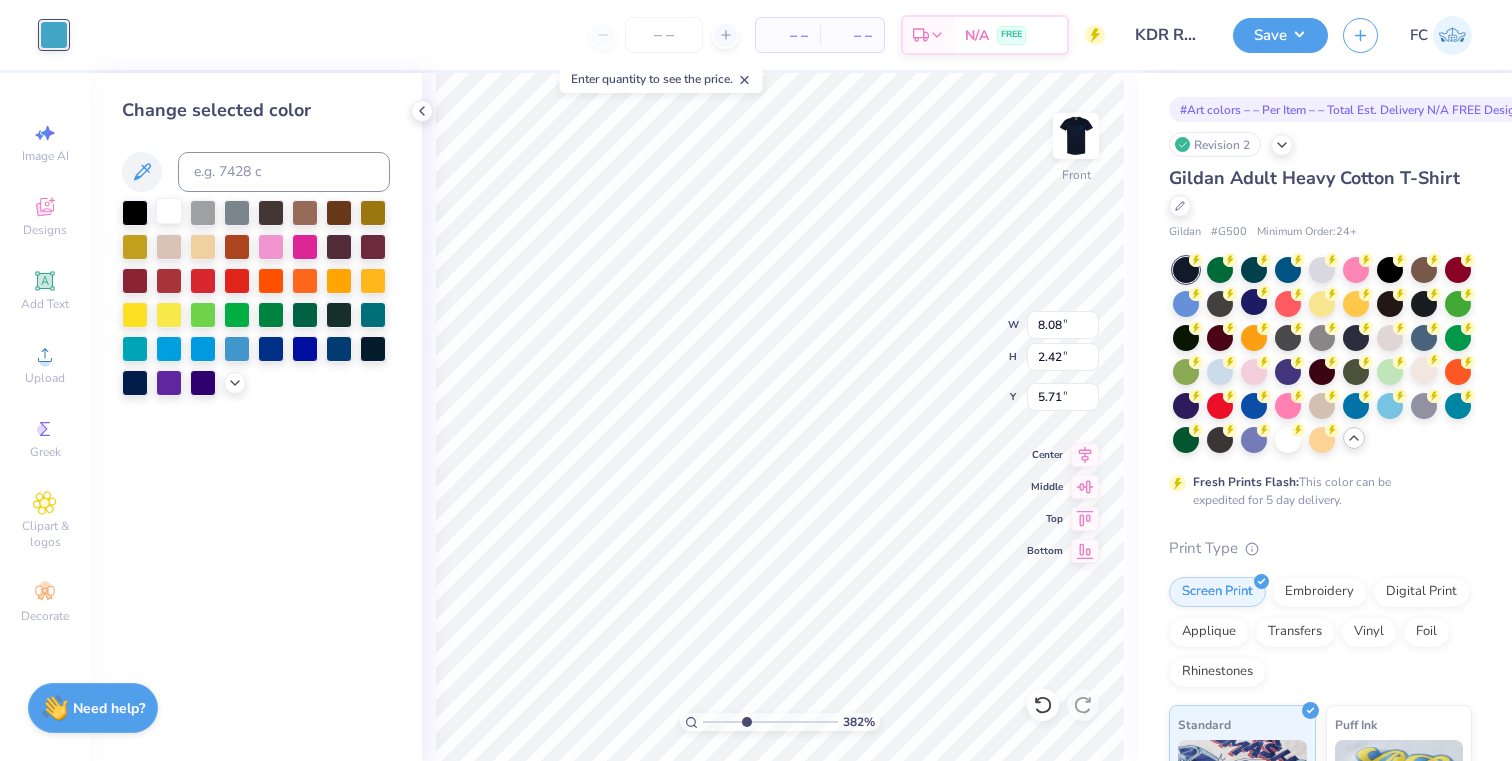 click at bounding box center [169, 211] 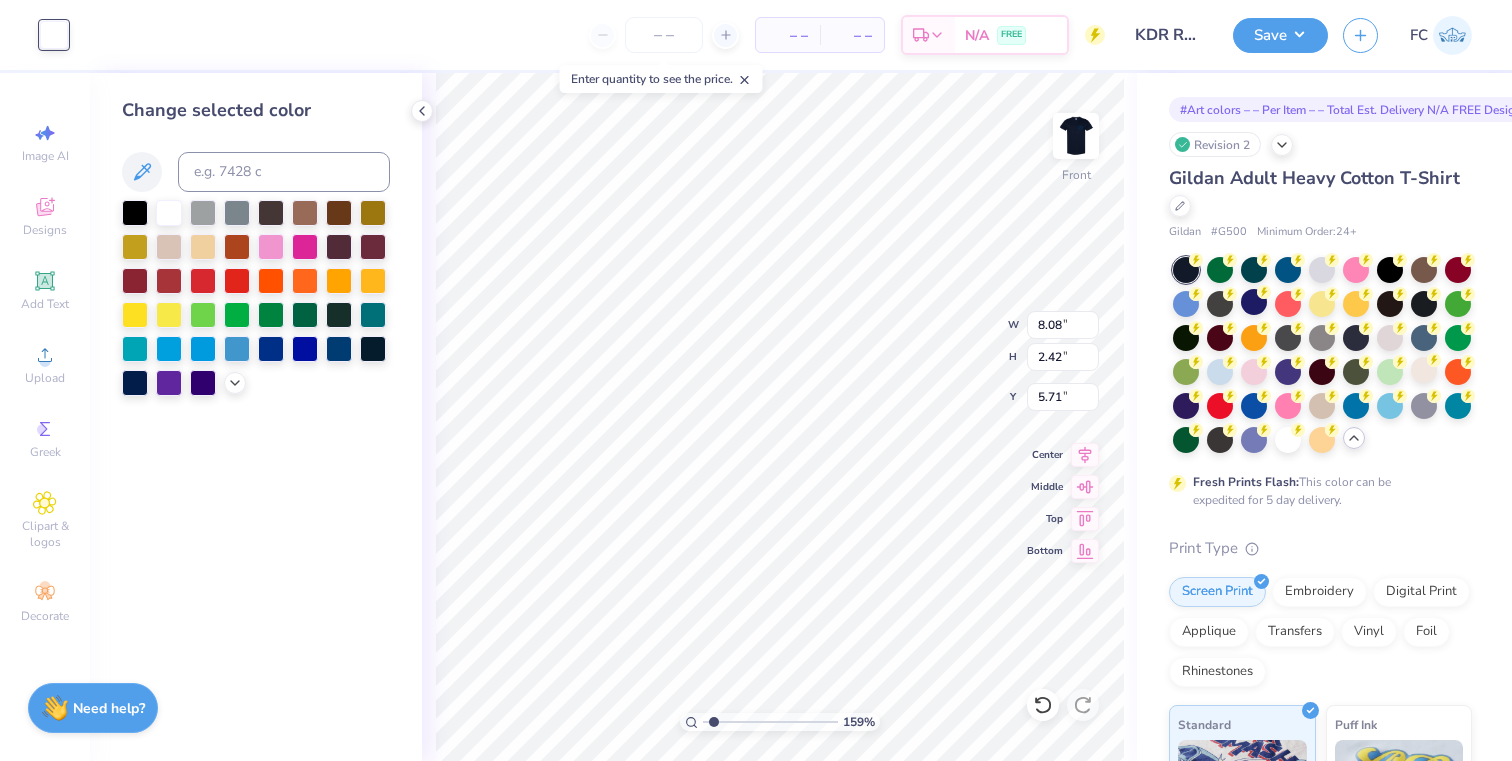 type on "1.48" 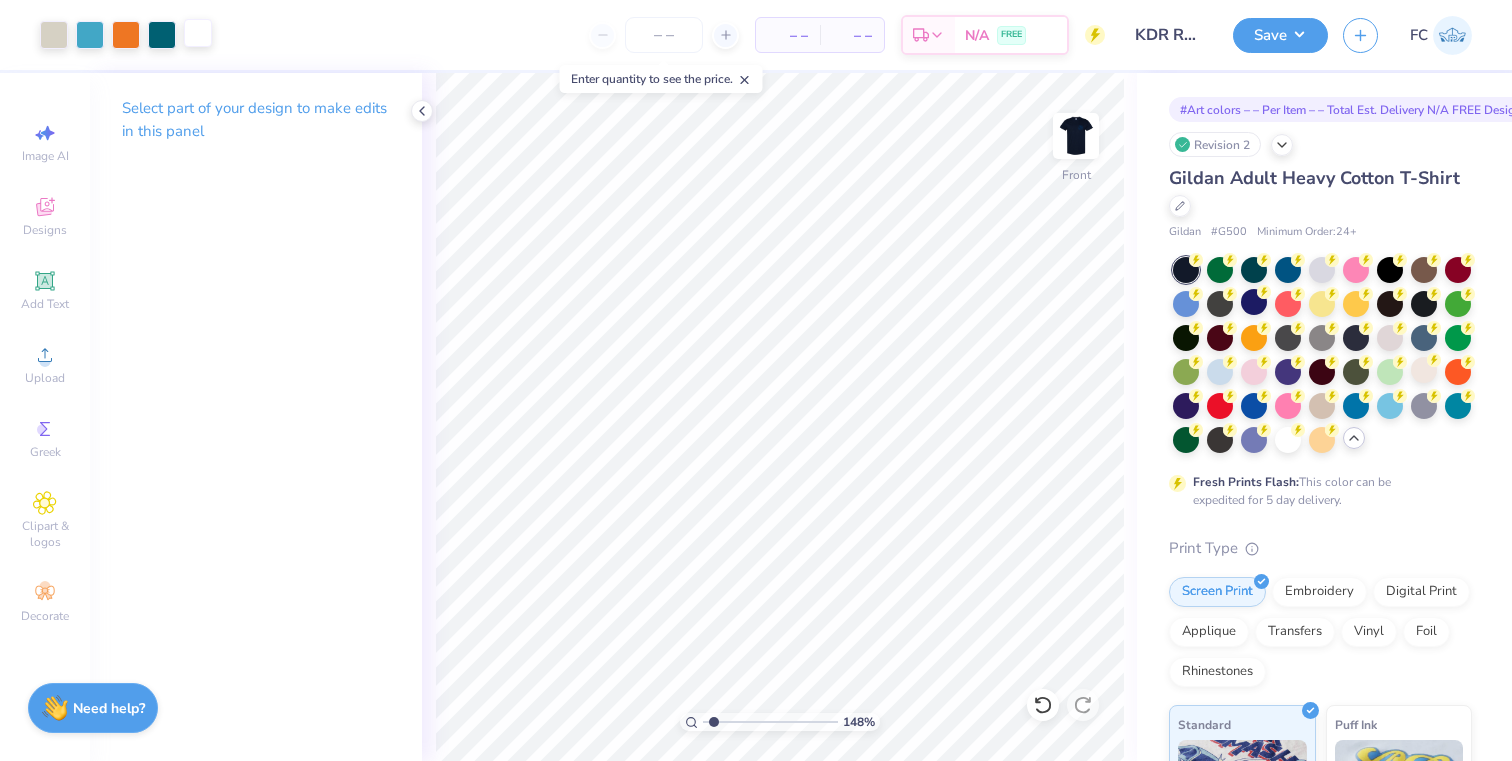 click at bounding box center (198, 33) 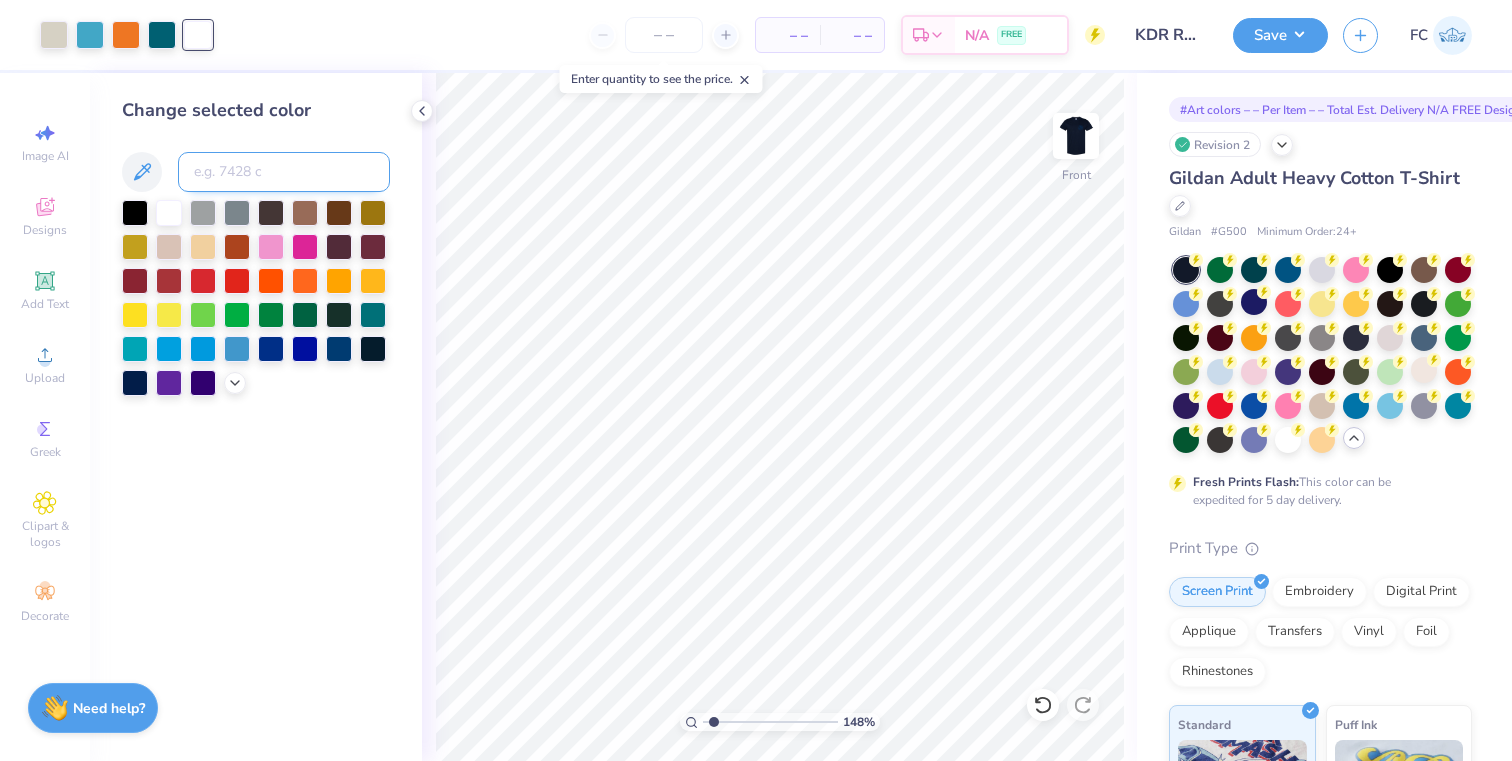 click at bounding box center [284, 172] 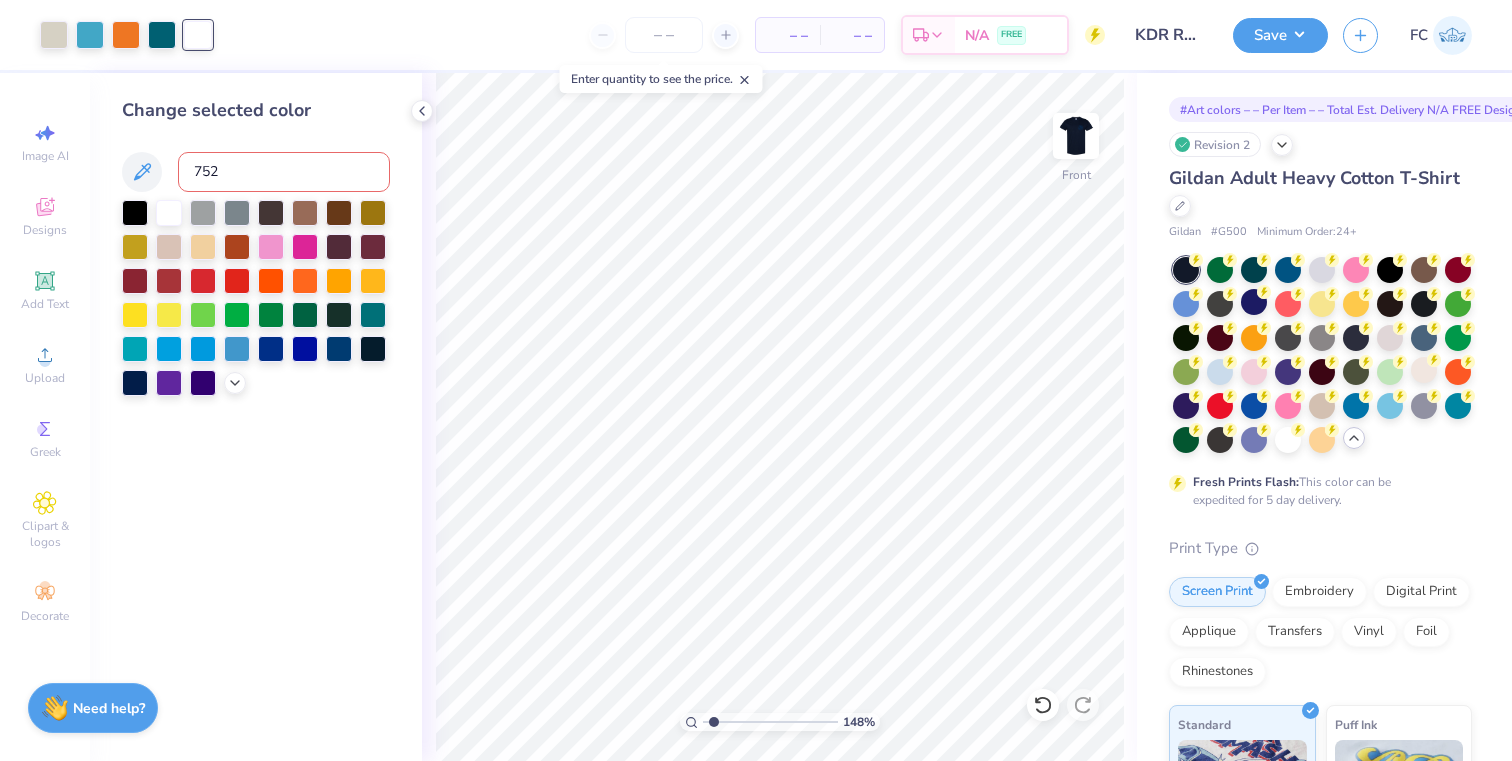 type on "7527" 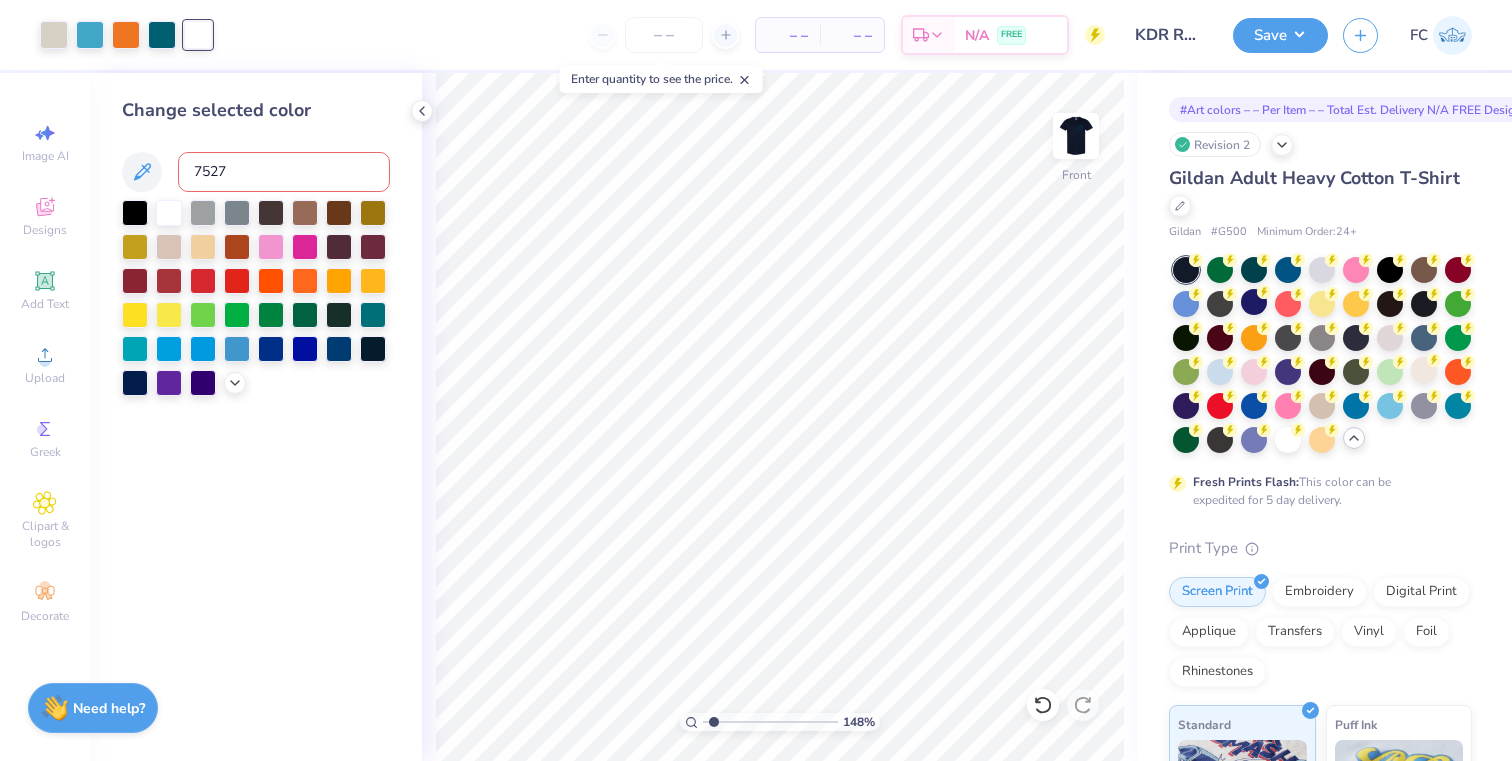 type 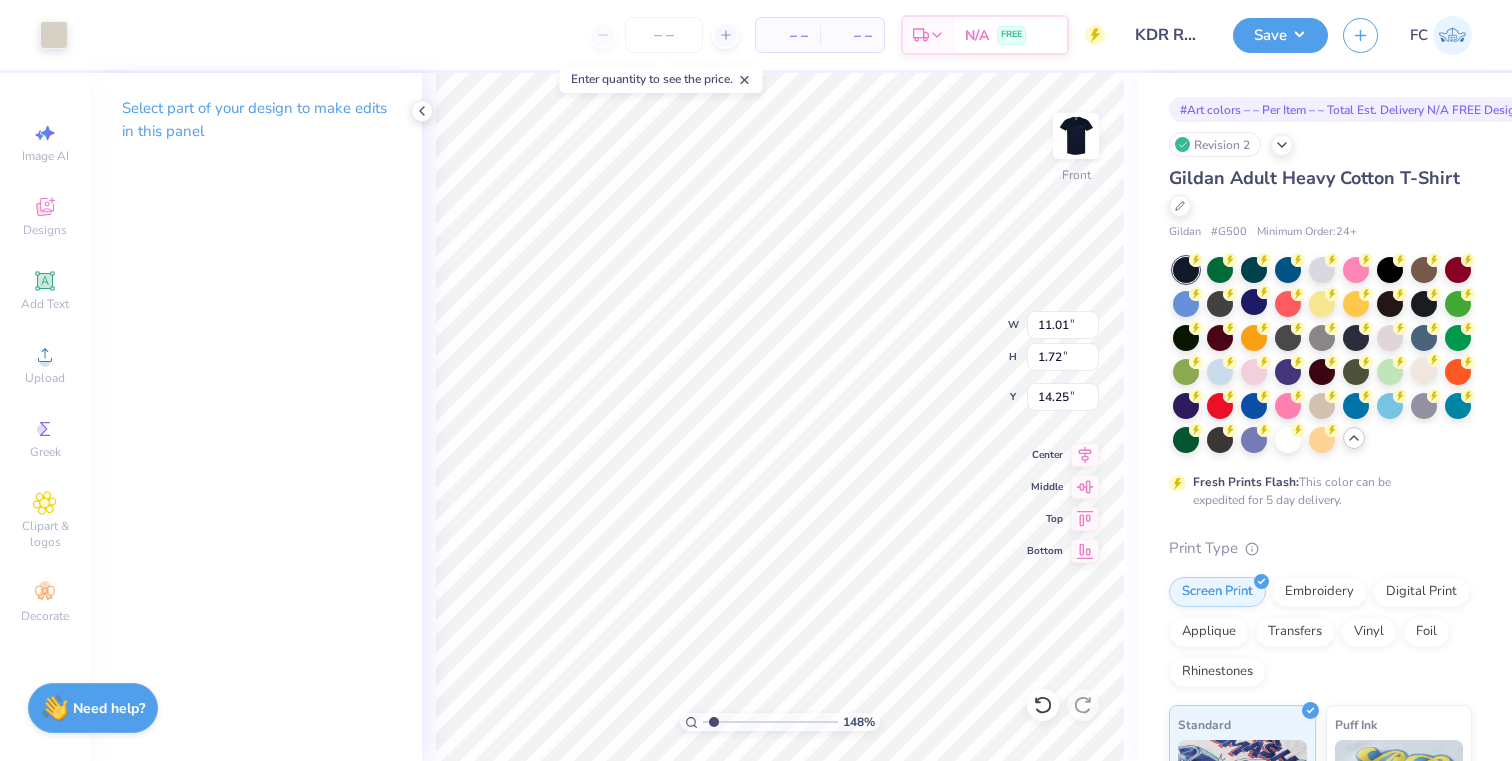 type on "11.01" 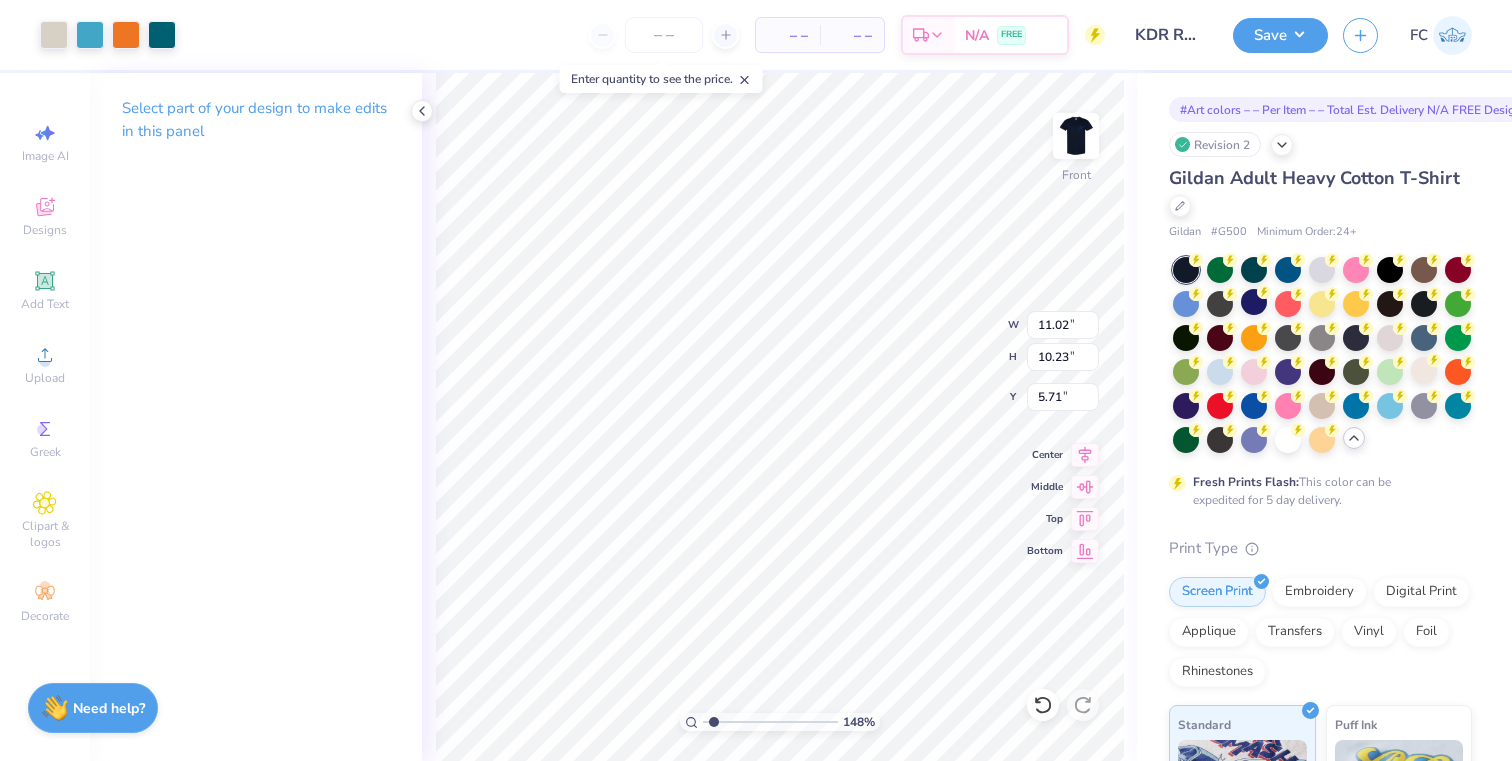 type on "11.79" 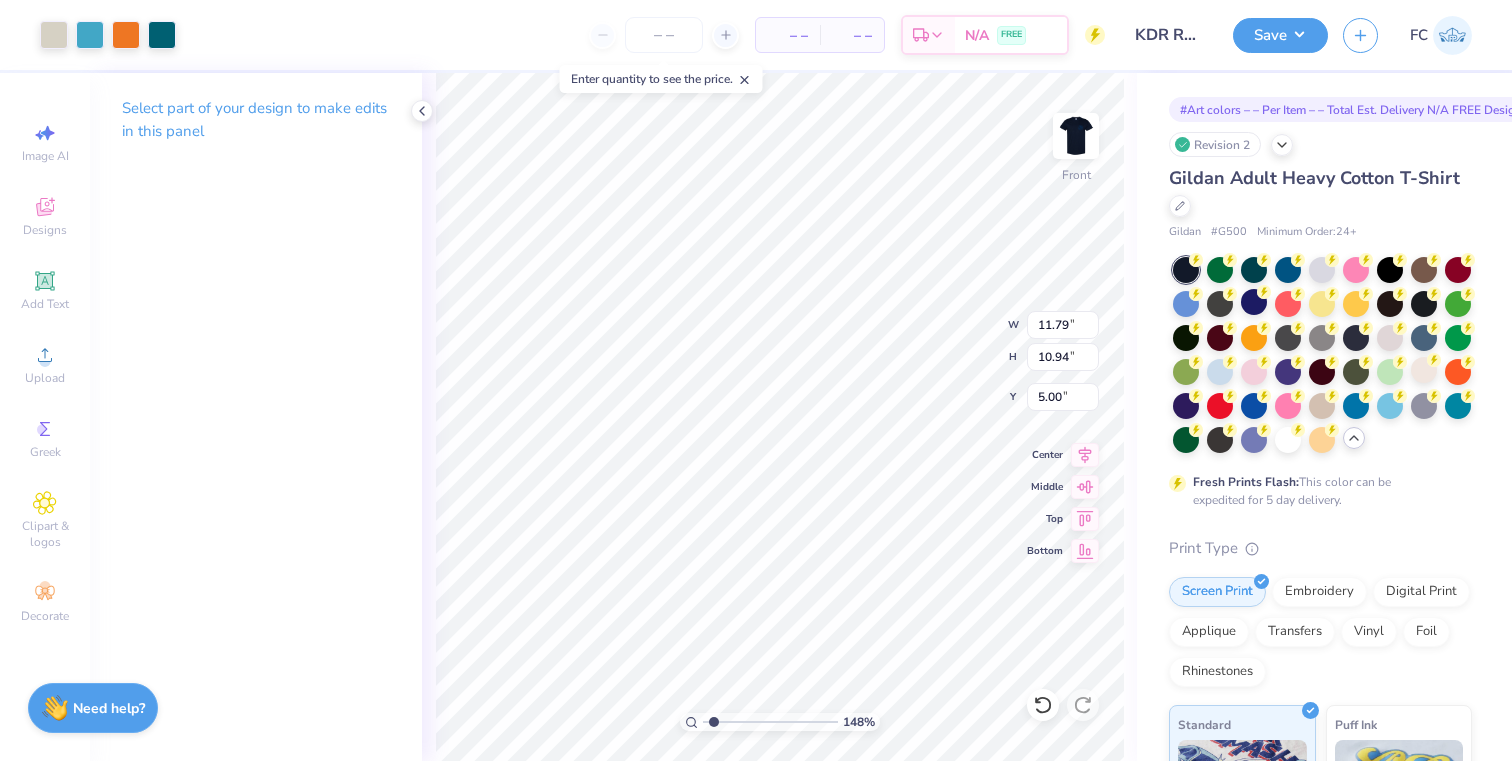 type on "4.50" 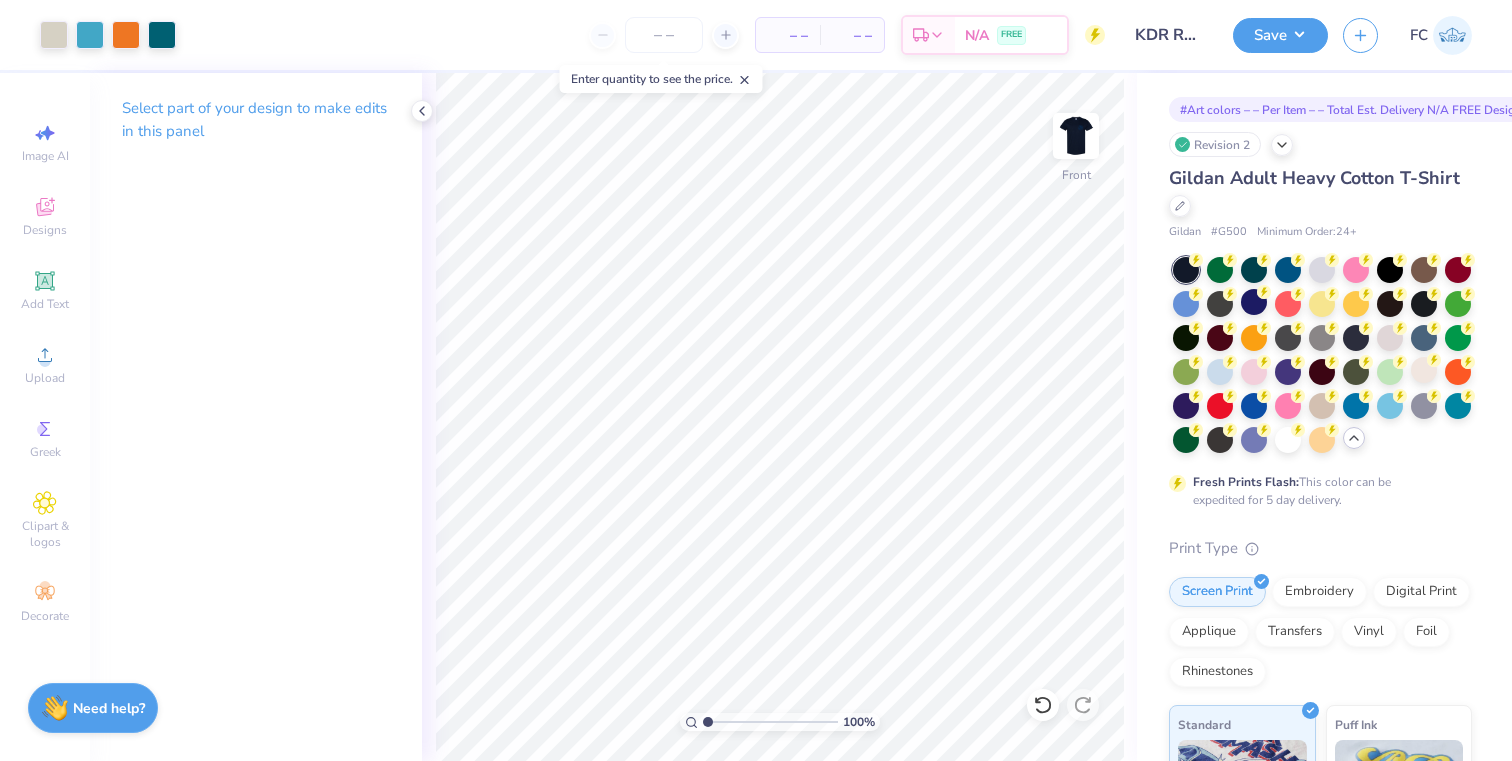 drag, startPoint x: 713, startPoint y: 724, endPoint x: 695, endPoint y: 723, distance: 18.027756 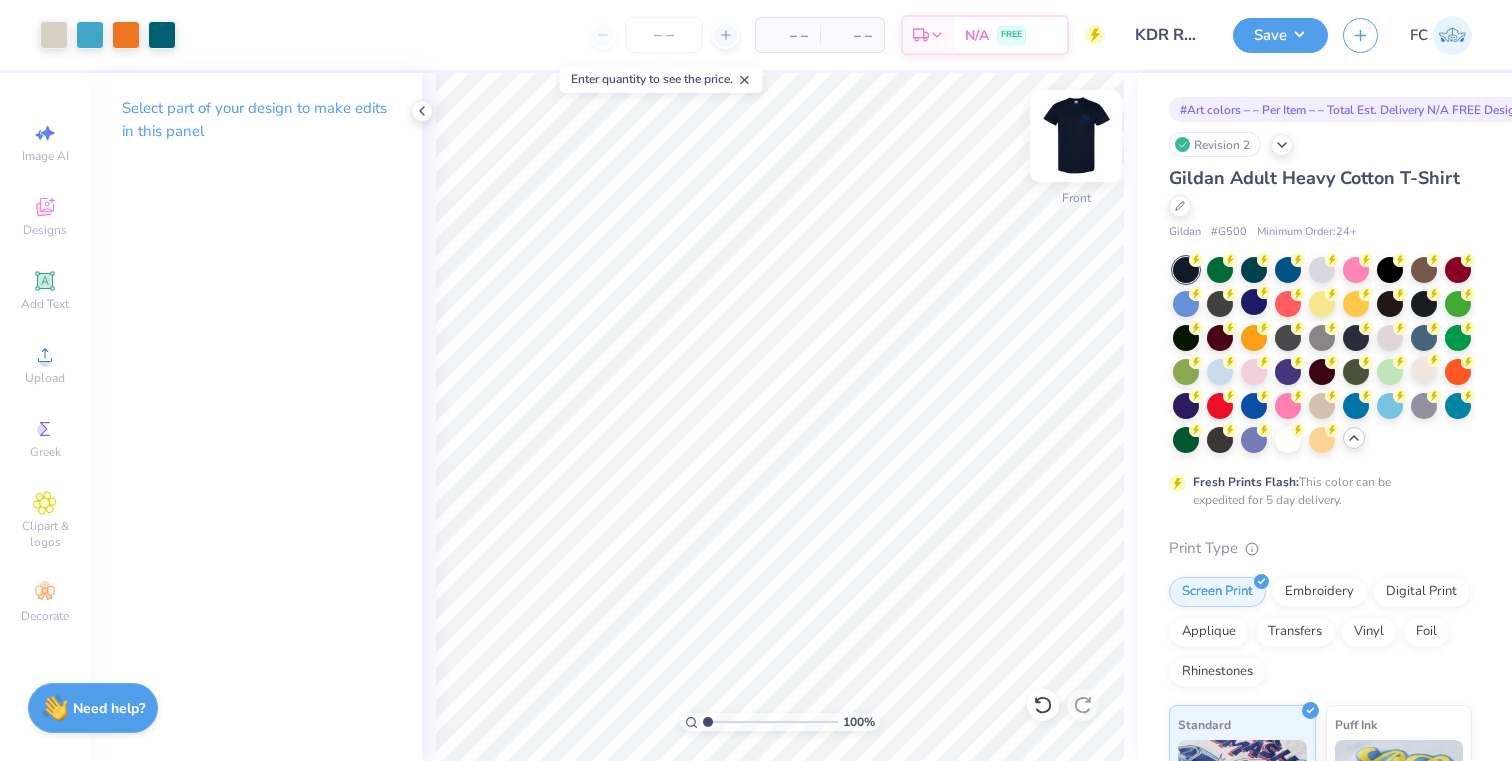 click at bounding box center [1076, 136] 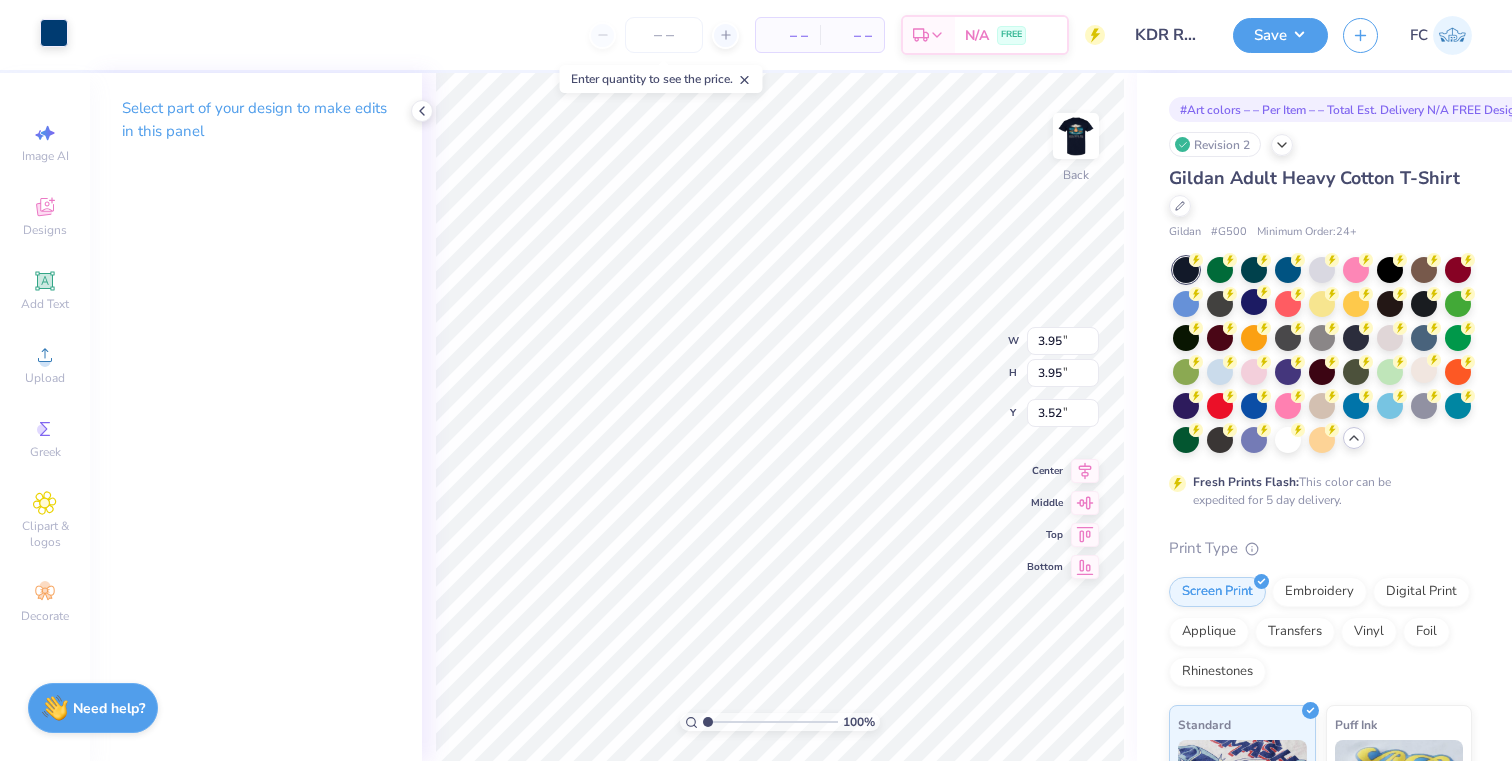 click at bounding box center [54, 33] 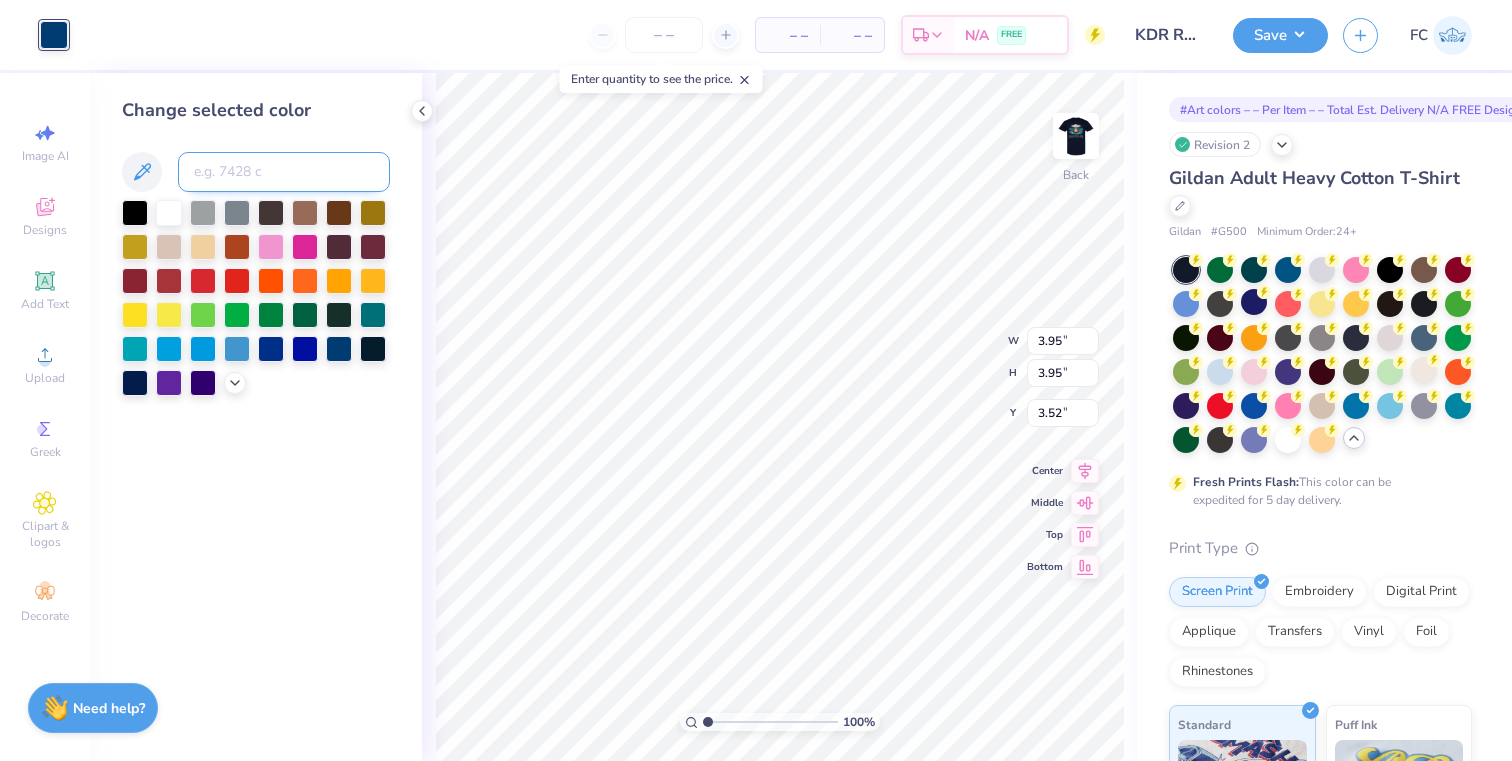 click at bounding box center [284, 172] 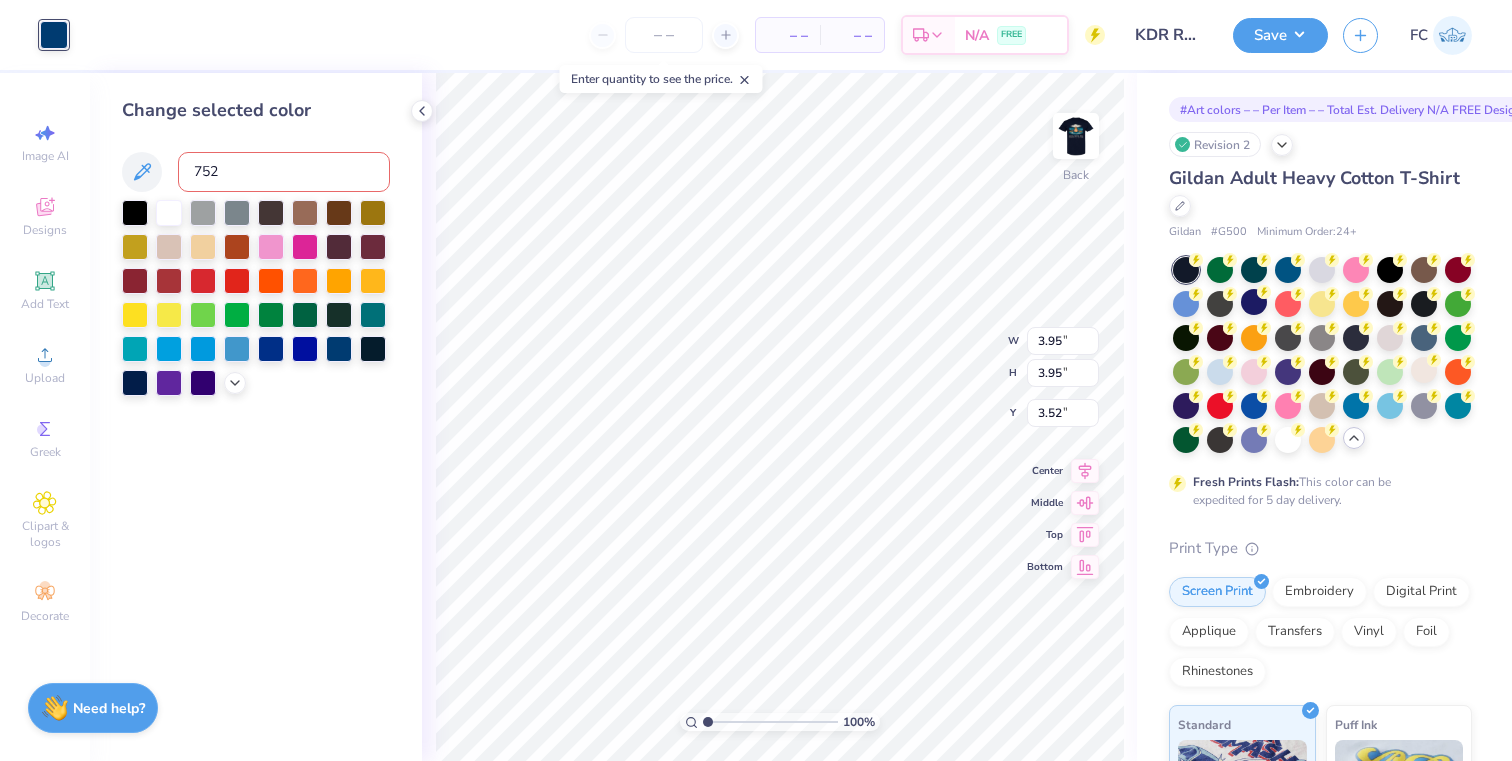 type on "7527" 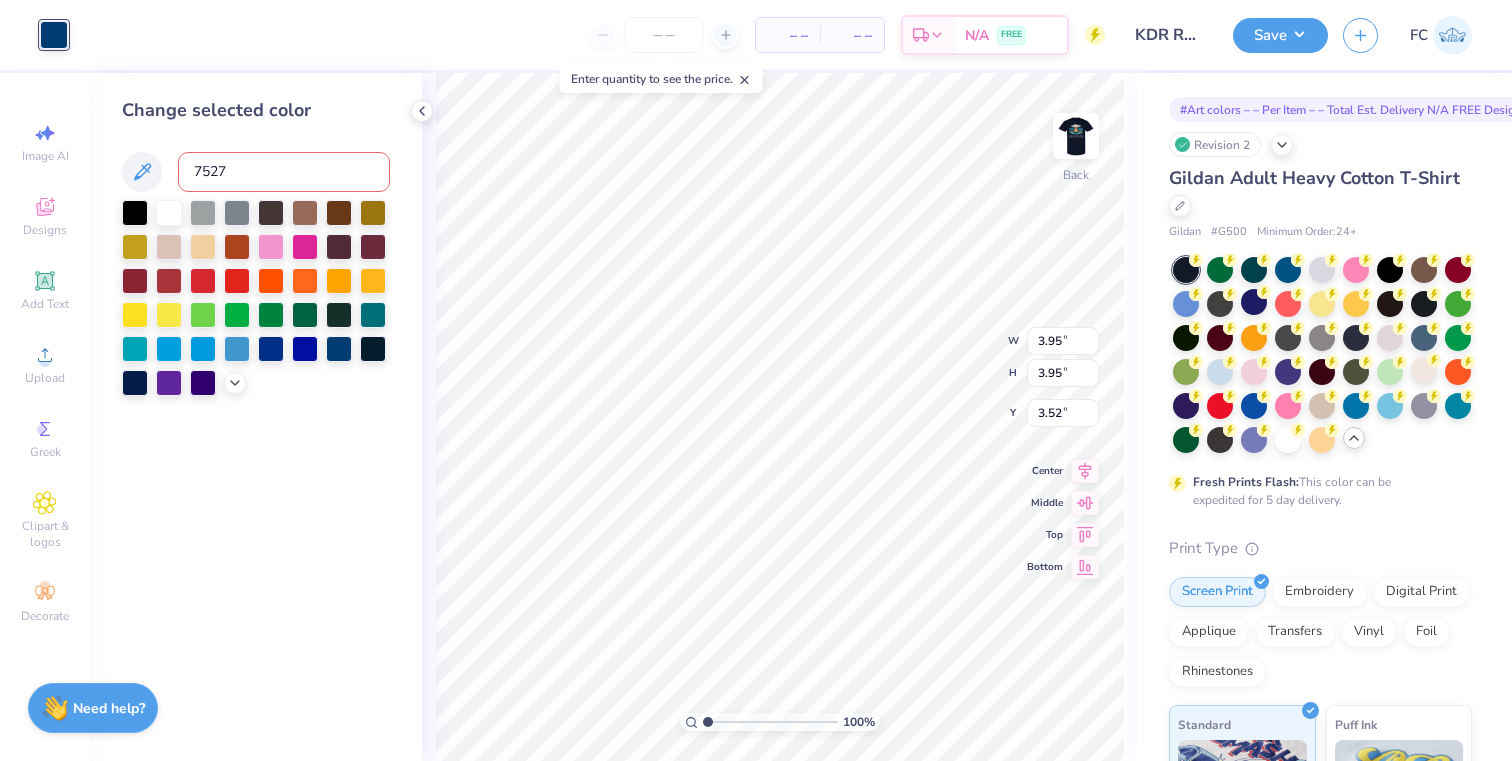 type 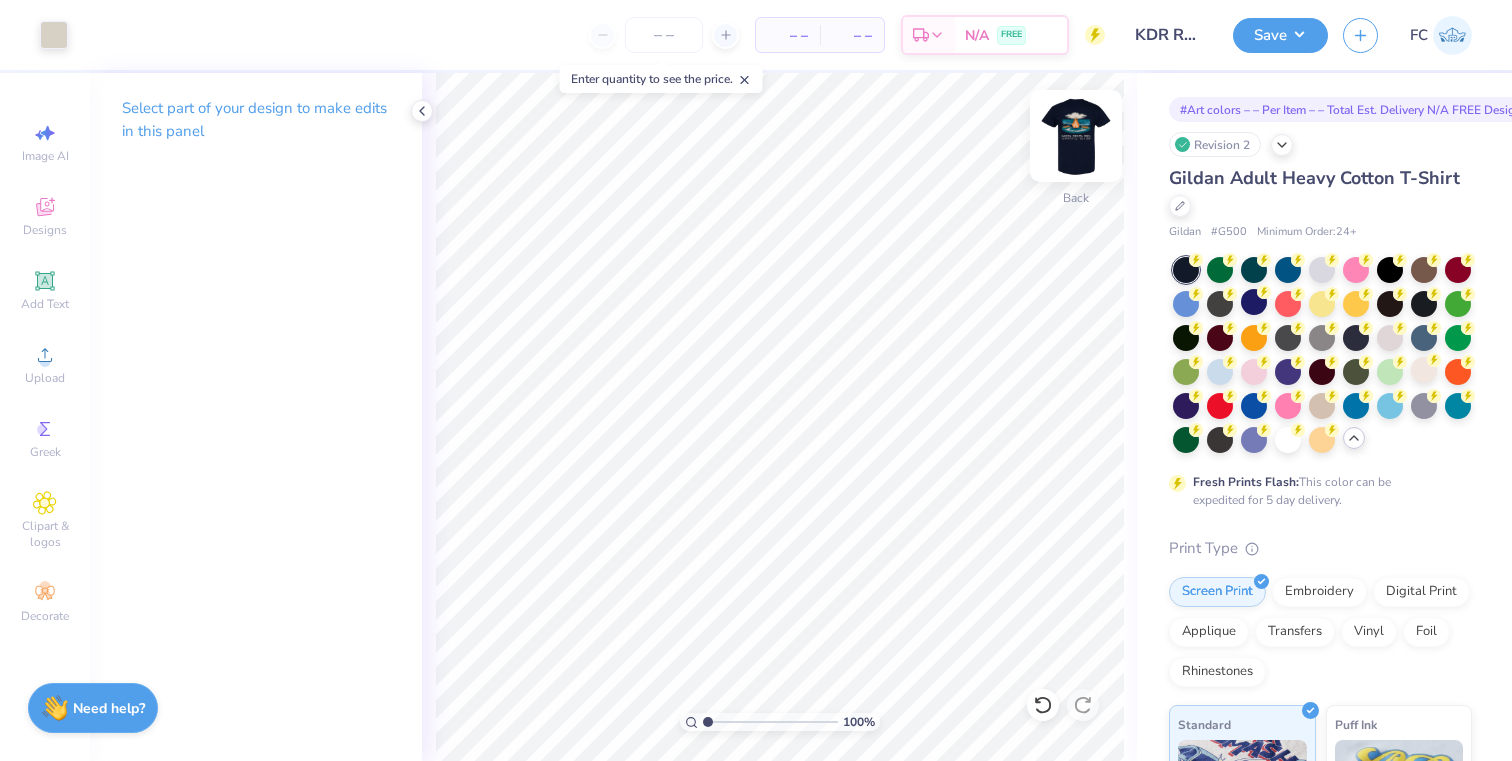 click at bounding box center [1076, 136] 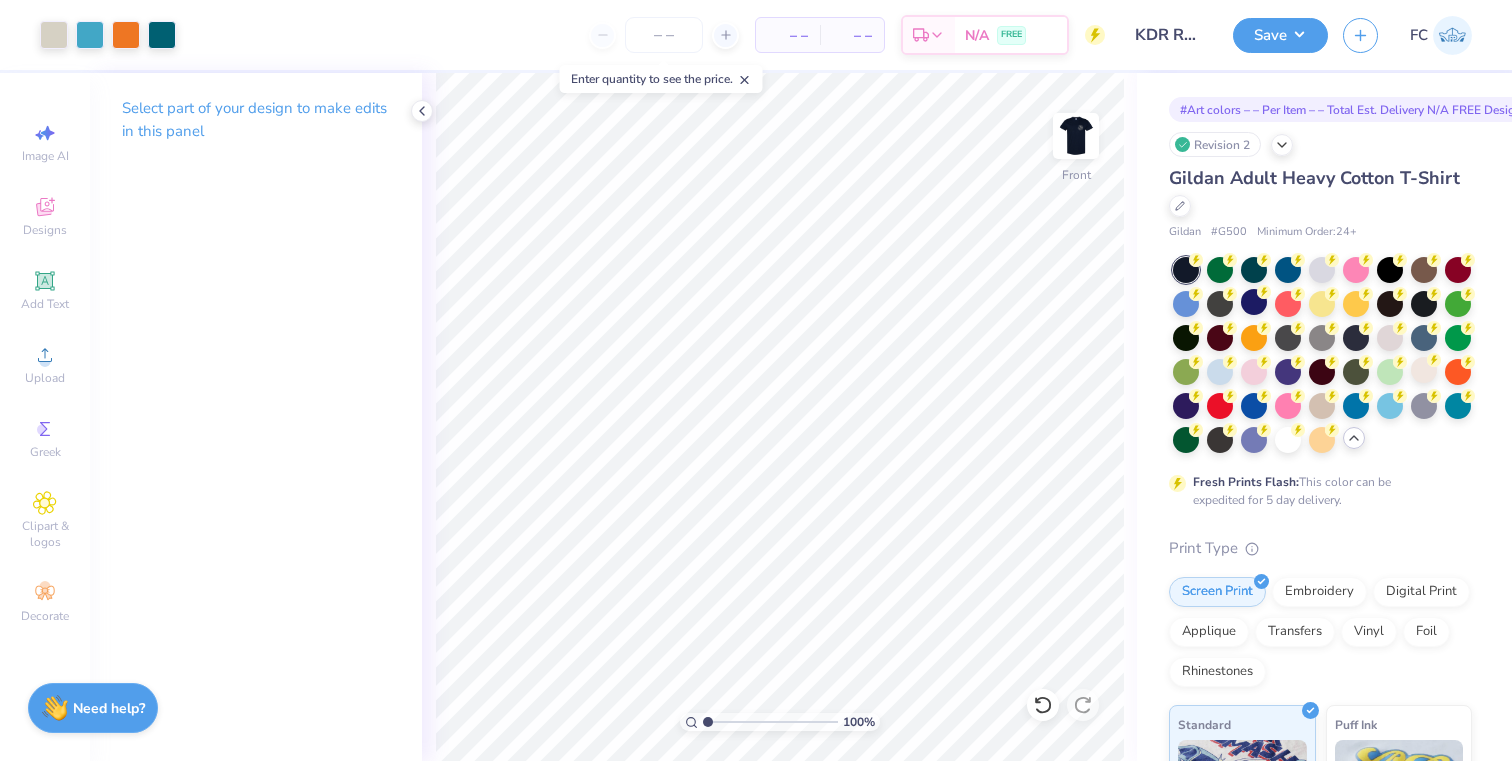 click at bounding box center [1076, 136] 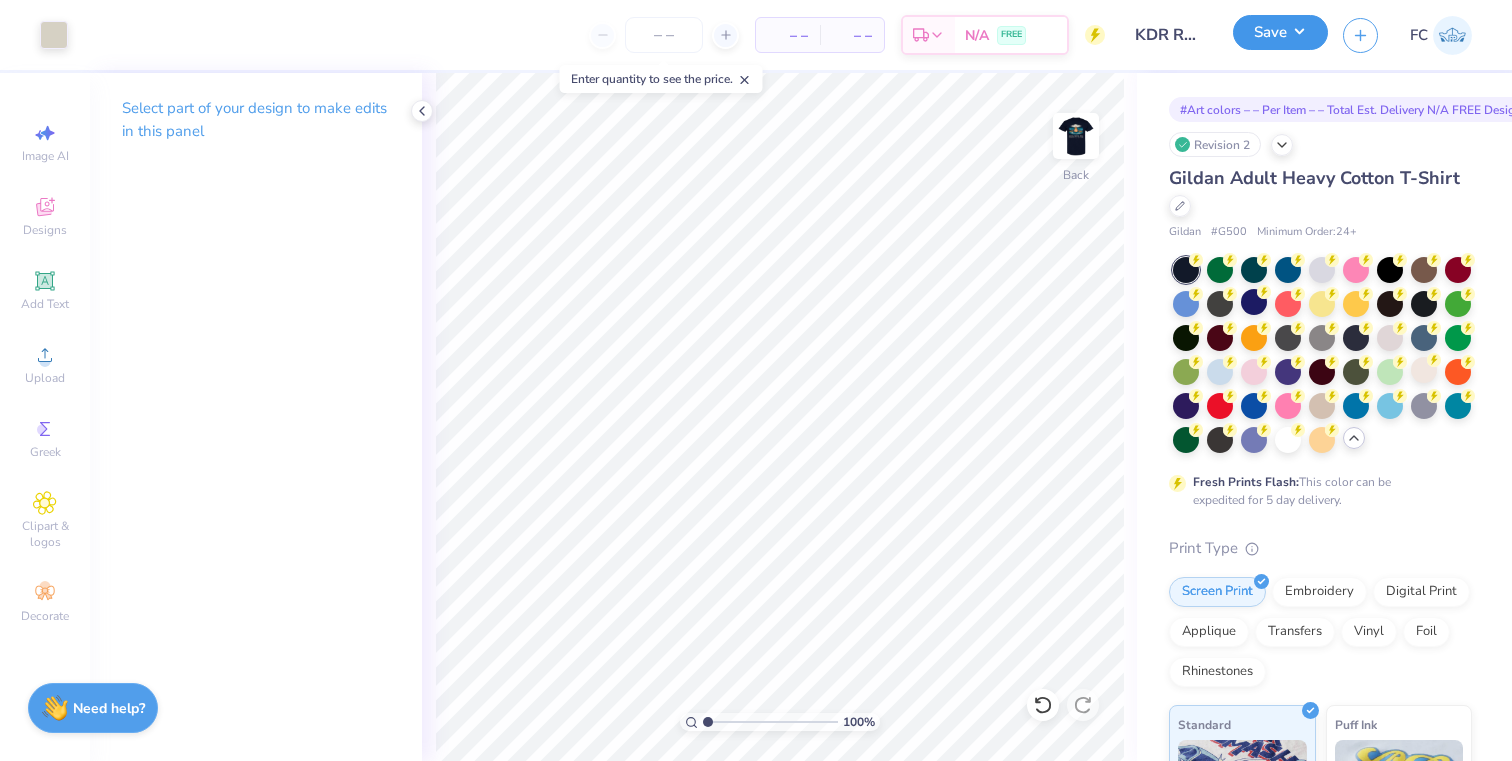 click on "Save" at bounding box center [1280, 32] 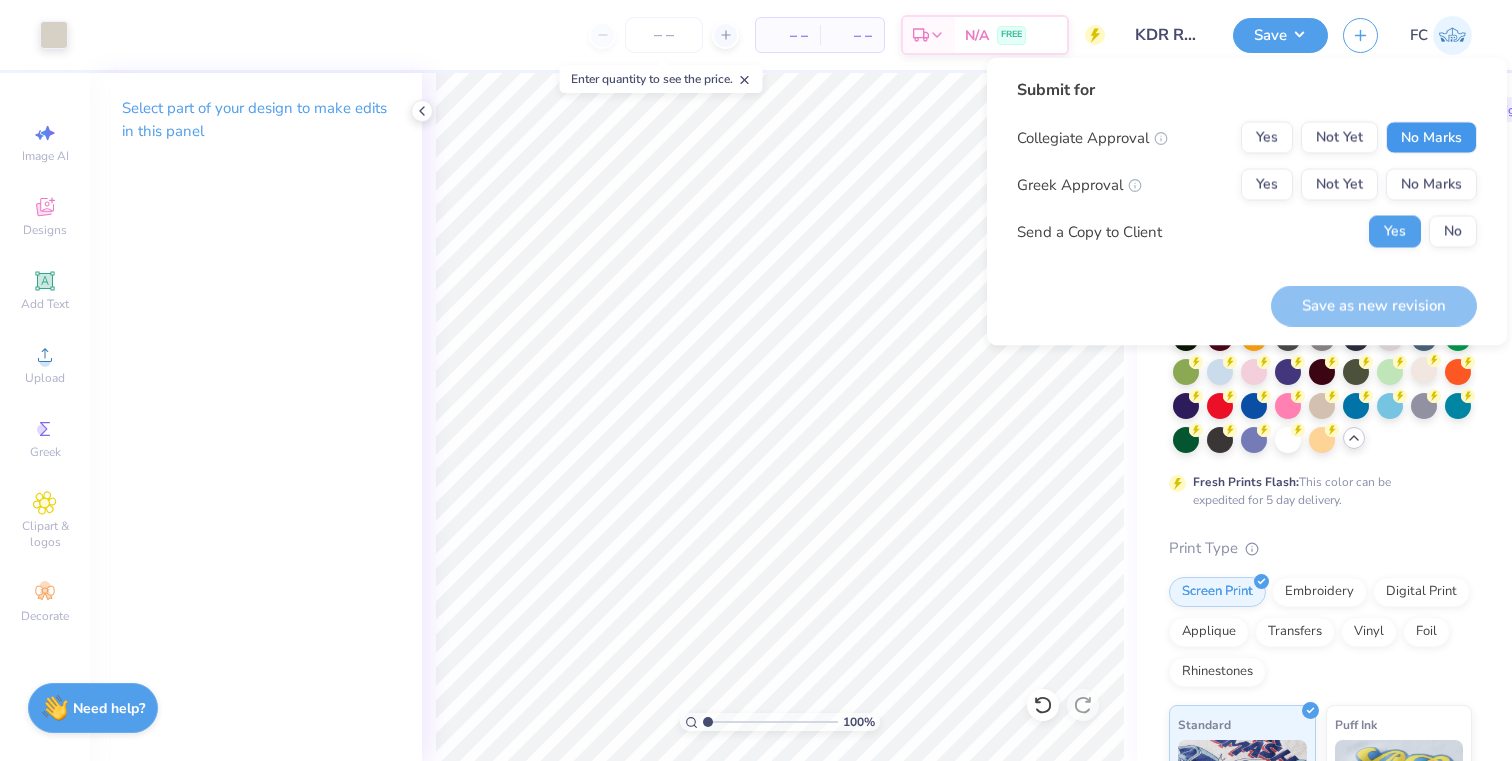 click on "No Marks" at bounding box center (1431, 138) 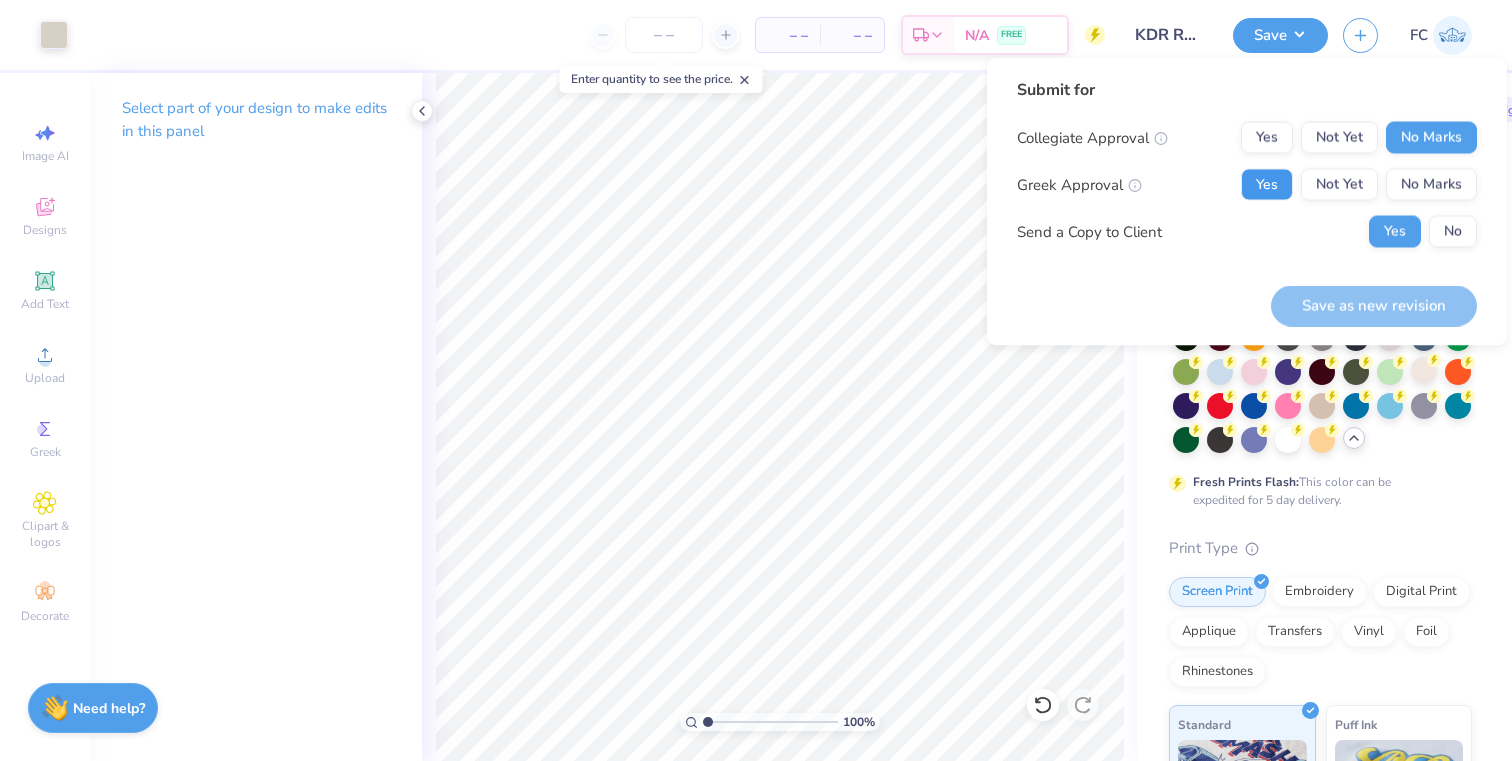 click on "Yes" at bounding box center (1267, 185) 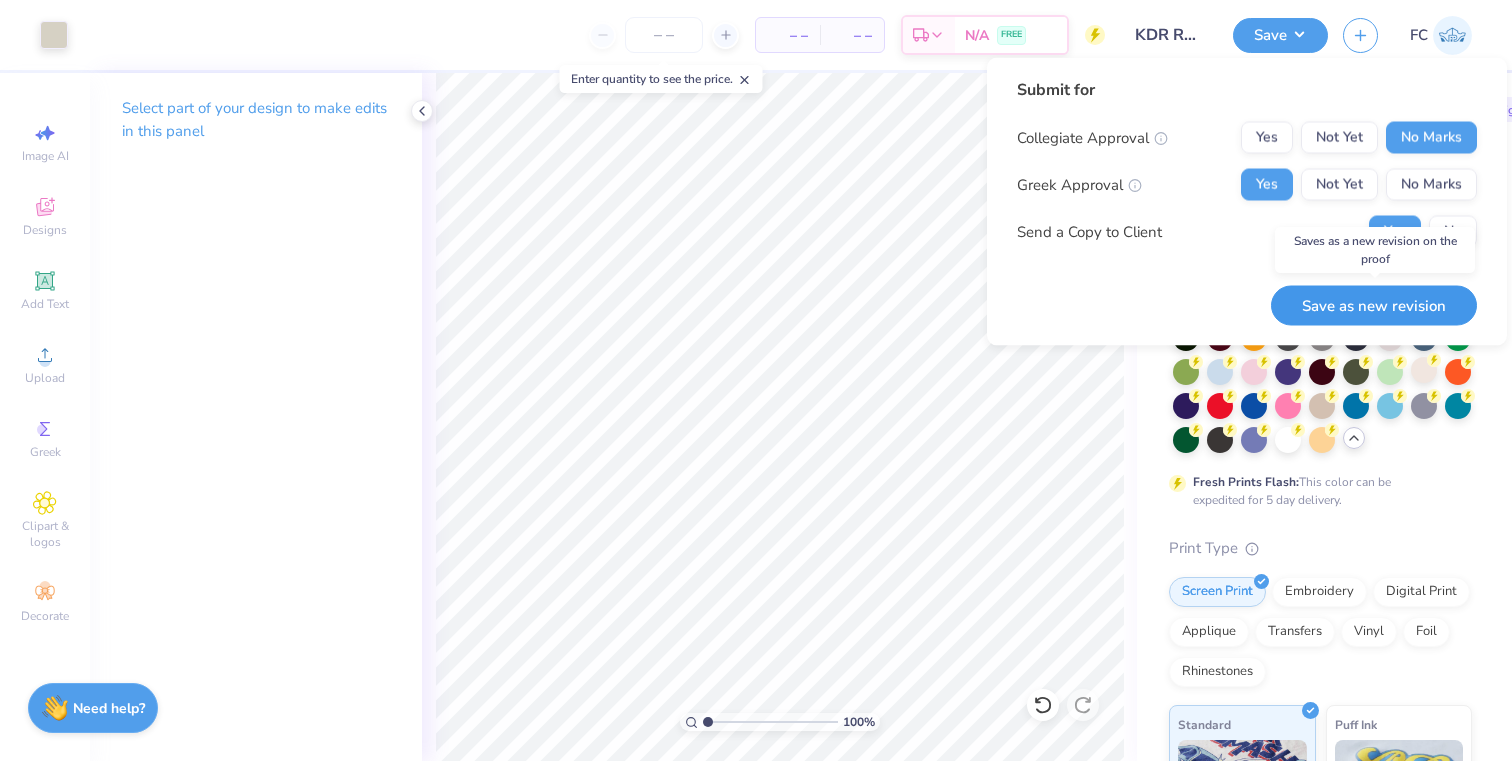 click on "Save as new revision" at bounding box center (1374, 305) 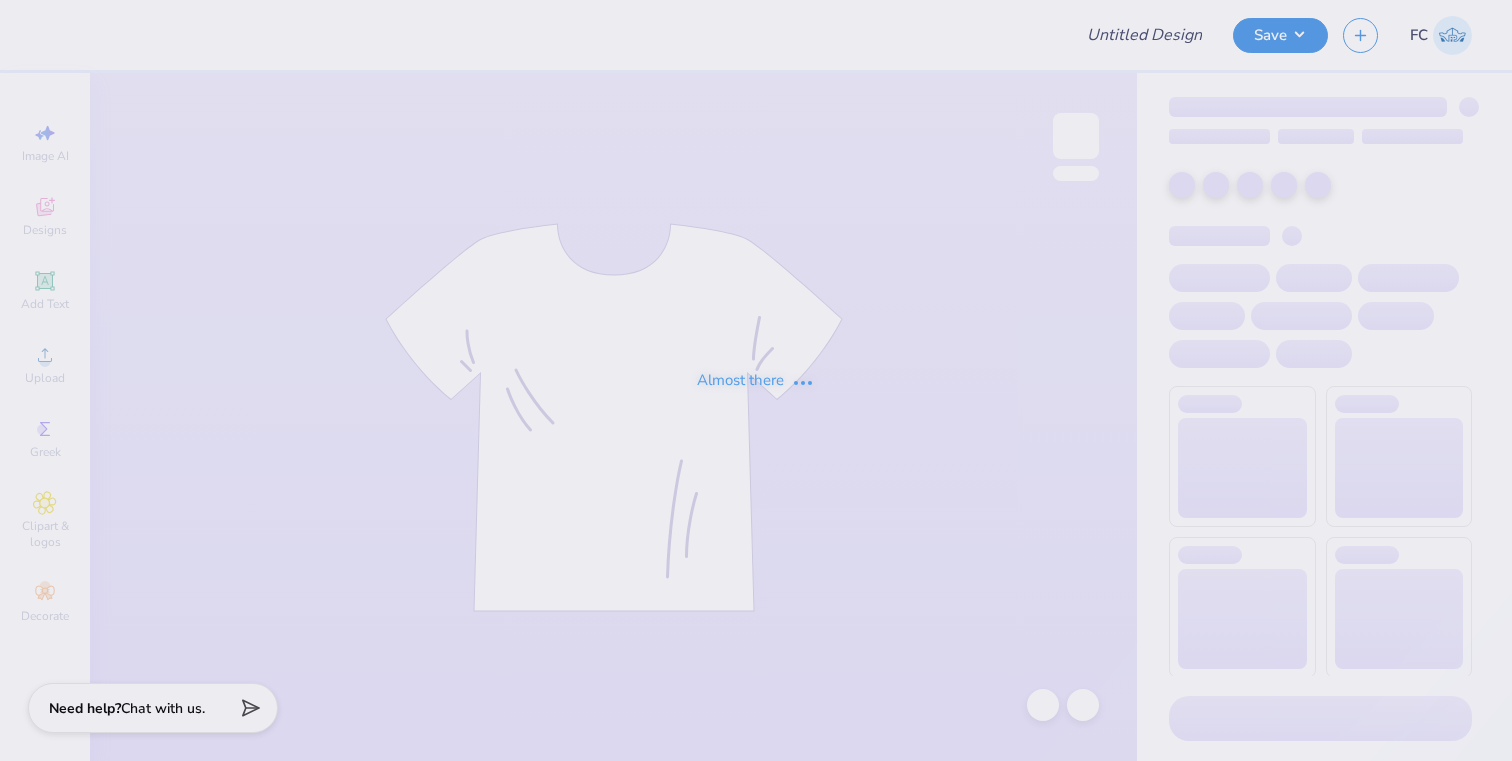 scroll, scrollTop: 0, scrollLeft: 0, axis: both 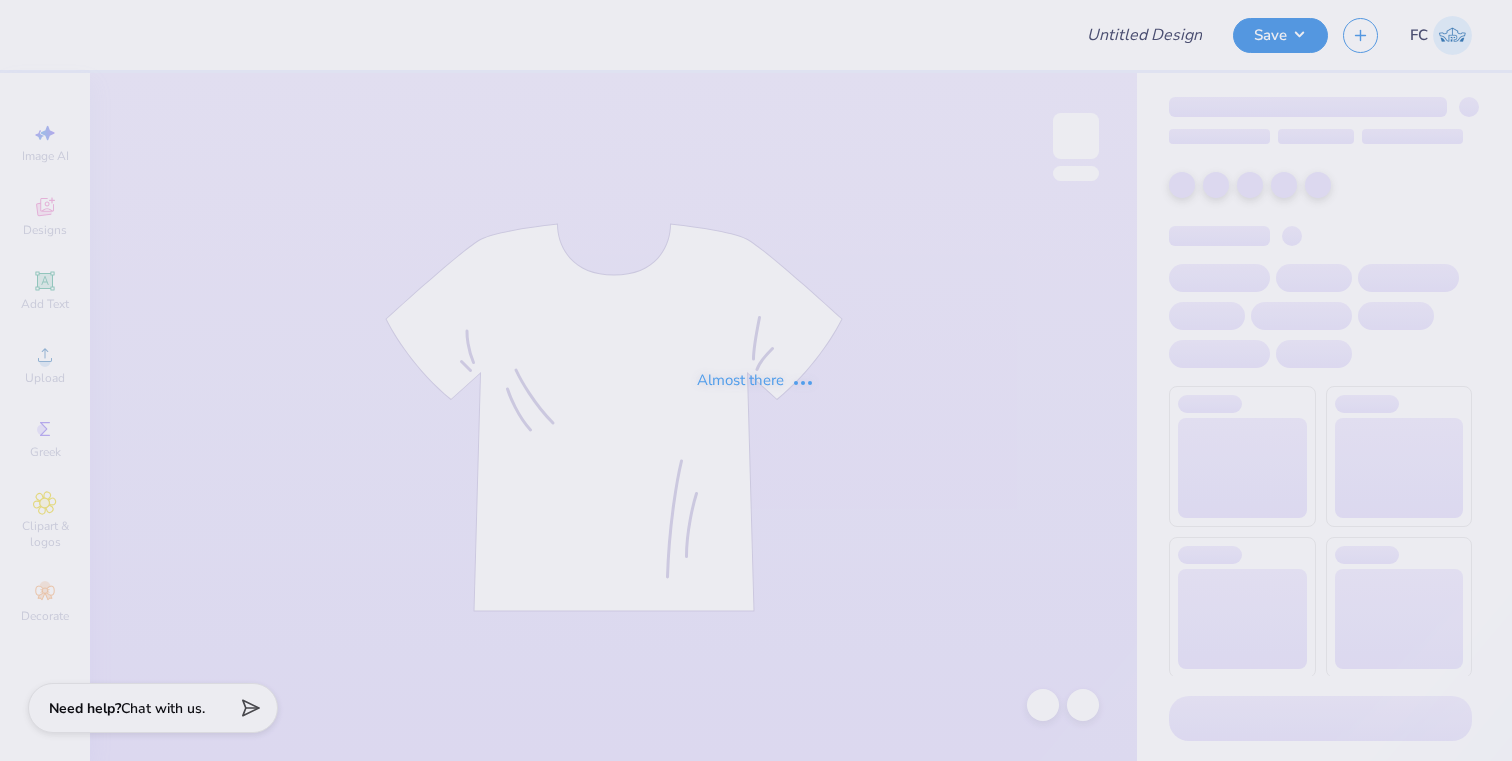 type on "KDR Rush Option 2" 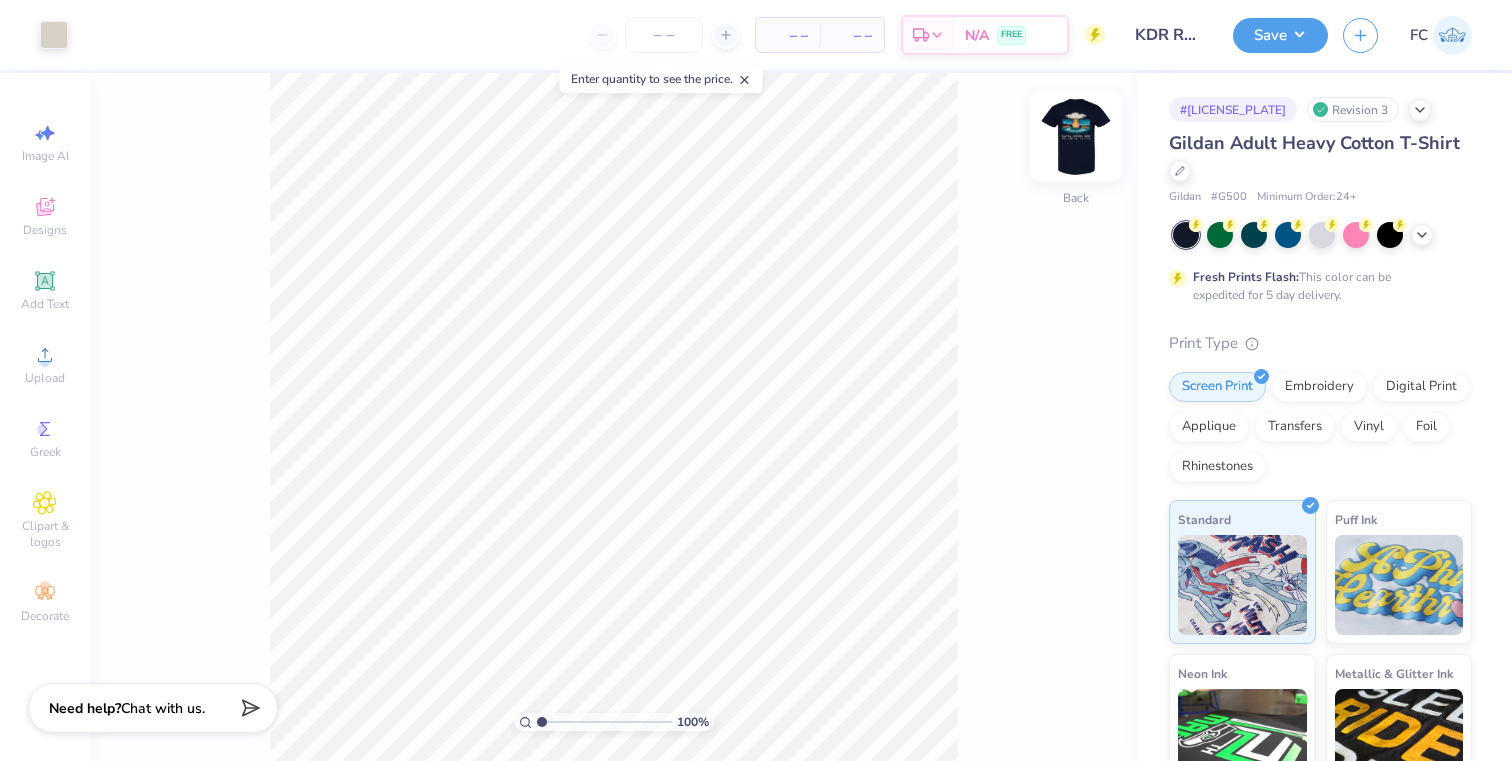 click at bounding box center (1076, 136) 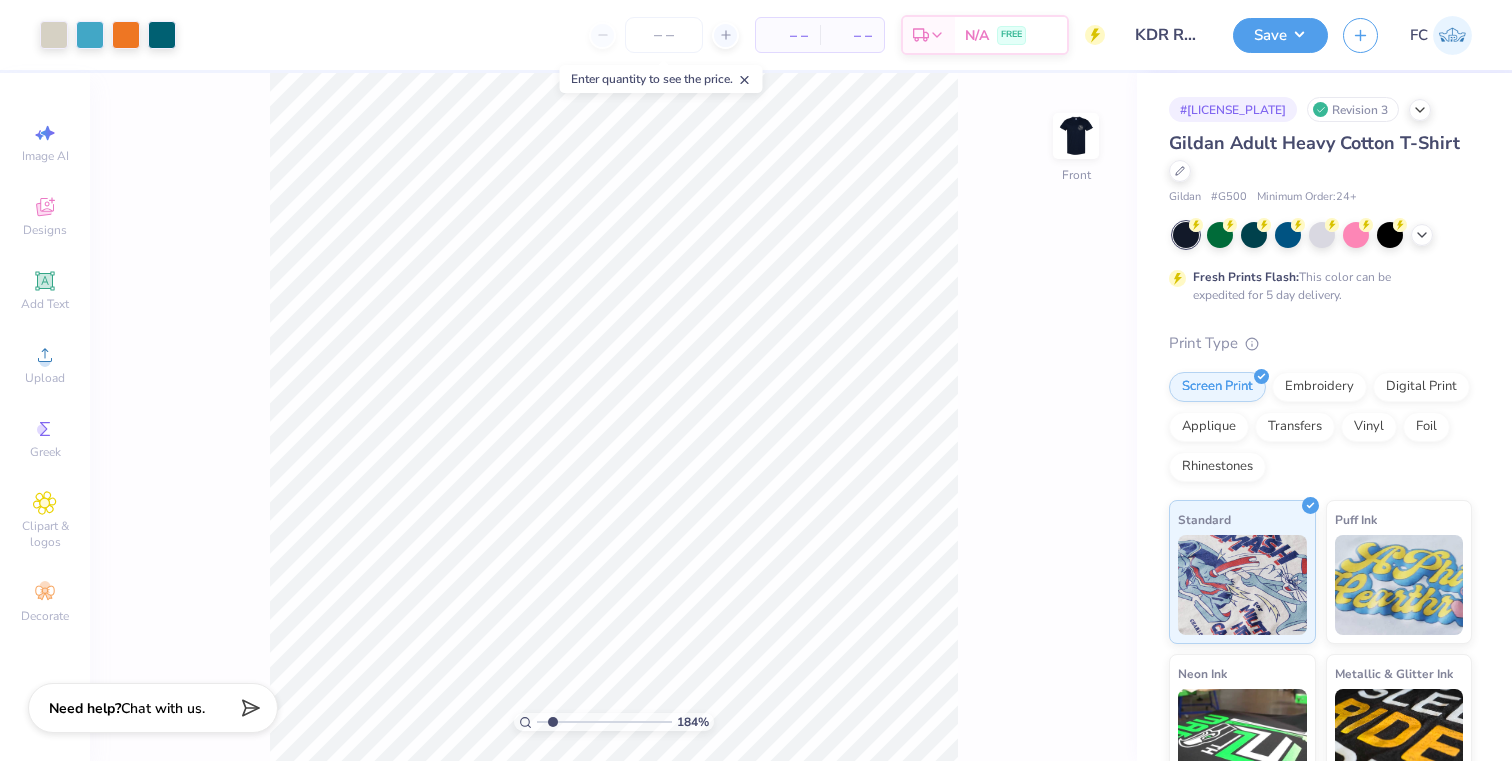 drag, startPoint x: 542, startPoint y: 718, endPoint x: 552, endPoint y: 715, distance: 10.440307 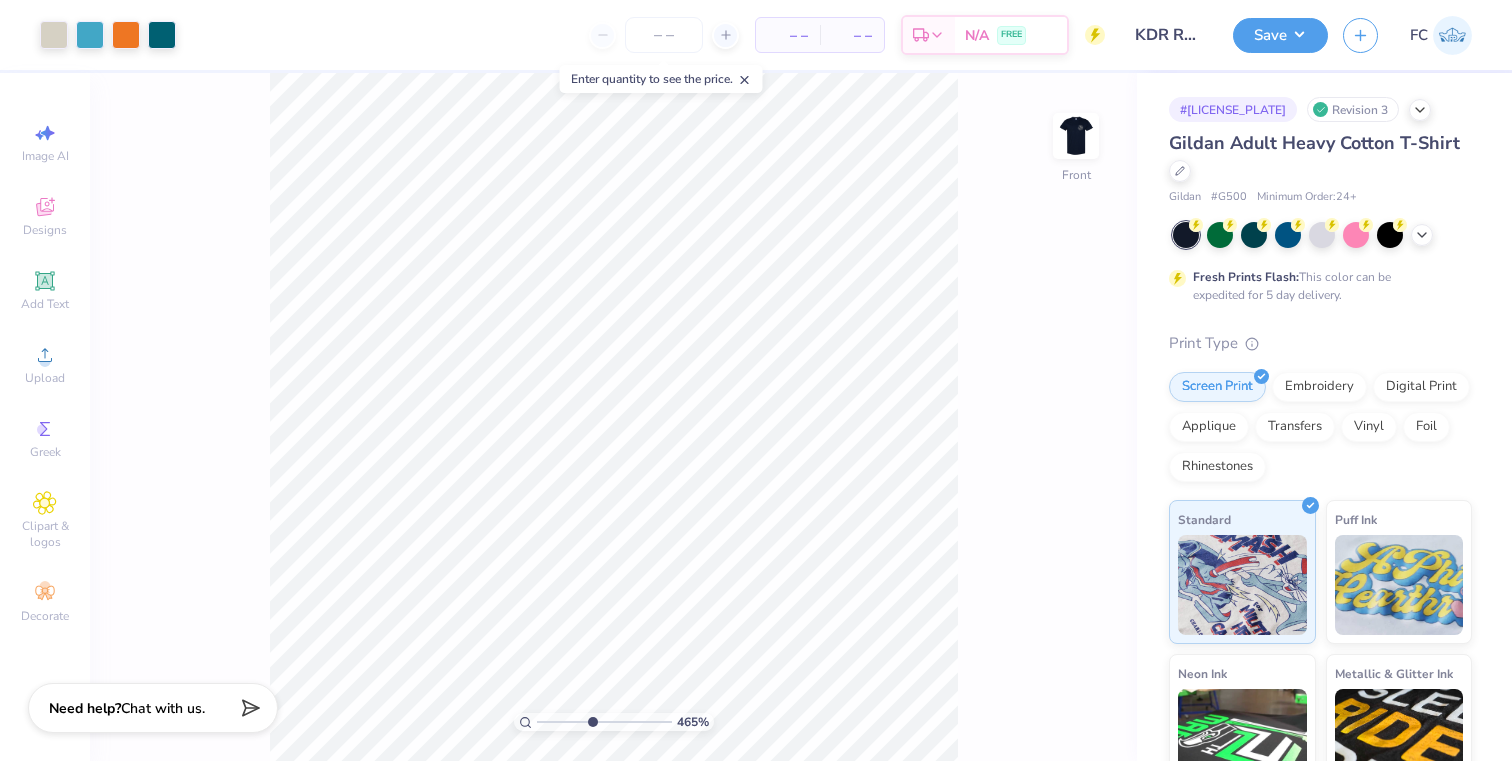 drag, startPoint x: 555, startPoint y: 723, endPoint x: 591, endPoint y: 717, distance: 36.496574 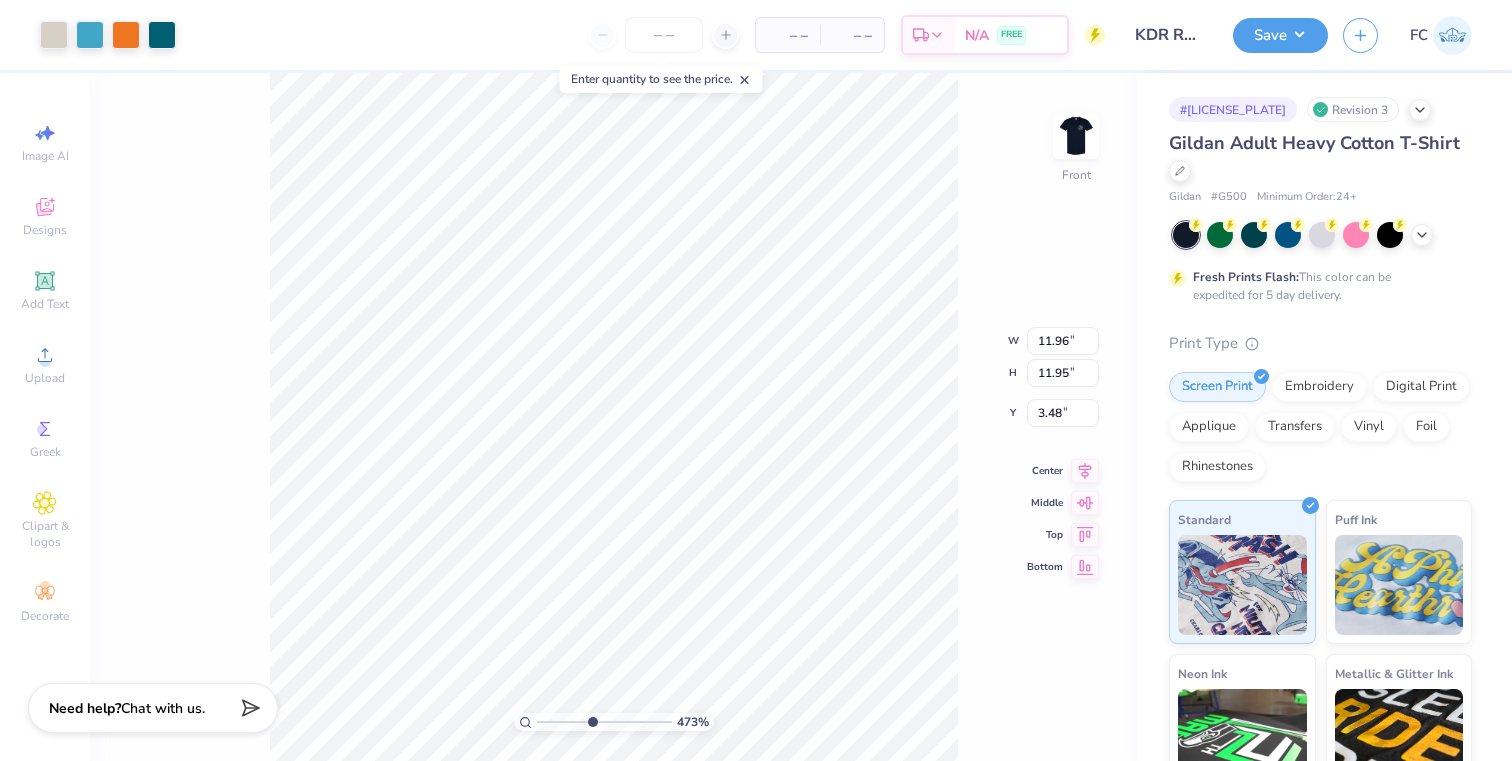 type on "3.49" 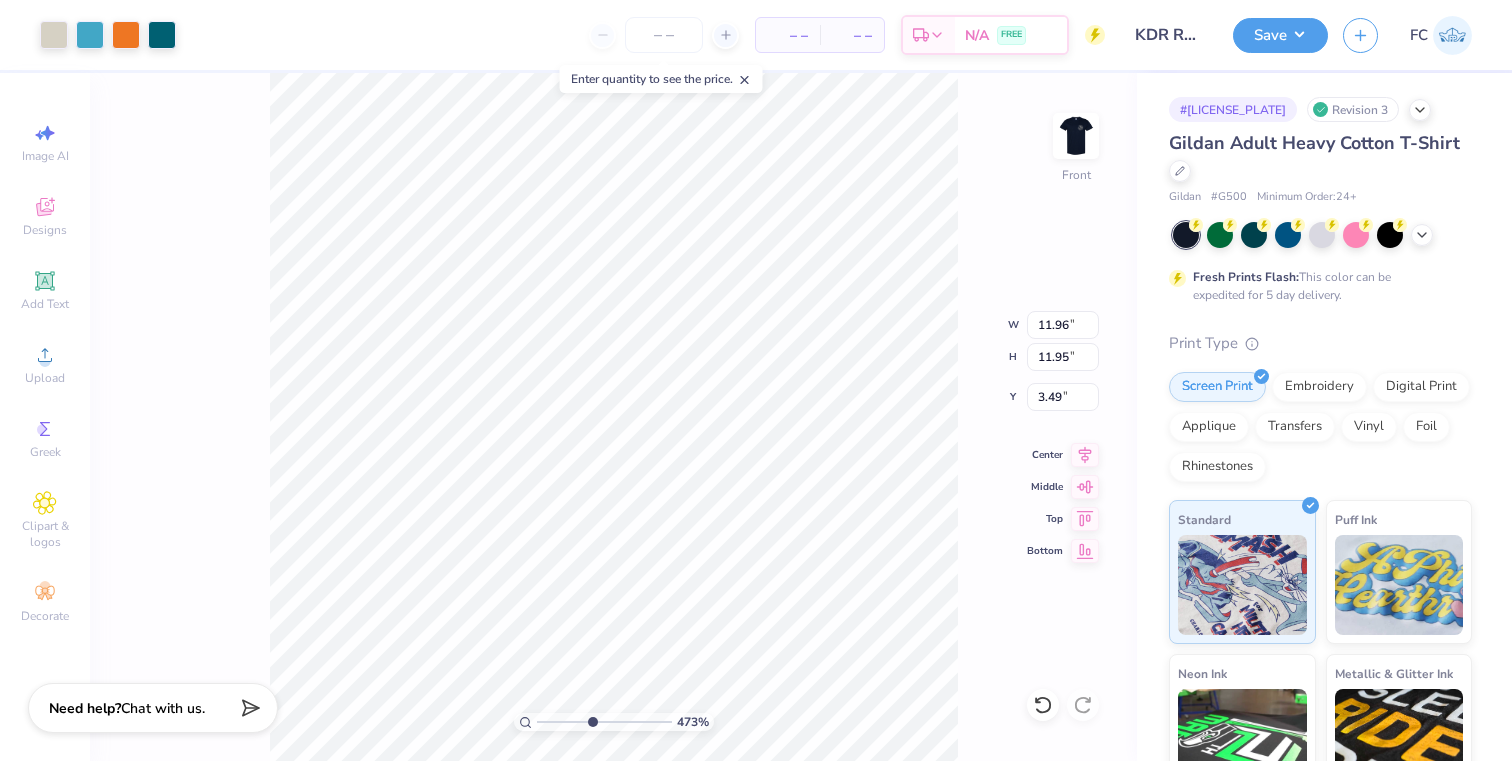 type on "0.43" 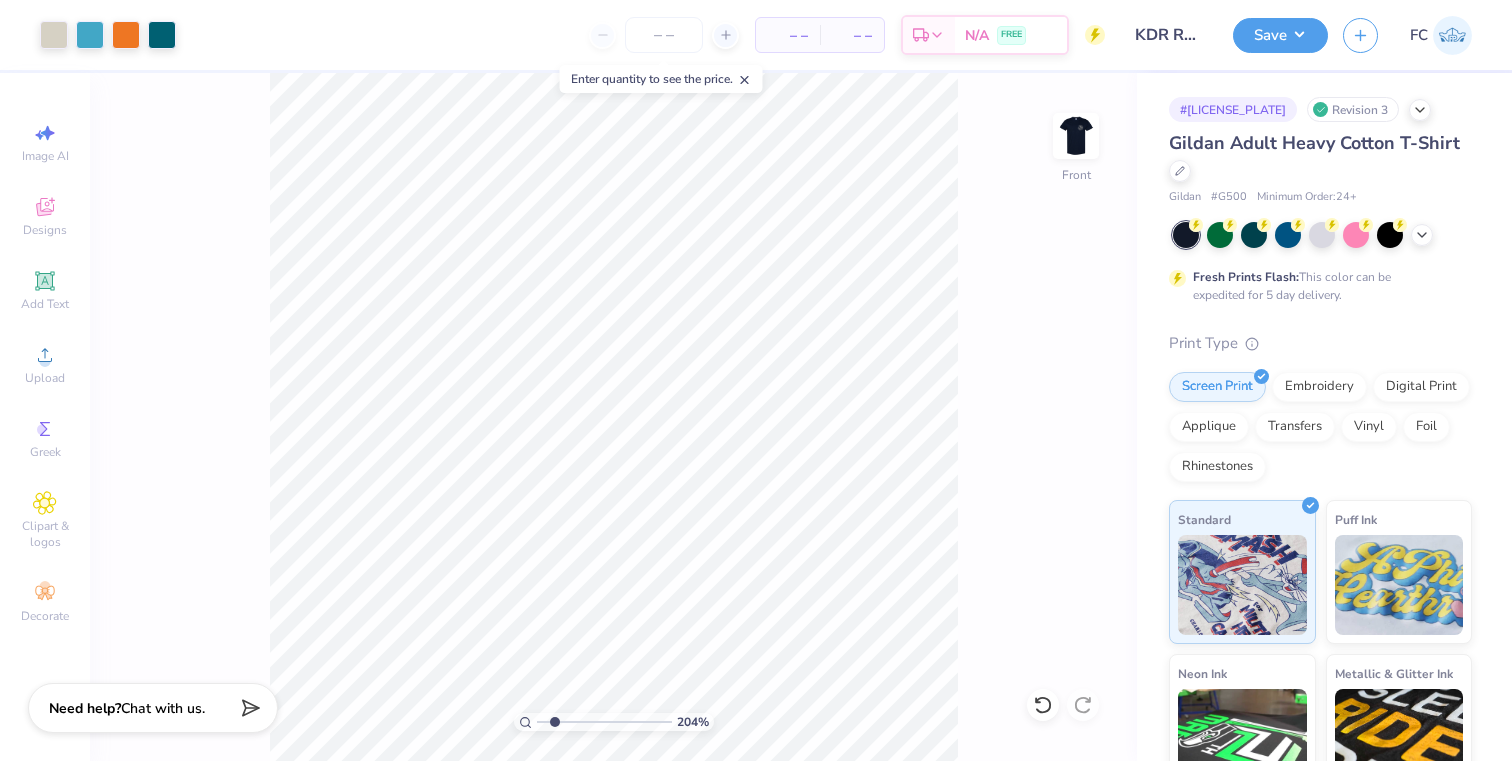 drag, startPoint x: 594, startPoint y: 724, endPoint x: 554, endPoint y: 722, distance: 40.04997 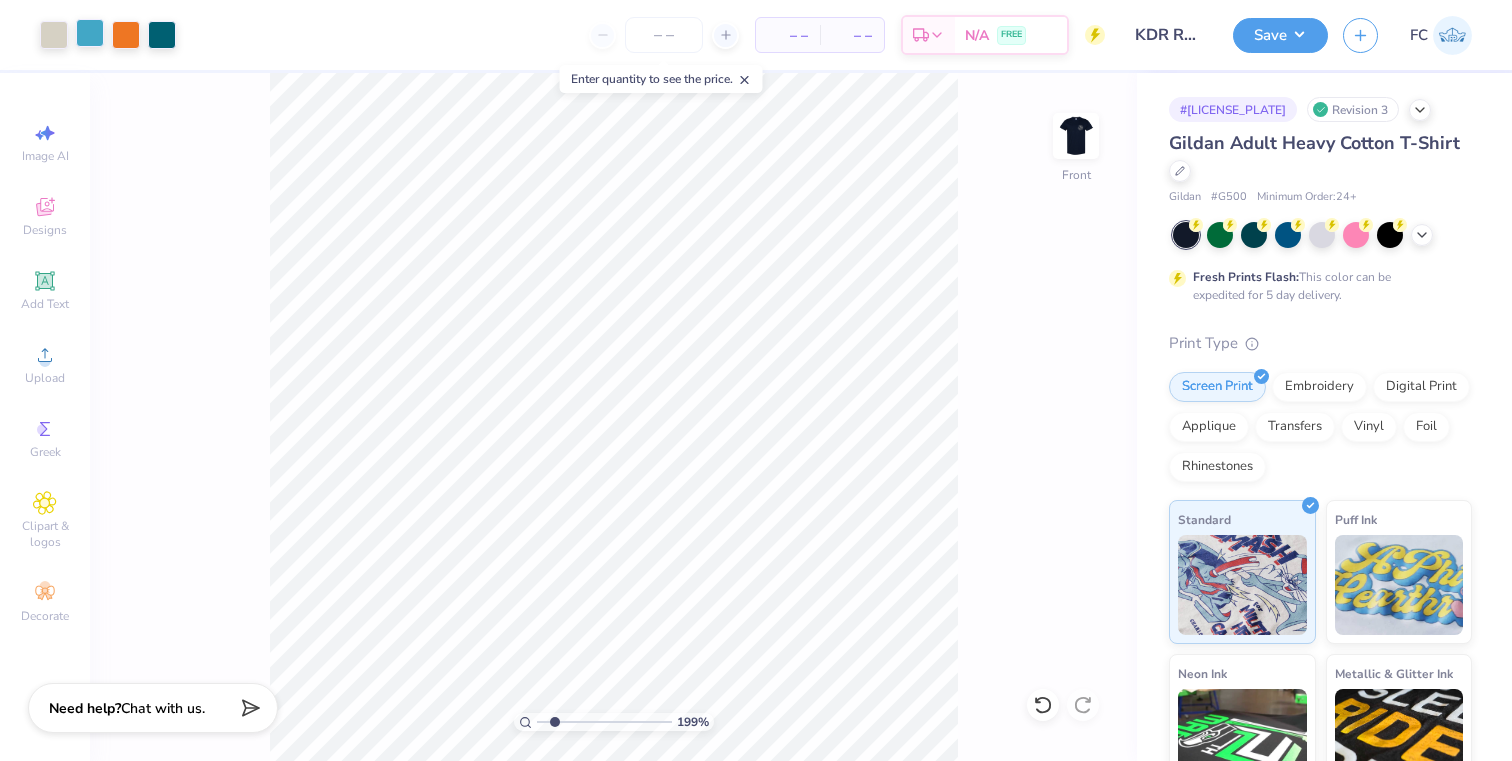 click at bounding box center [90, 33] 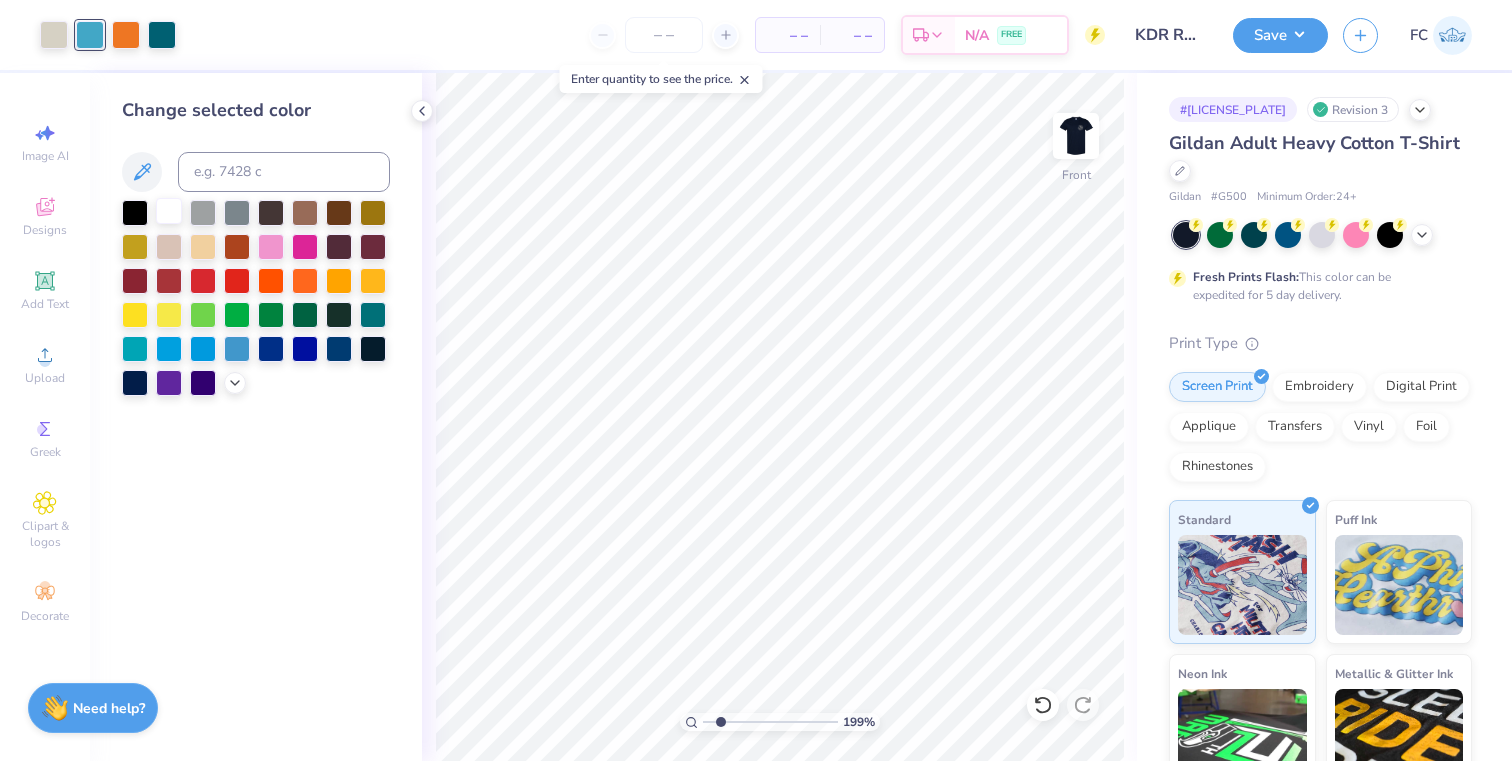 click at bounding box center (169, 211) 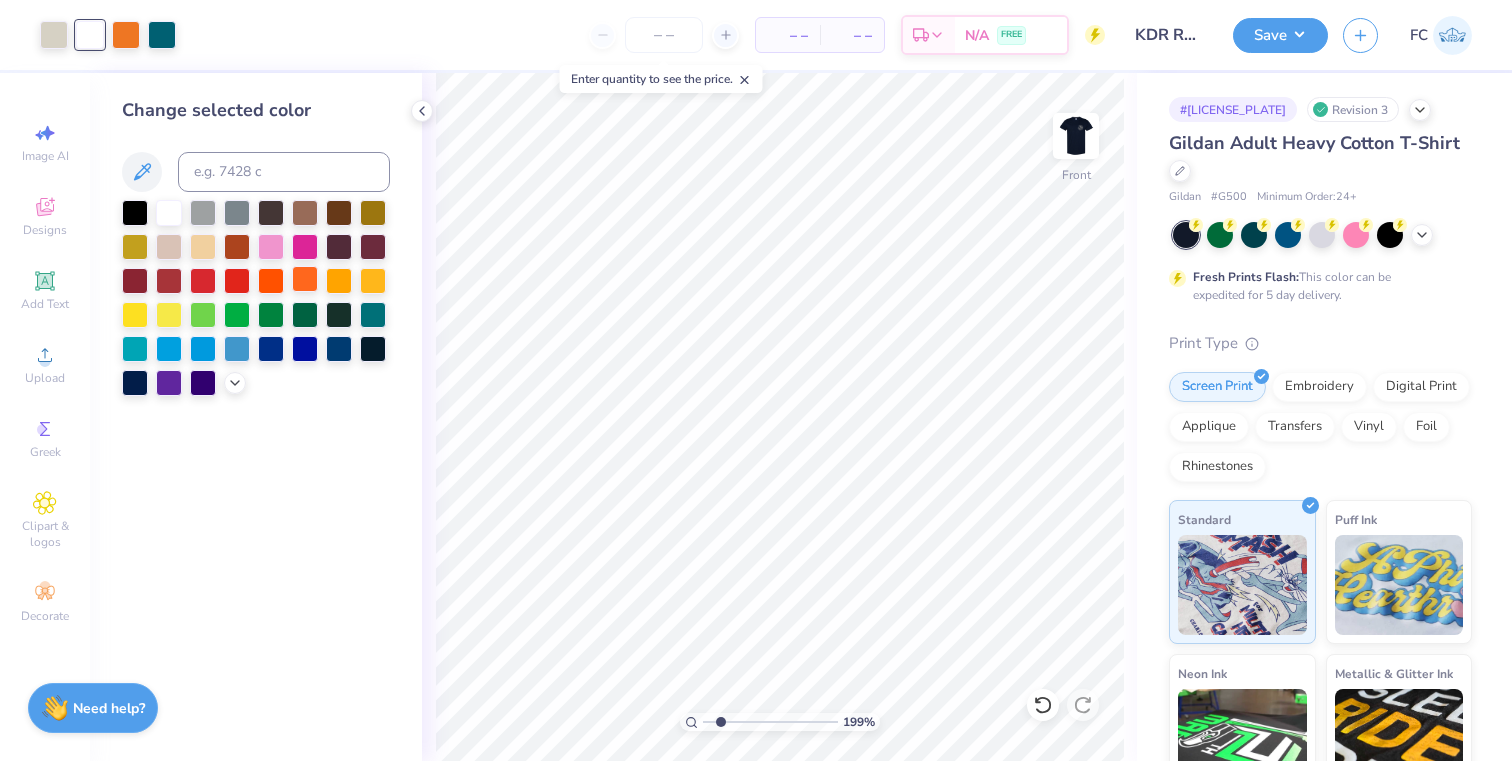 click at bounding box center (305, 279) 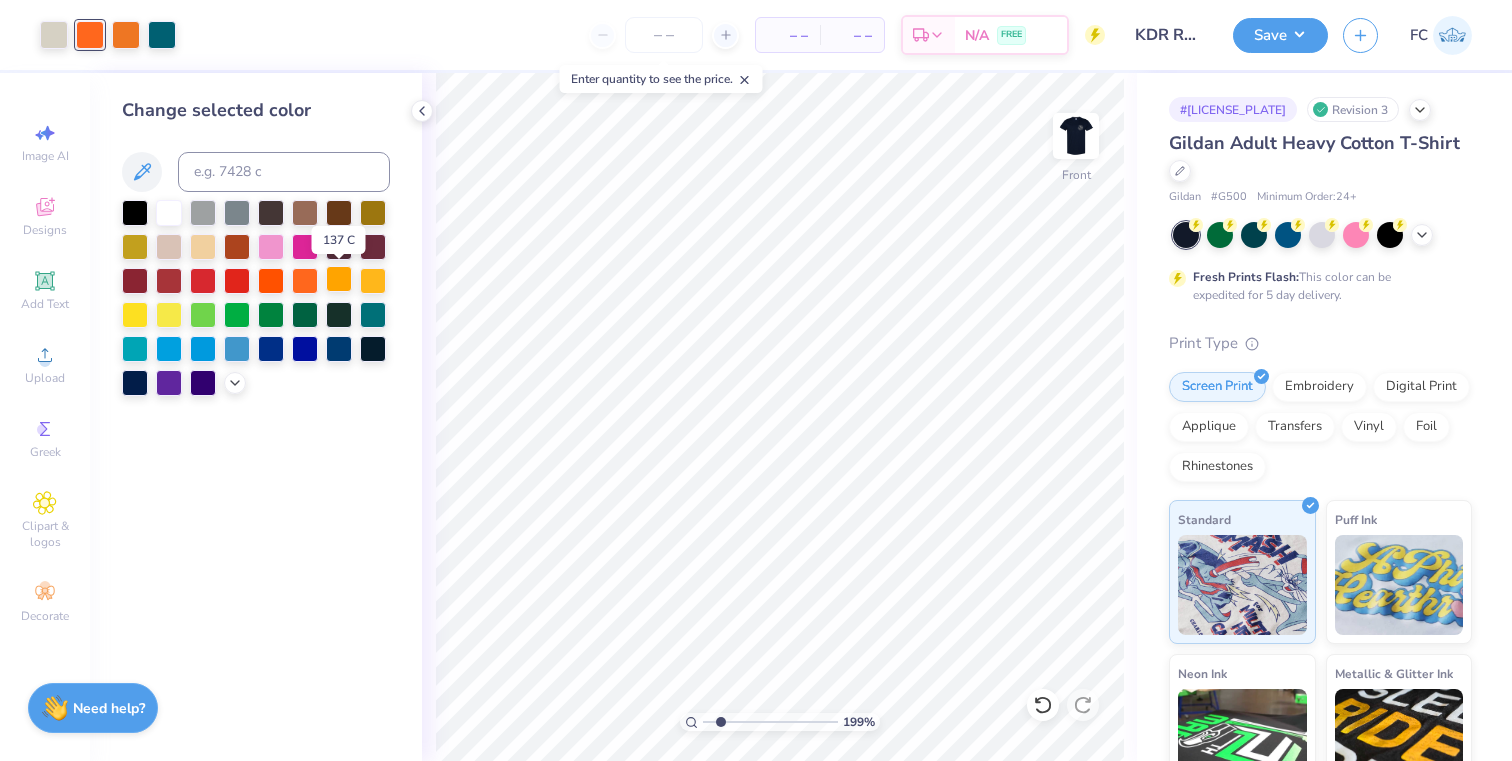 click at bounding box center (339, 279) 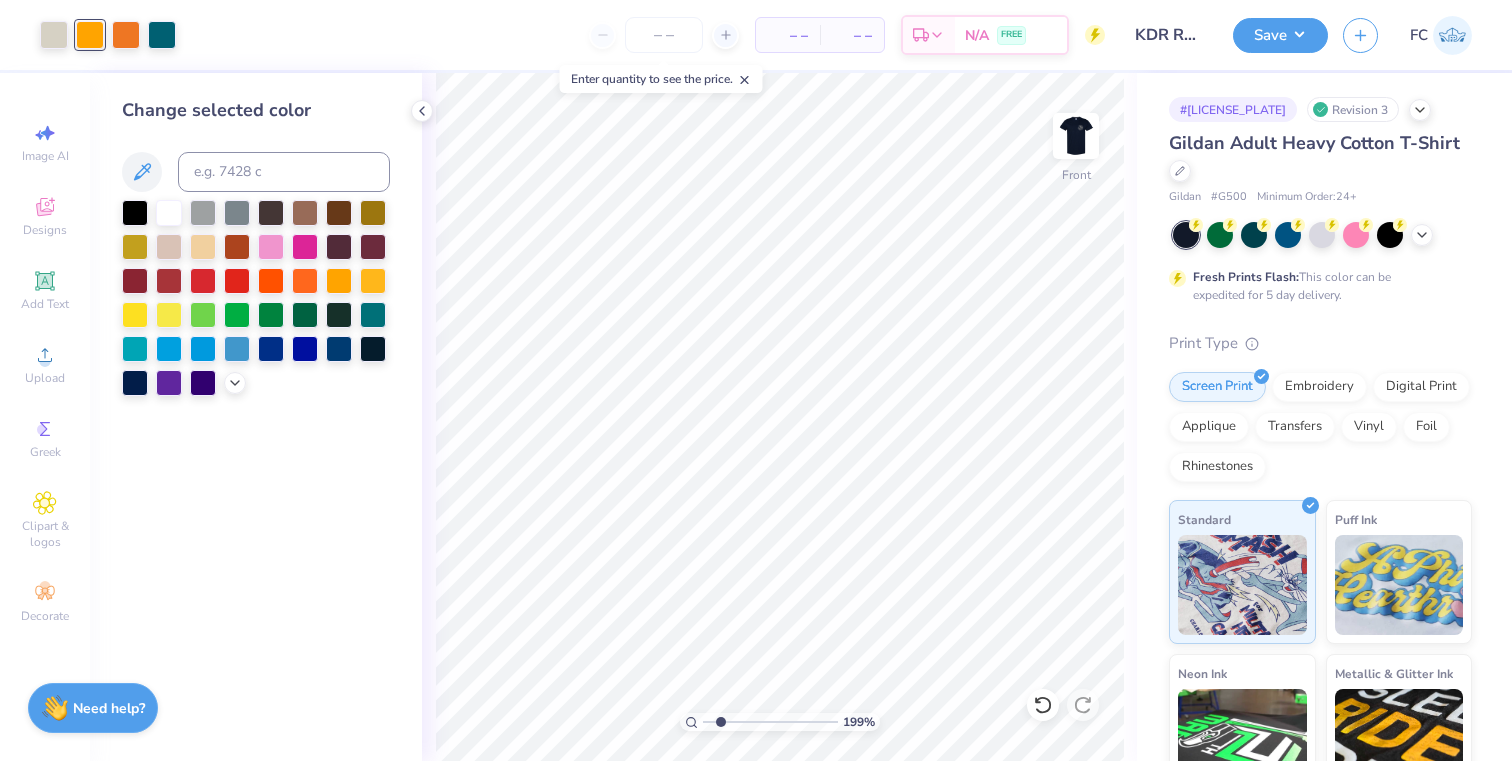 click at bounding box center (256, 298) 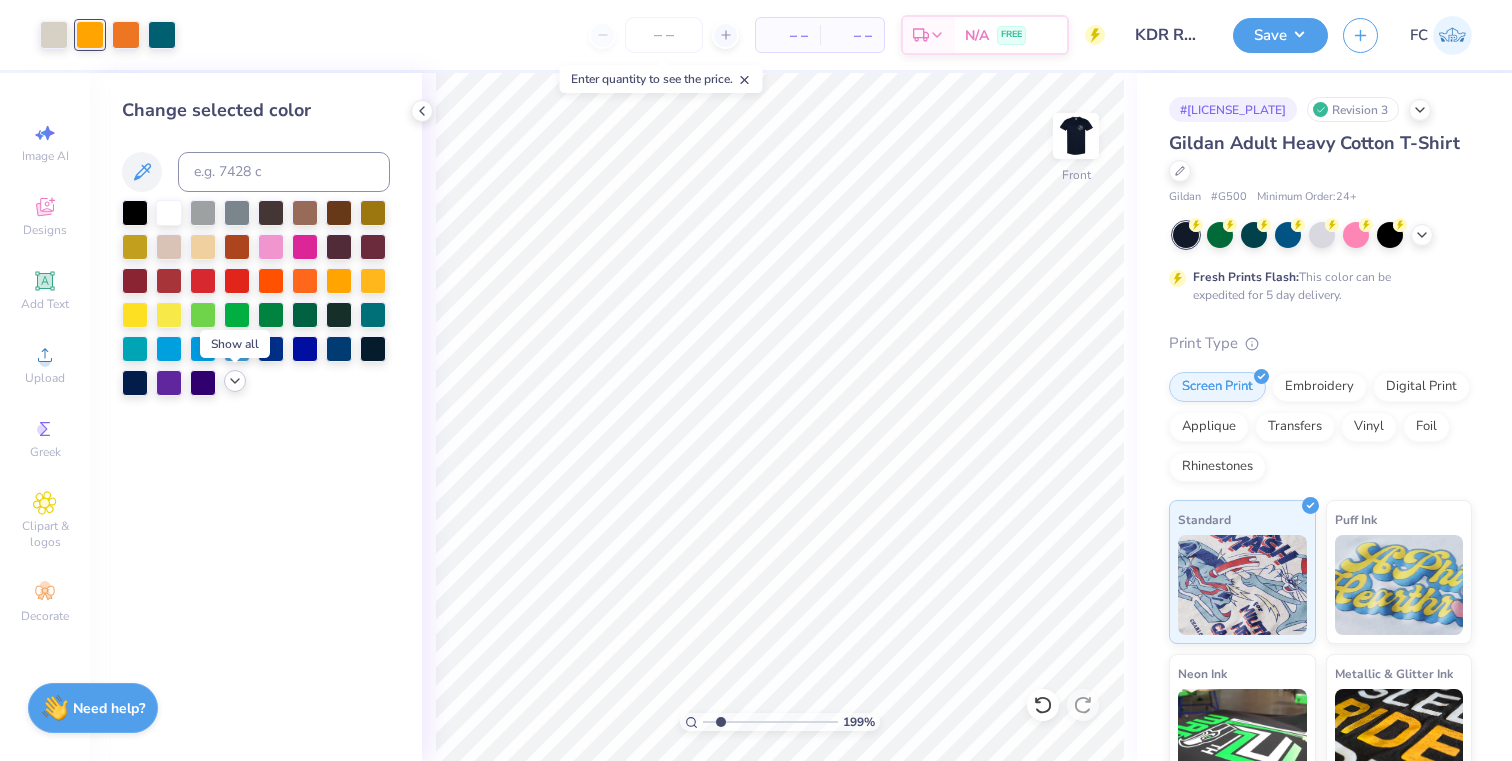 click 